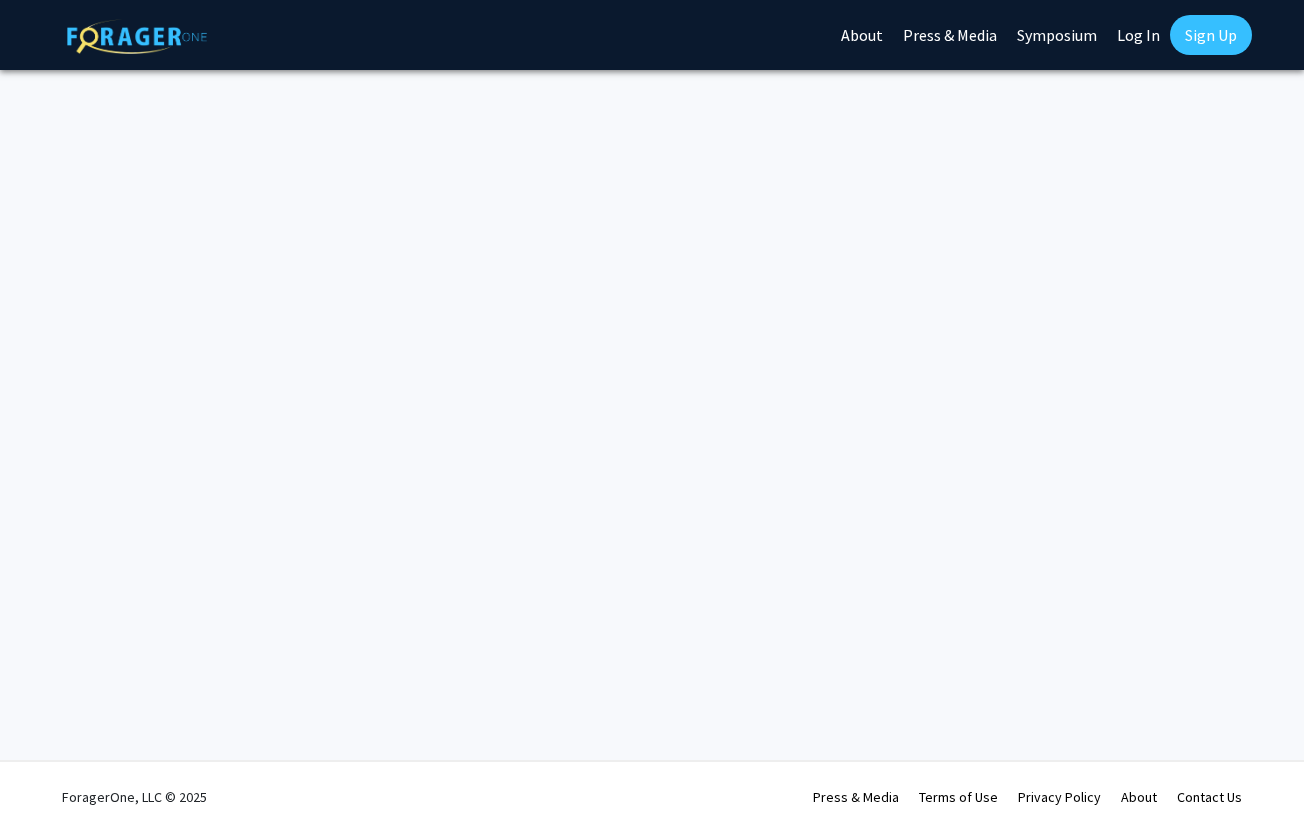 scroll, scrollTop: 0, scrollLeft: 0, axis: both 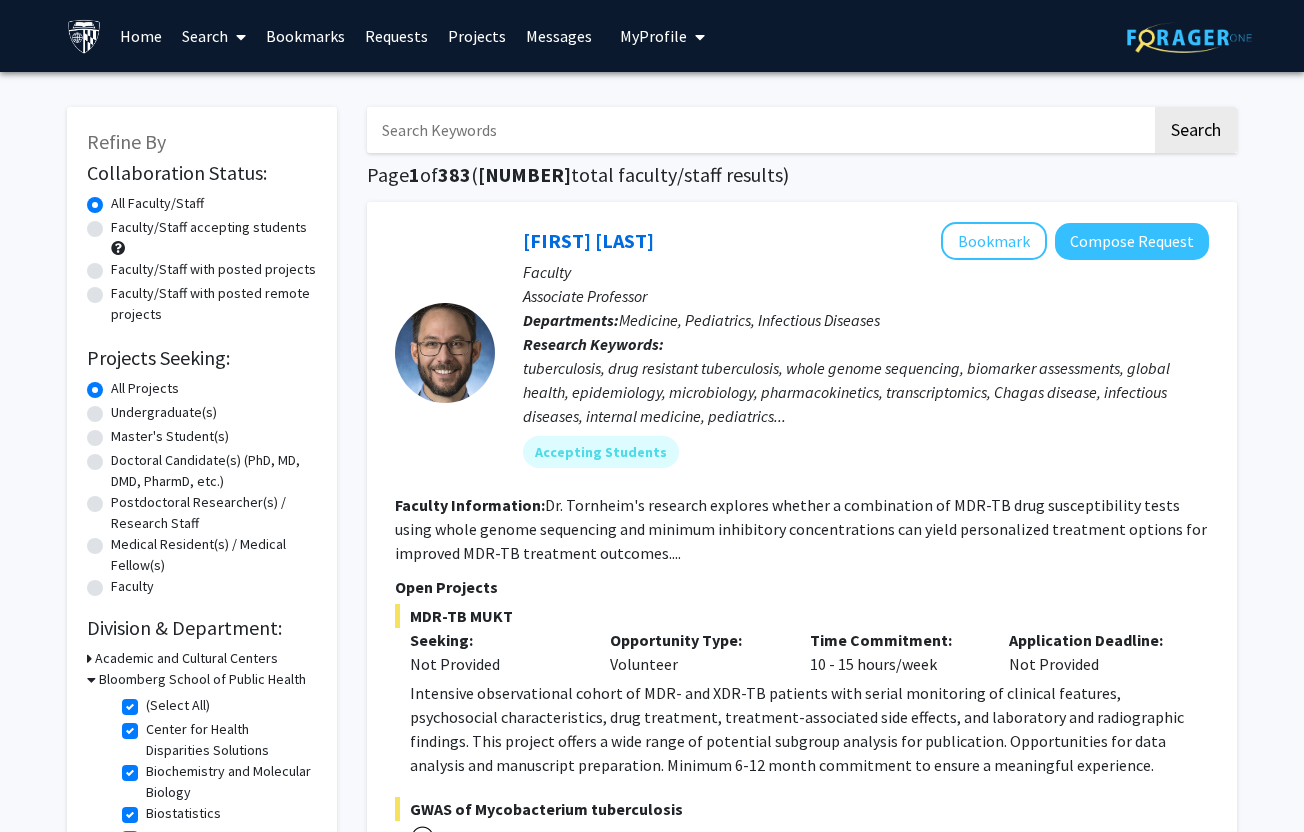 click on "Undergraduate(s)" 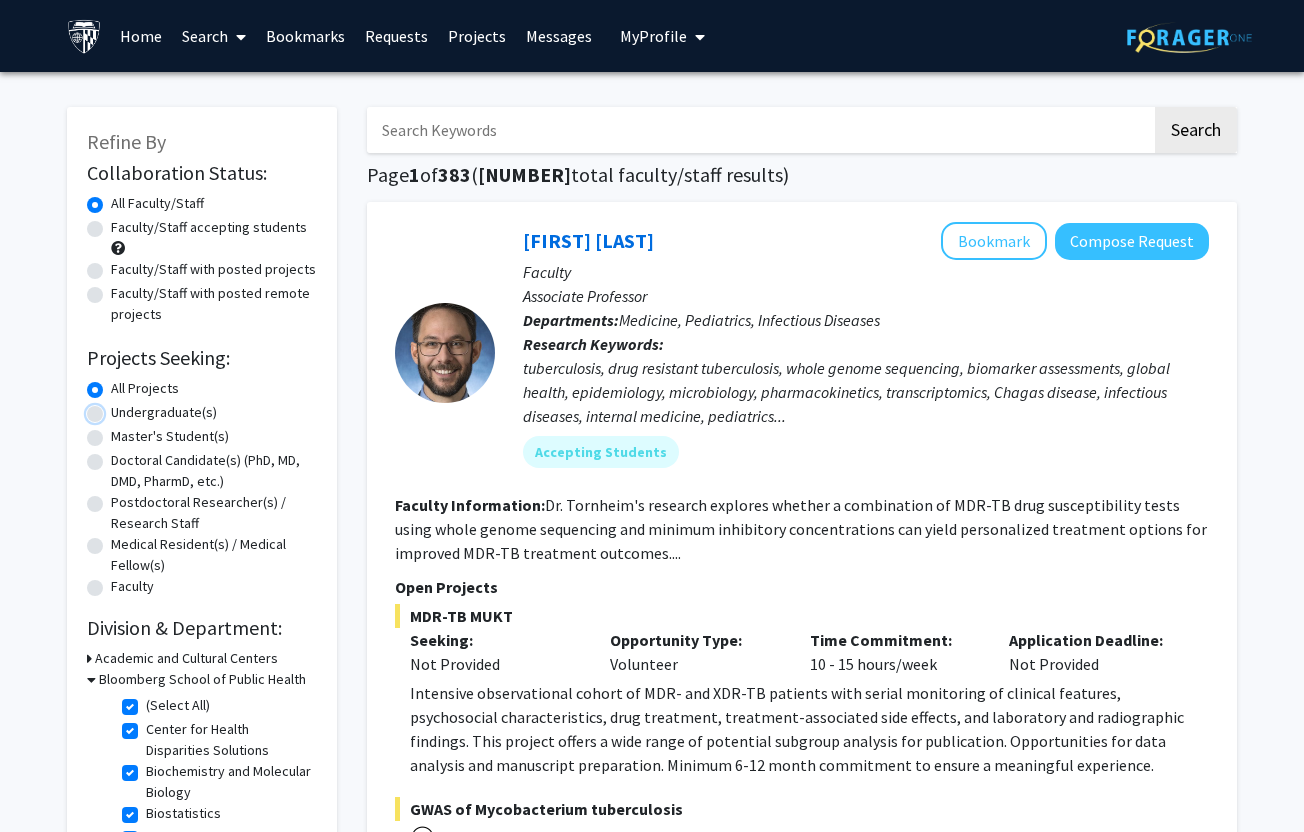 click on "Undergraduate(s)" at bounding box center [117, 408] 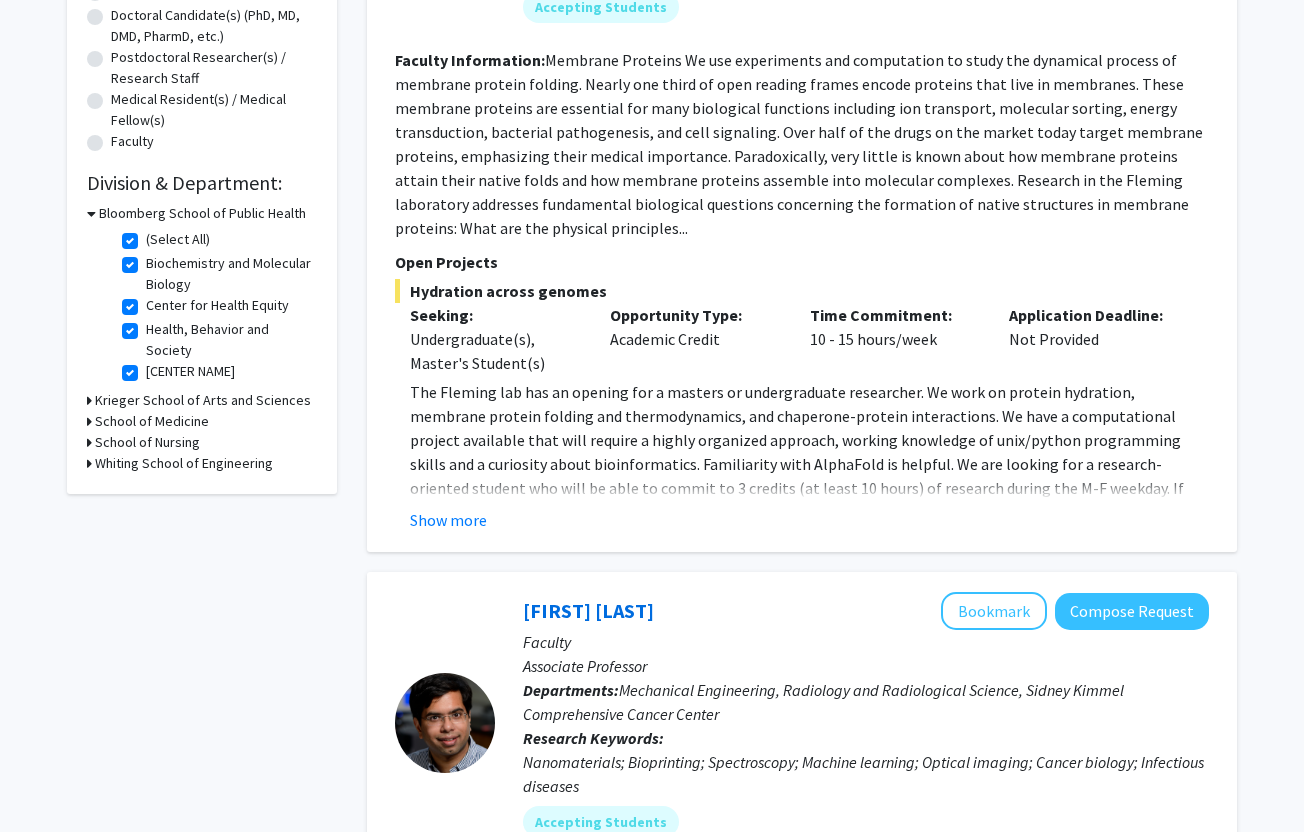scroll, scrollTop: 450, scrollLeft: 0, axis: vertical 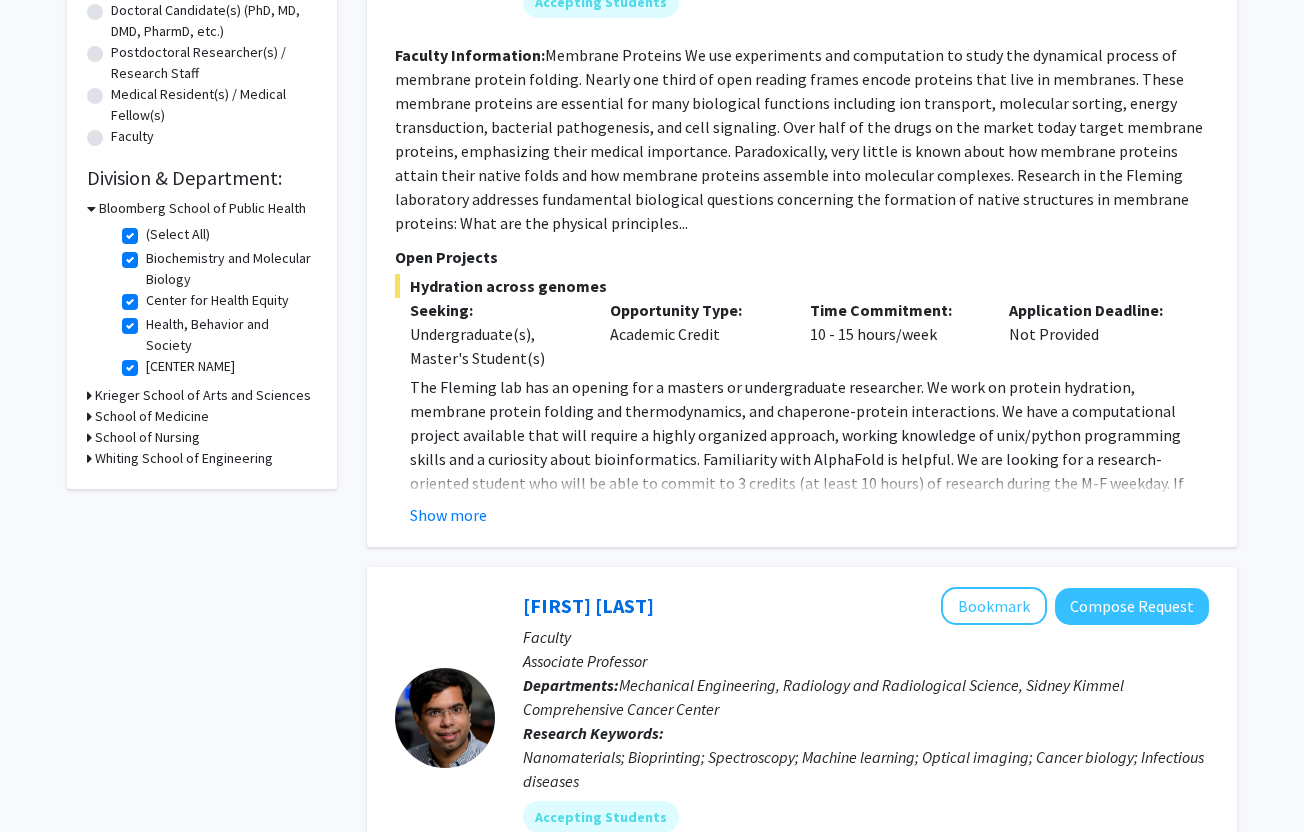 click on "Bloomberg School of Public Health" at bounding box center [202, 208] 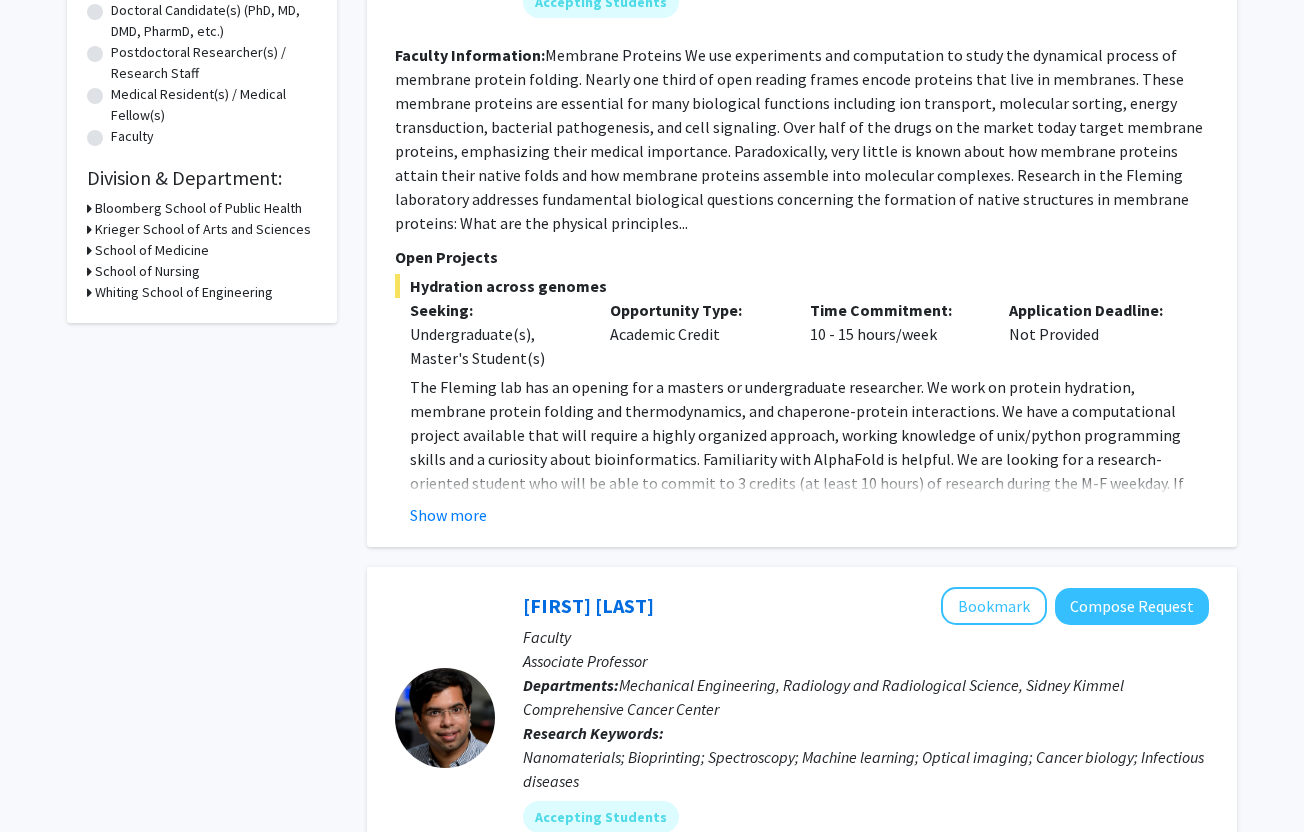 click on "Krieger School of Arts and Sciences" at bounding box center (203, 229) 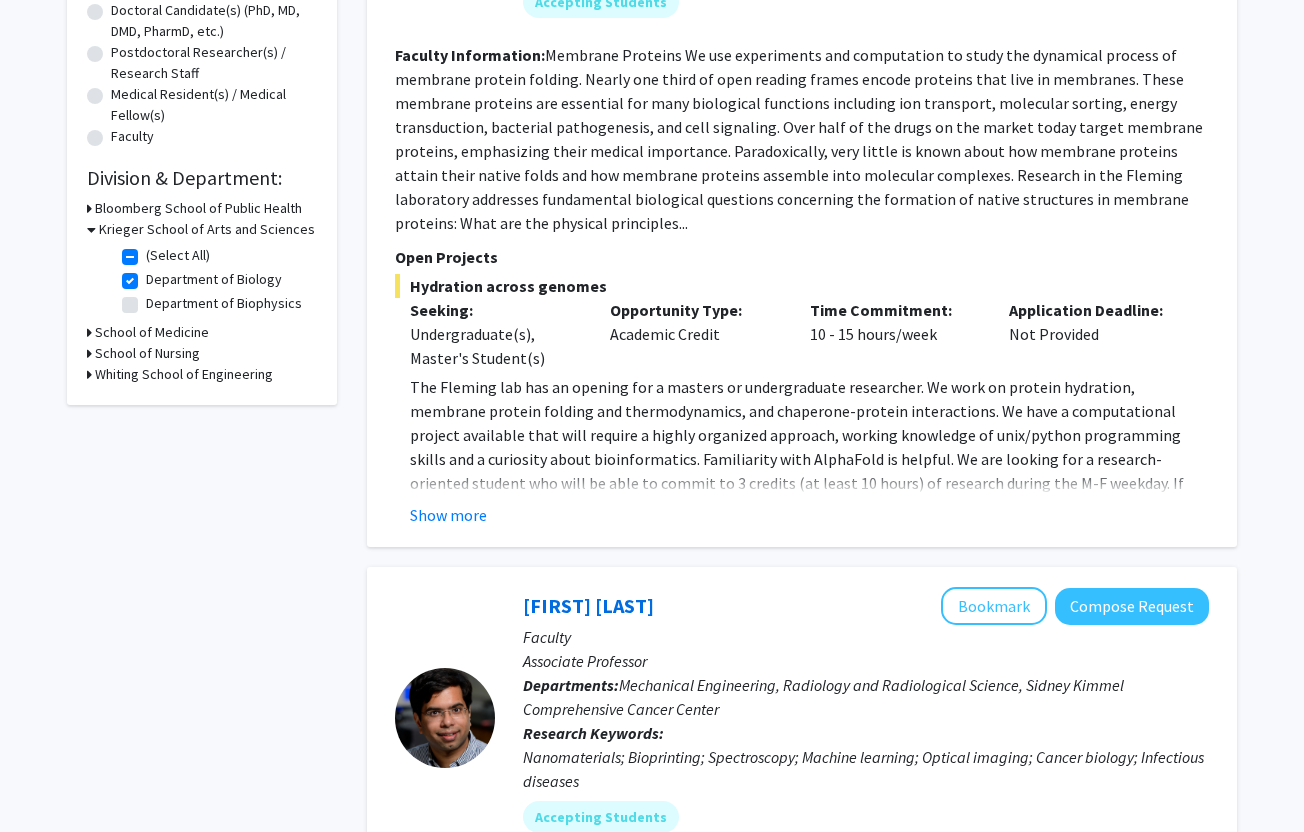click on "Krieger School of Arts and Sciences" at bounding box center [207, 229] 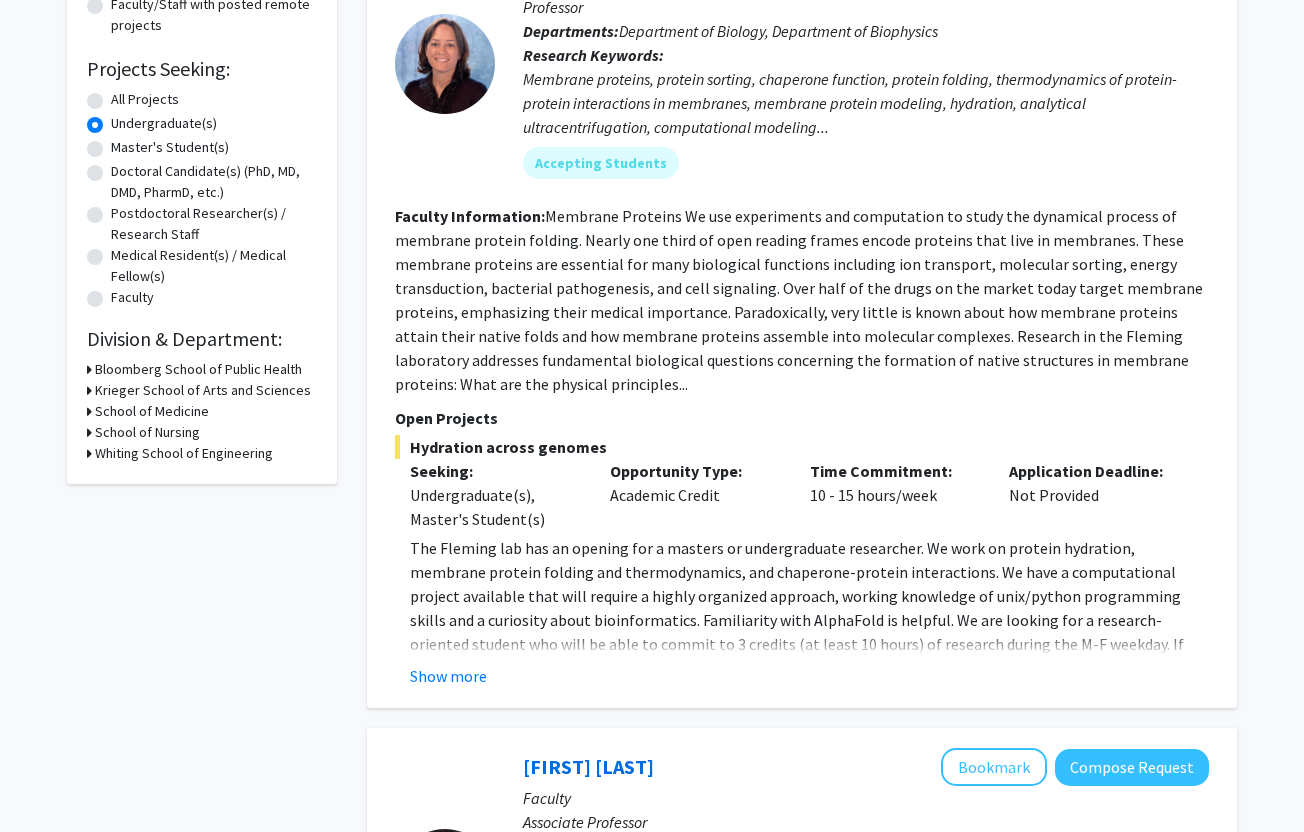 scroll, scrollTop: 301, scrollLeft: 0, axis: vertical 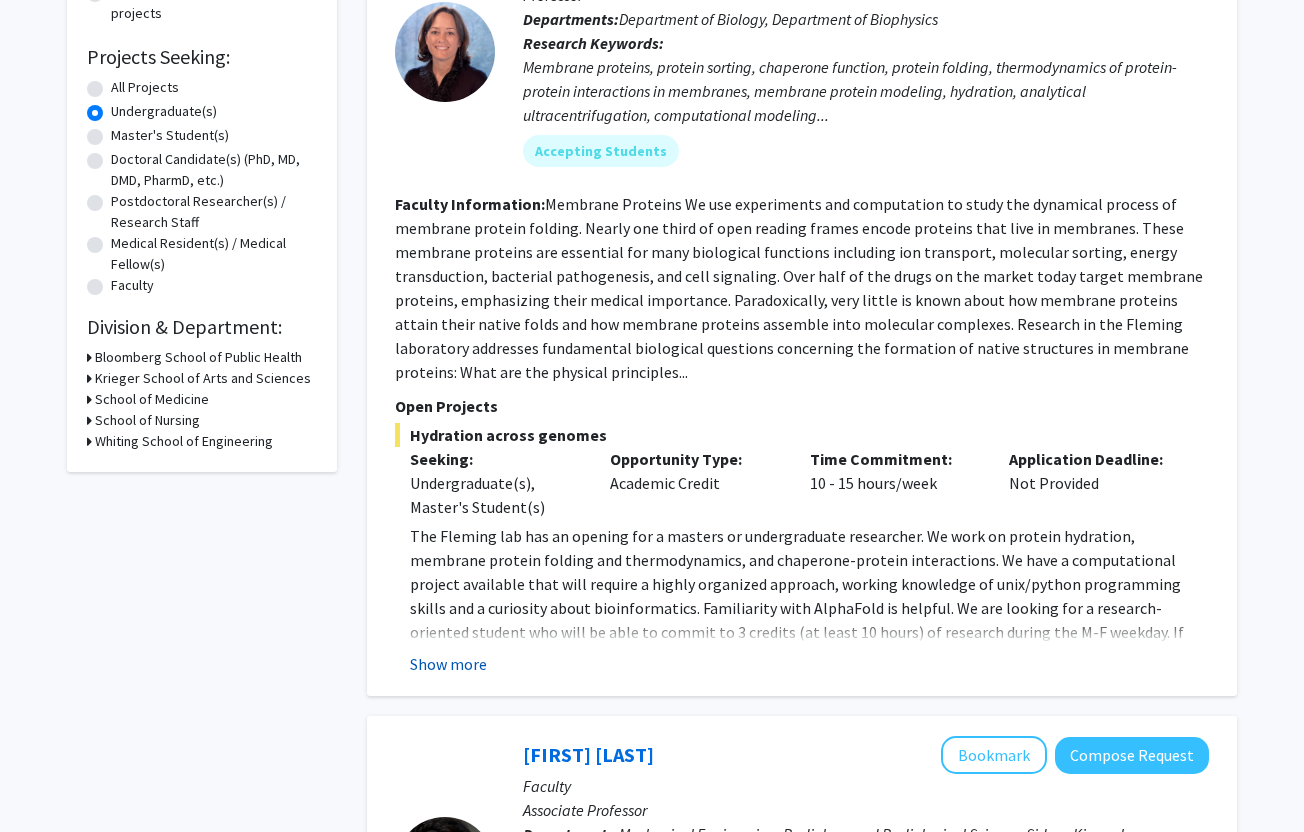 click on "Show more" 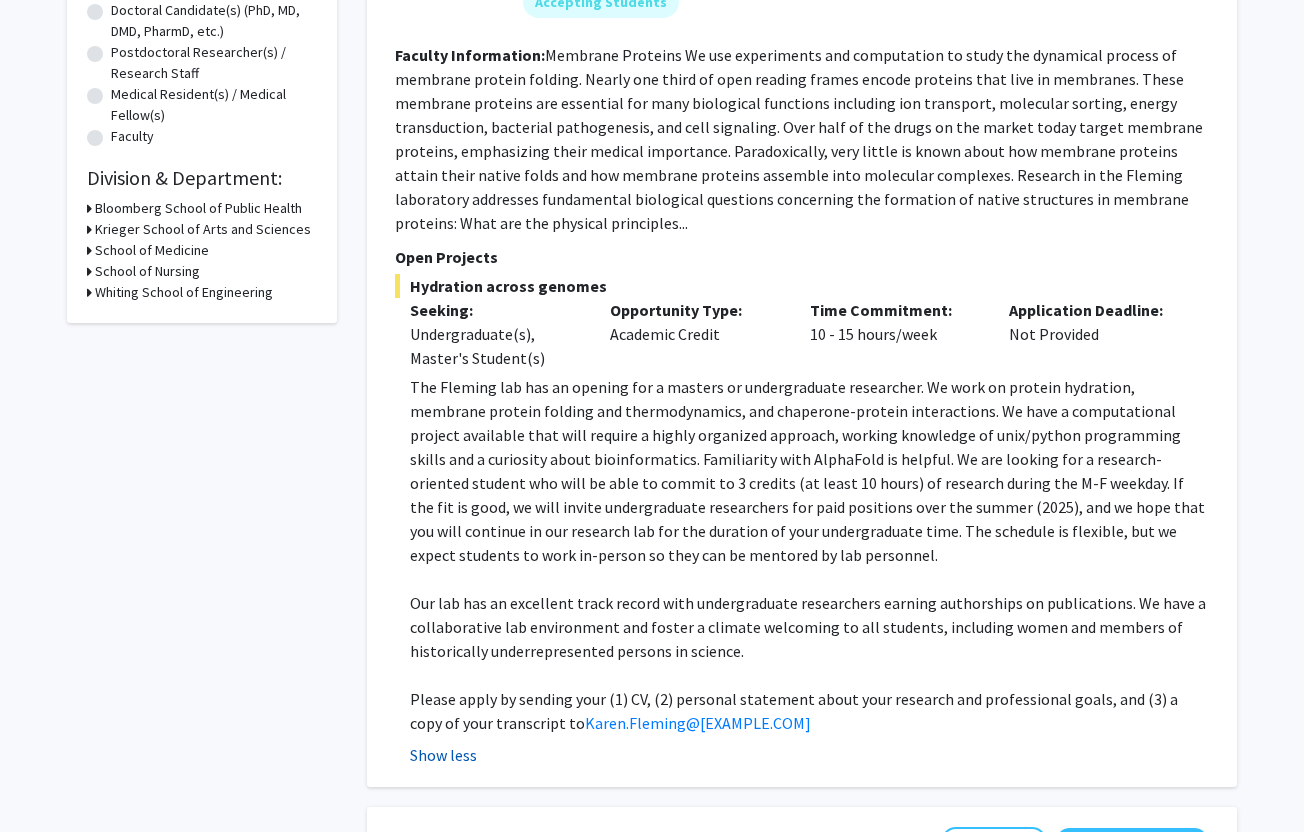 scroll, scrollTop: 452, scrollLeft: 0, axis: vertical 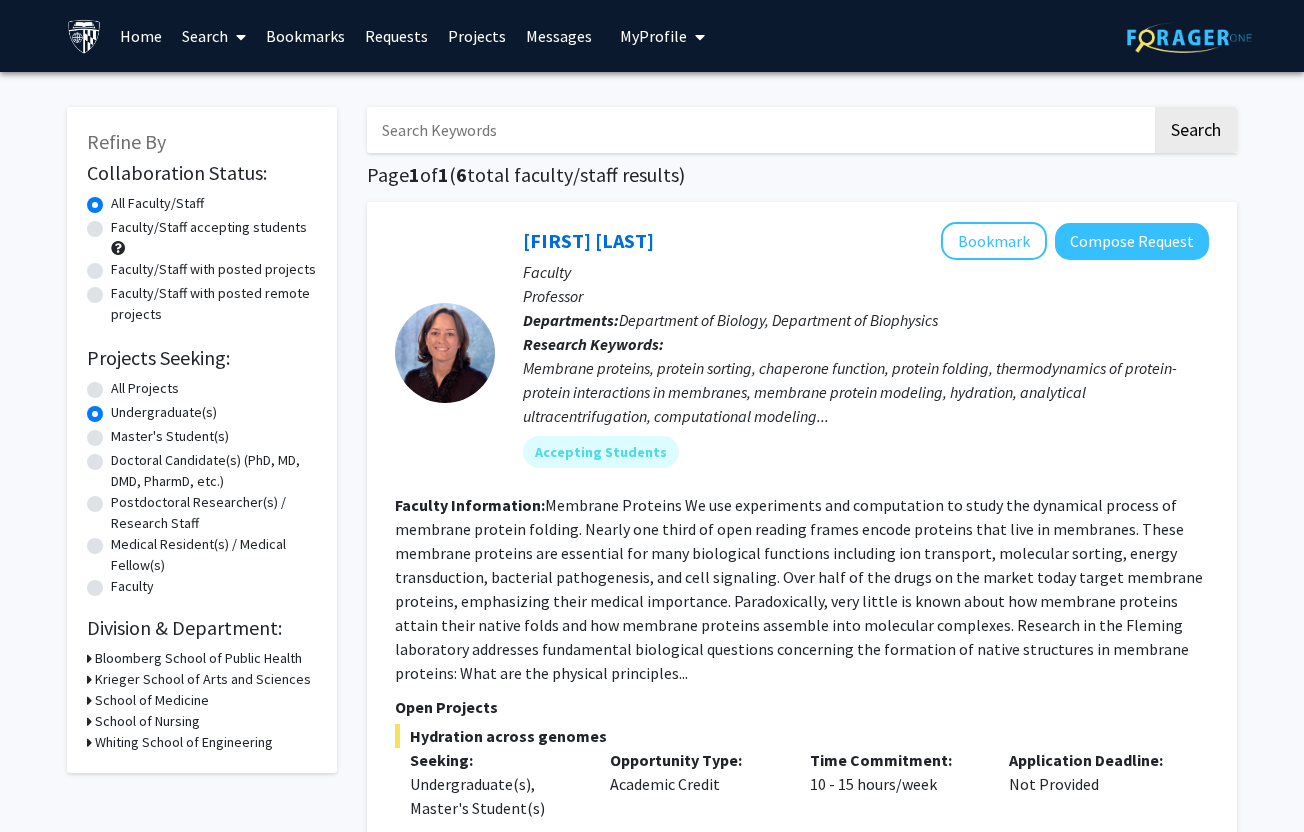 click at bounding box center [84, 36] 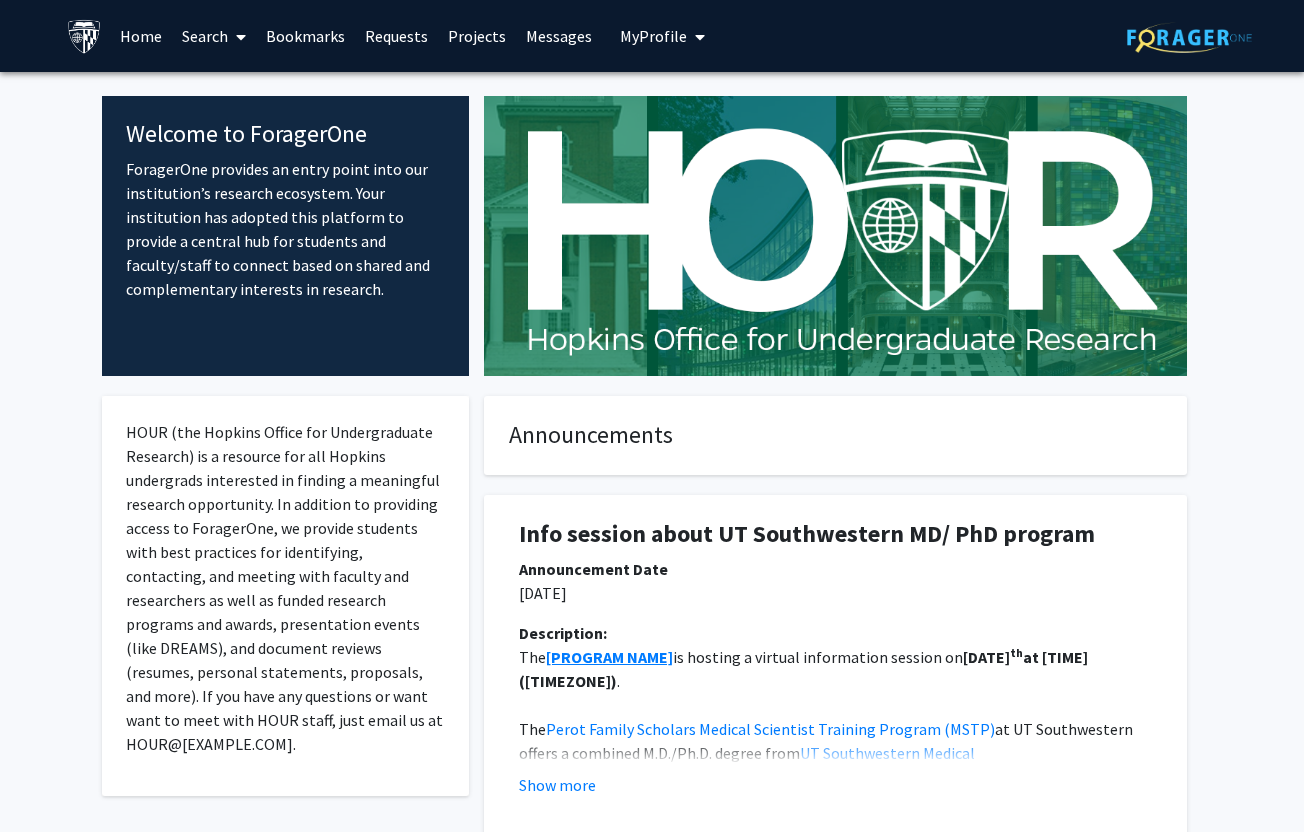 click on "Search" at bounding box center [214, 36] 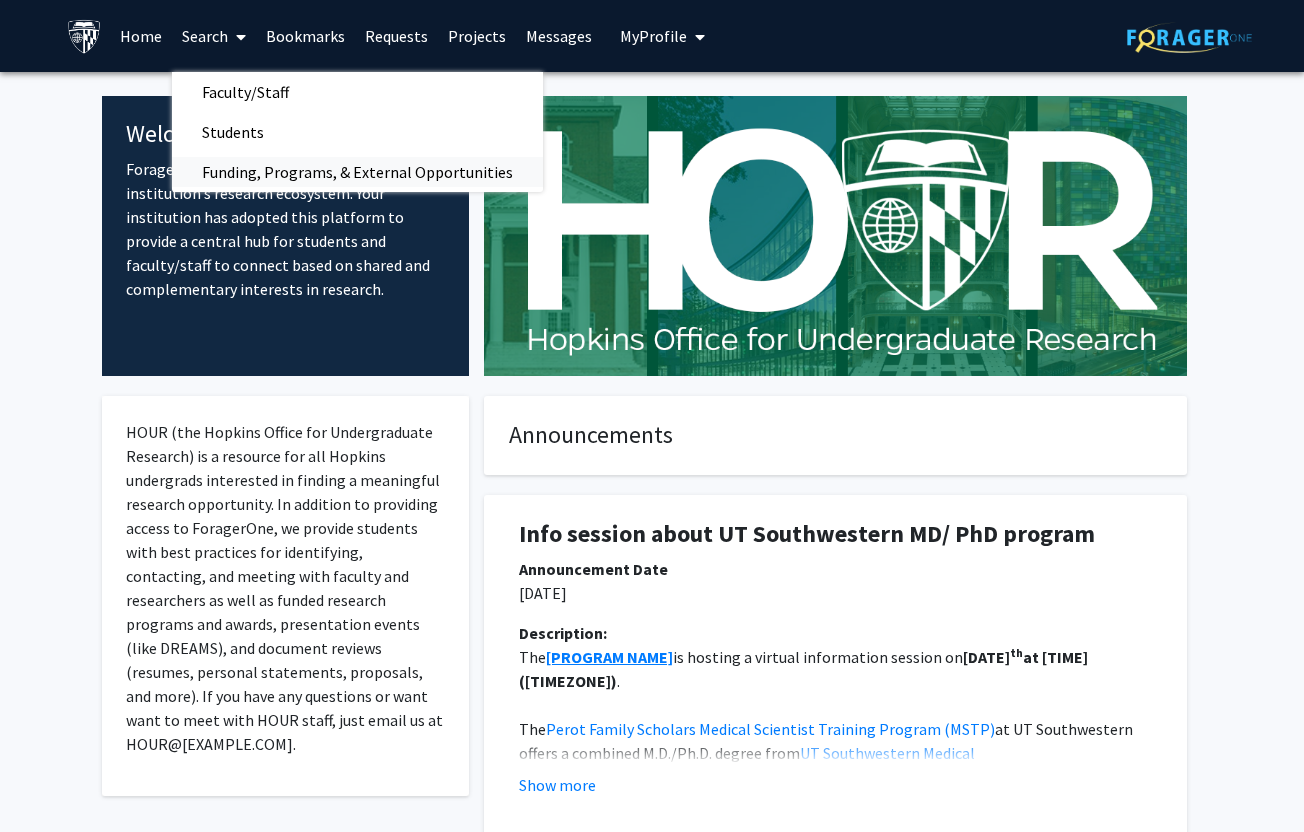 click on "Funding, Programs, & External Opportunities" at bounding box center [357, 172] 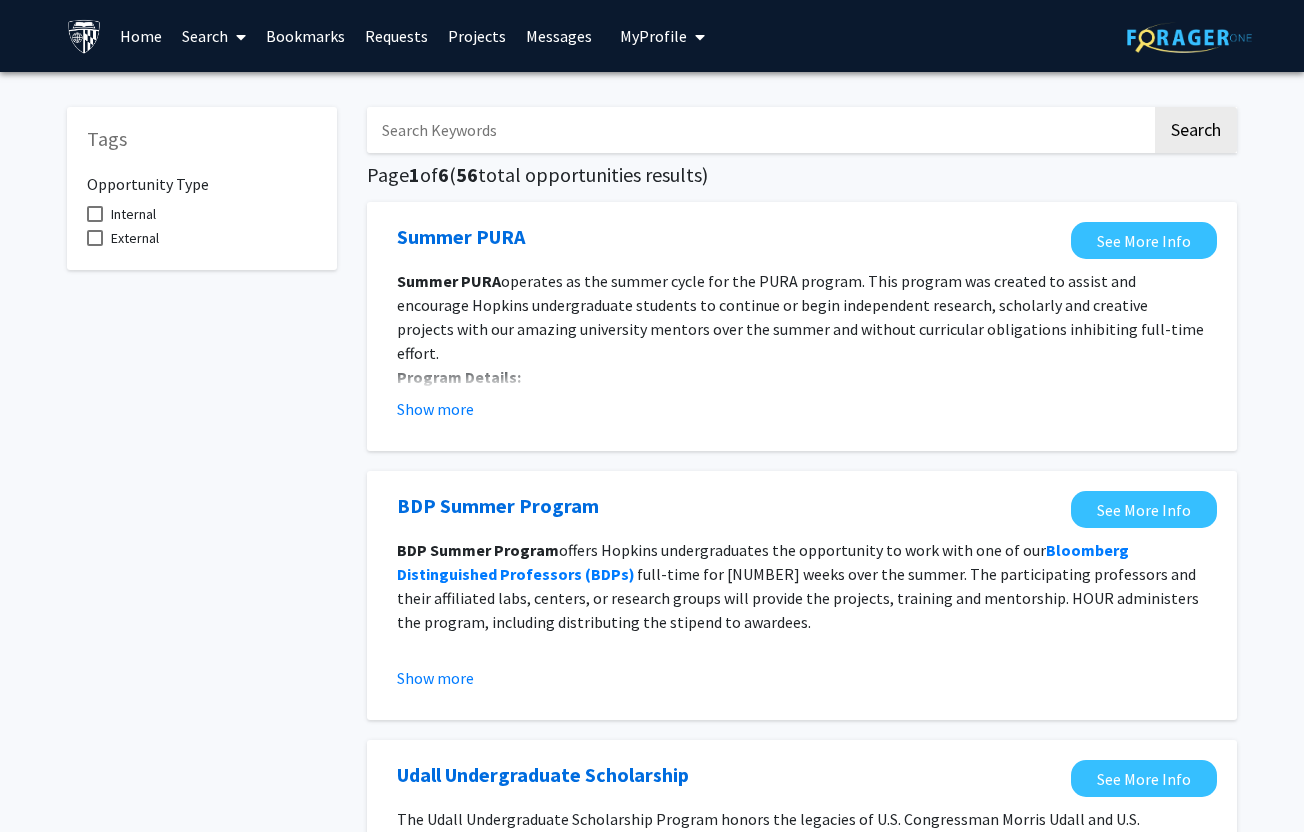 click at bounding box center (95, 214) 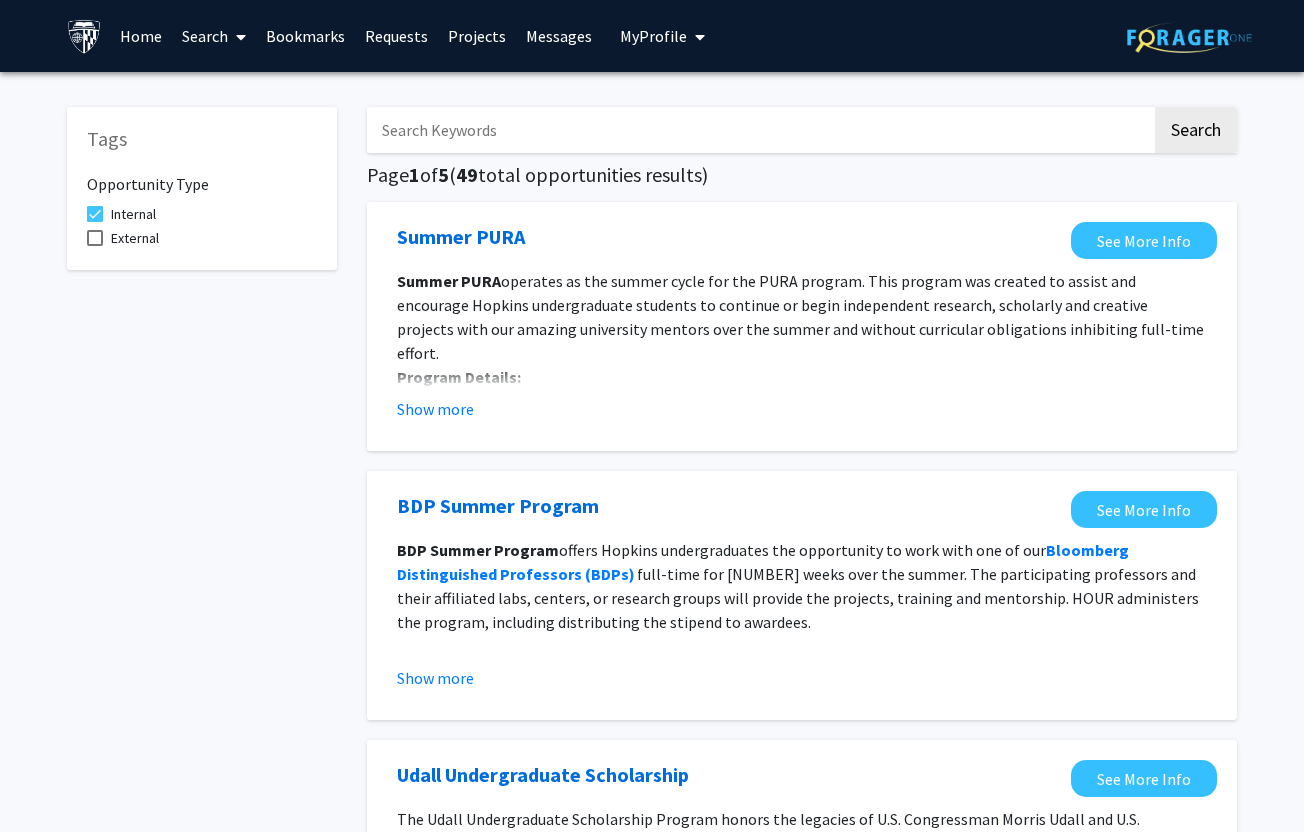 click on "Projects" at bounding box center (477, 36) 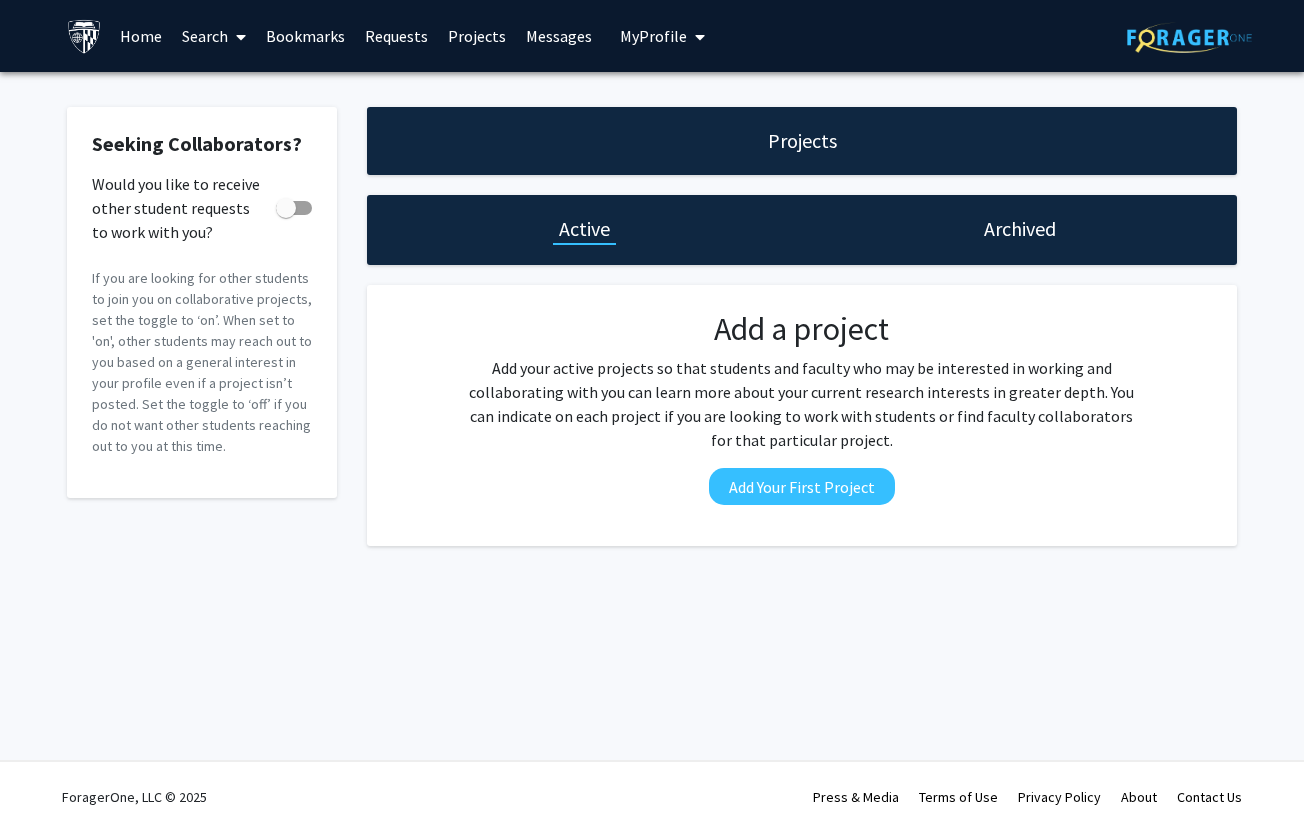 click on "Search" at bounding box center (214, 36) 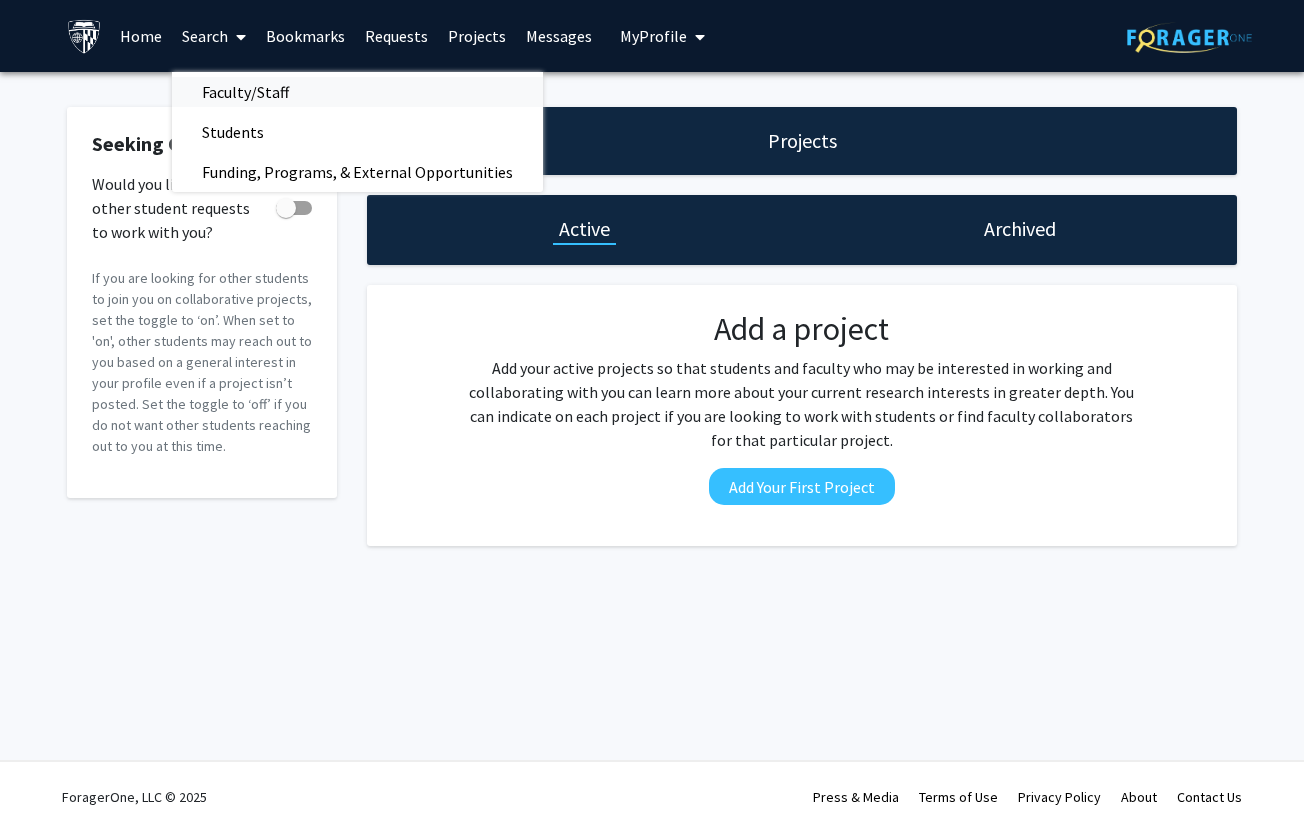 click on "Faculty/Staff" at bounding box center (245, 92) 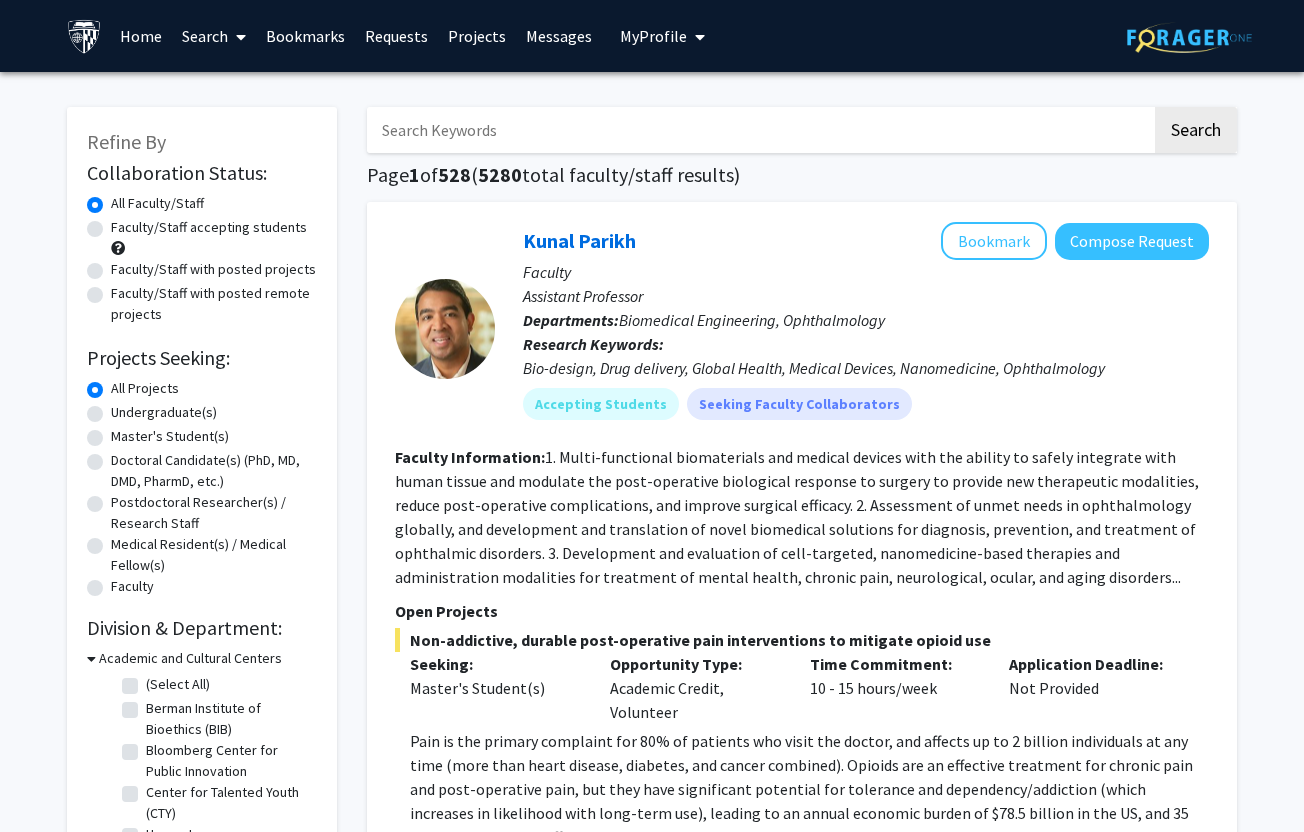 click on "Undergraduate(s)" 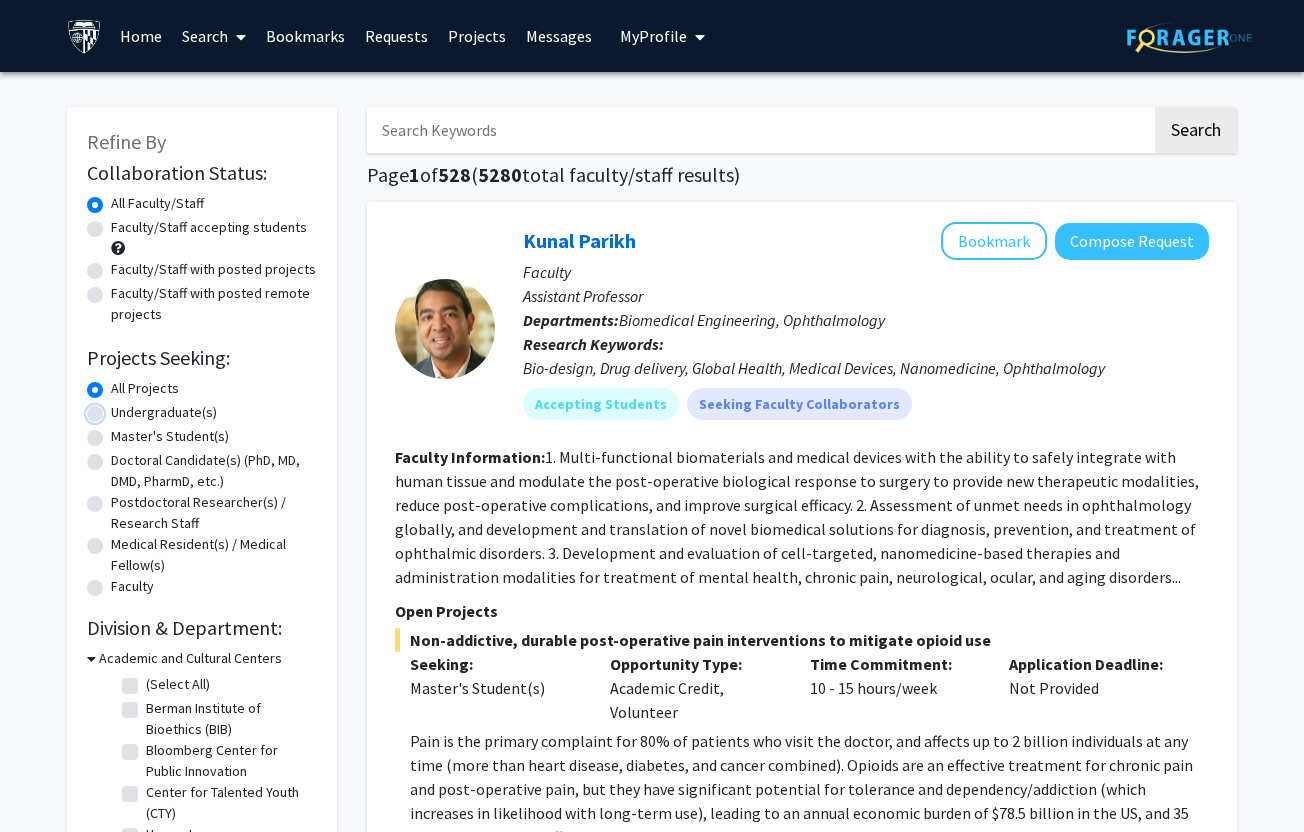 click on "Undergraduate(s)" at bounding box center (117, 408) 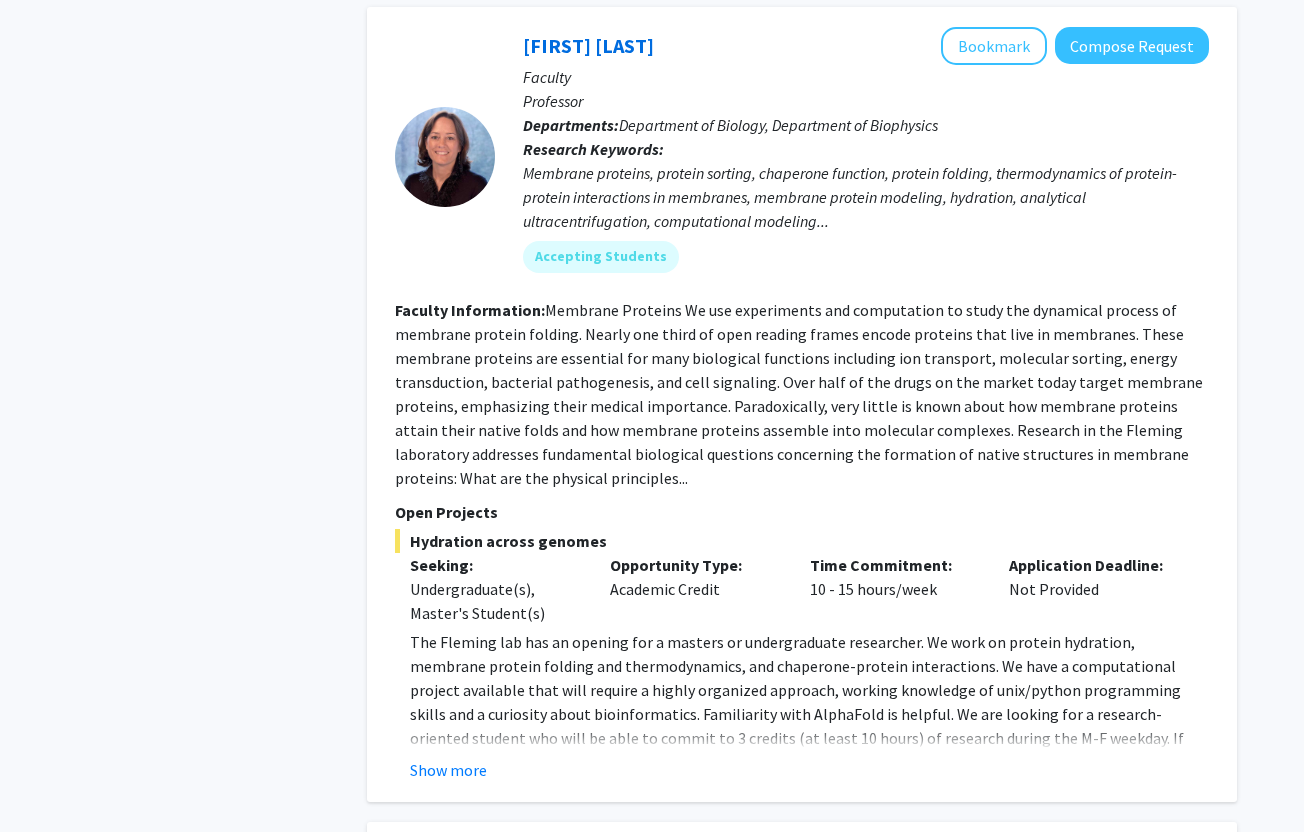 scroll, scrollTop: 4159, scrollLeft: 0, axis: vertical 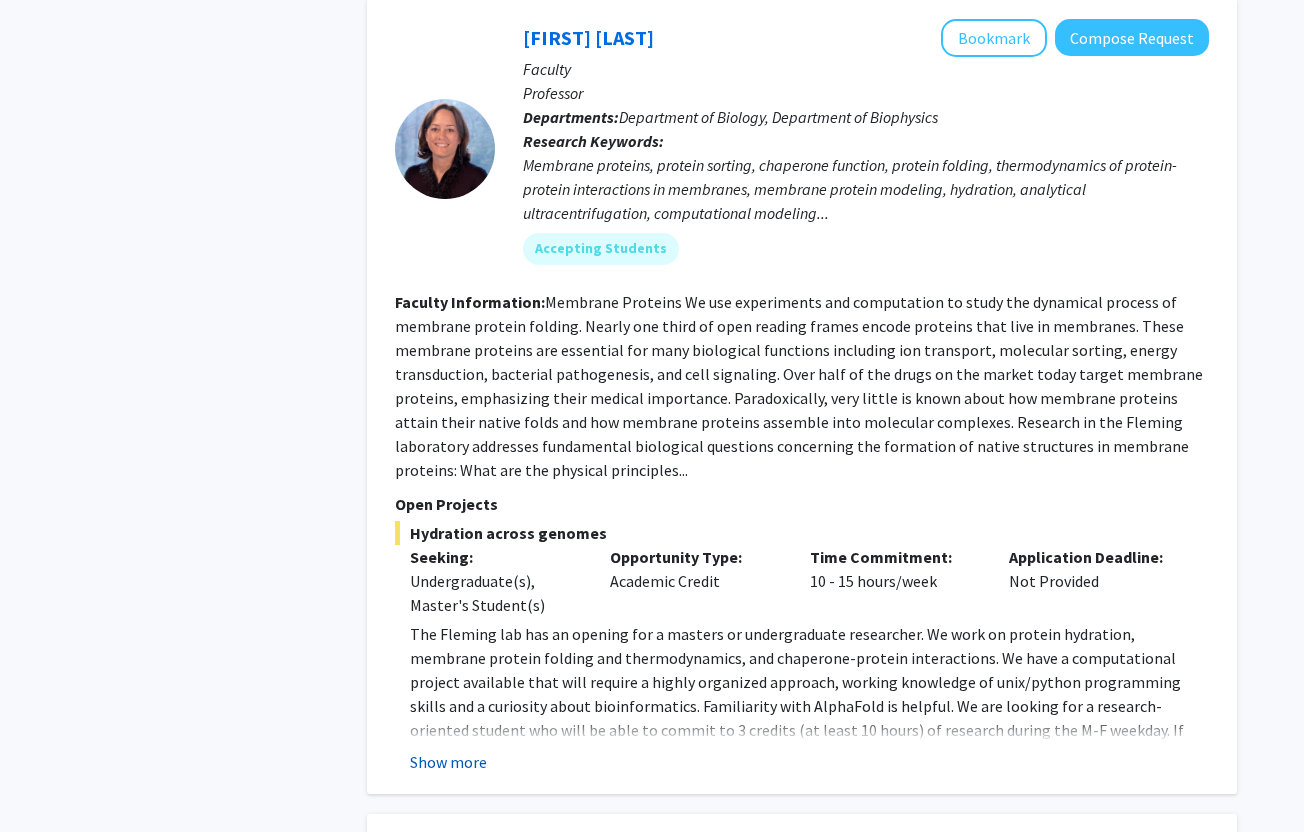 click on "Show more" 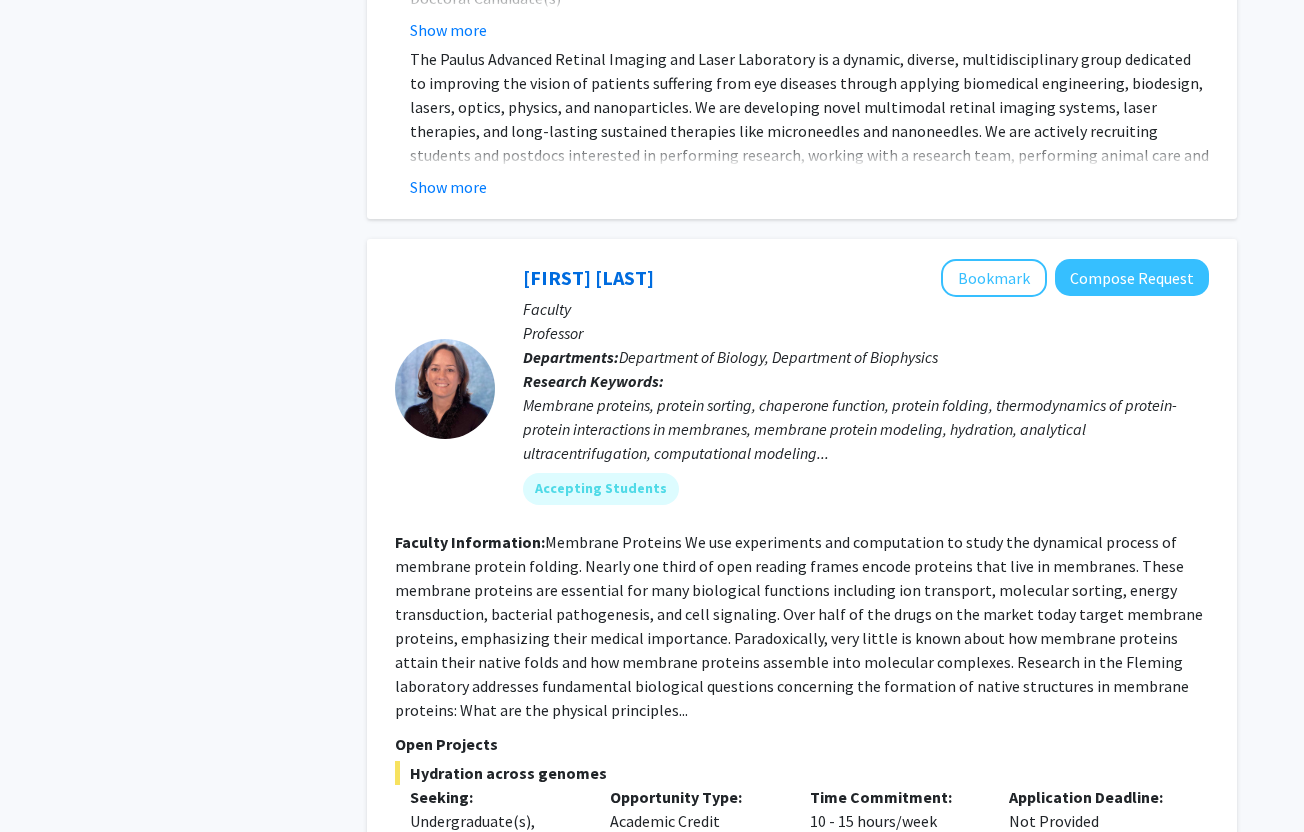 scroll, scrollTop: 3900, scrollLeft: 0, axis: vertical 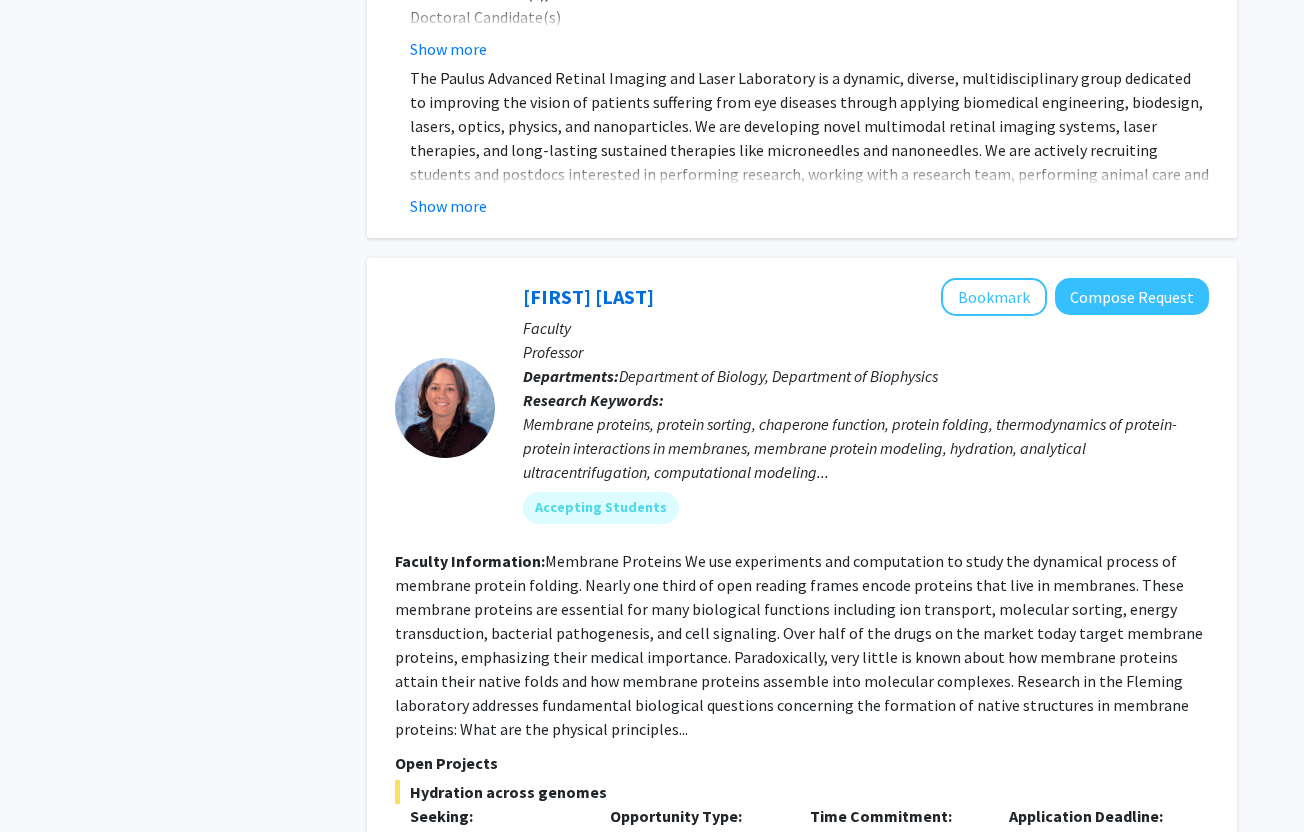 click on "Membrane Proteins We use experiments and computation to study the dynamical process of membrane protein folding. Nearly one third of open reading frames encode proteins that live in membranes. These membrane proteins are essential for many biological functions including ion transport, molecular sorting, energy transduction, bacterial pathogenesis, and cell signaling. Over half of the drugs on the market today target membrane proteins, emphasizing their medical importance. Paradoxically, very little is known about how membrane proteins attain their native folds and how membrane proteins assemble into molecular complexes. Research in the Fleming laboratory addresses fundamental biological questions concerning the formation of native structures in membrane proteins:  What are the physical principles..." 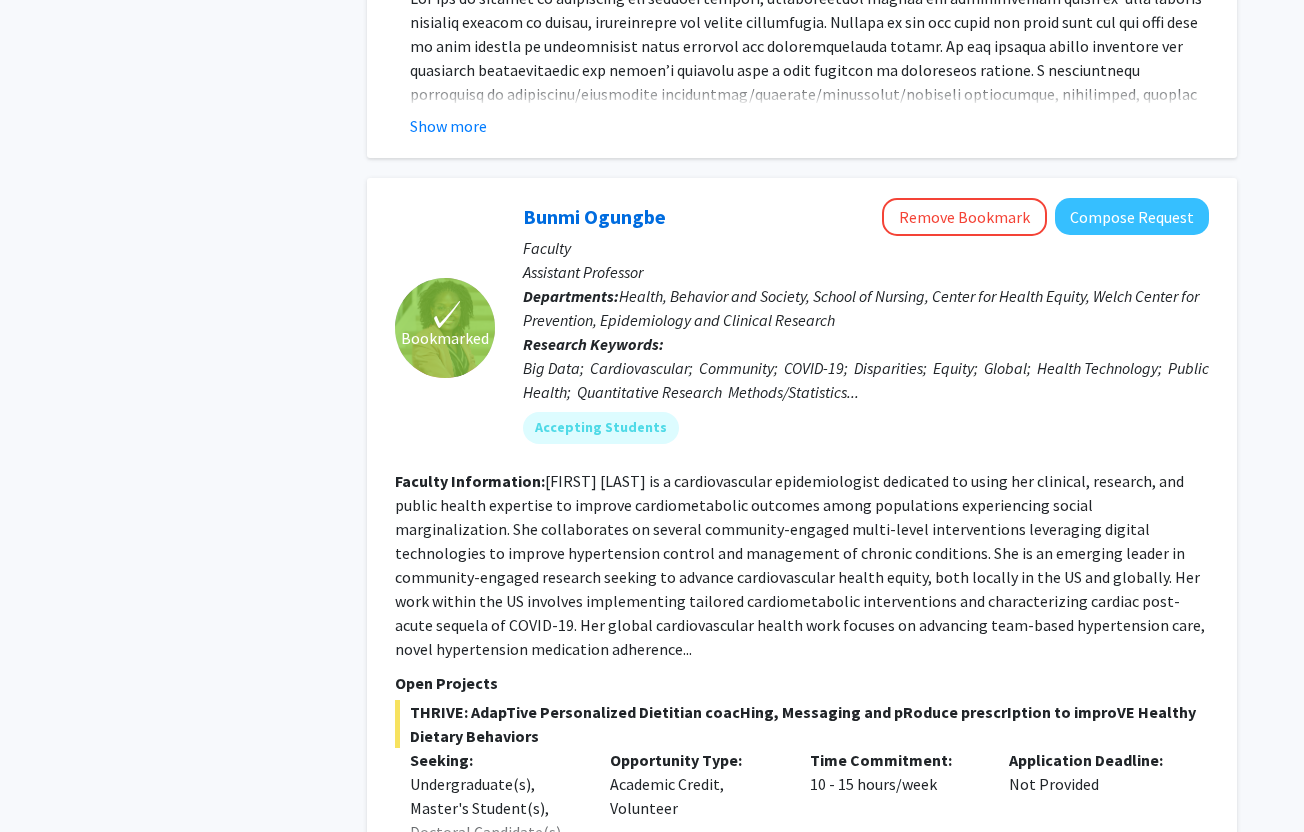 scroll, scrollTop: 5908, scrollLeft: 0, axis: vertical 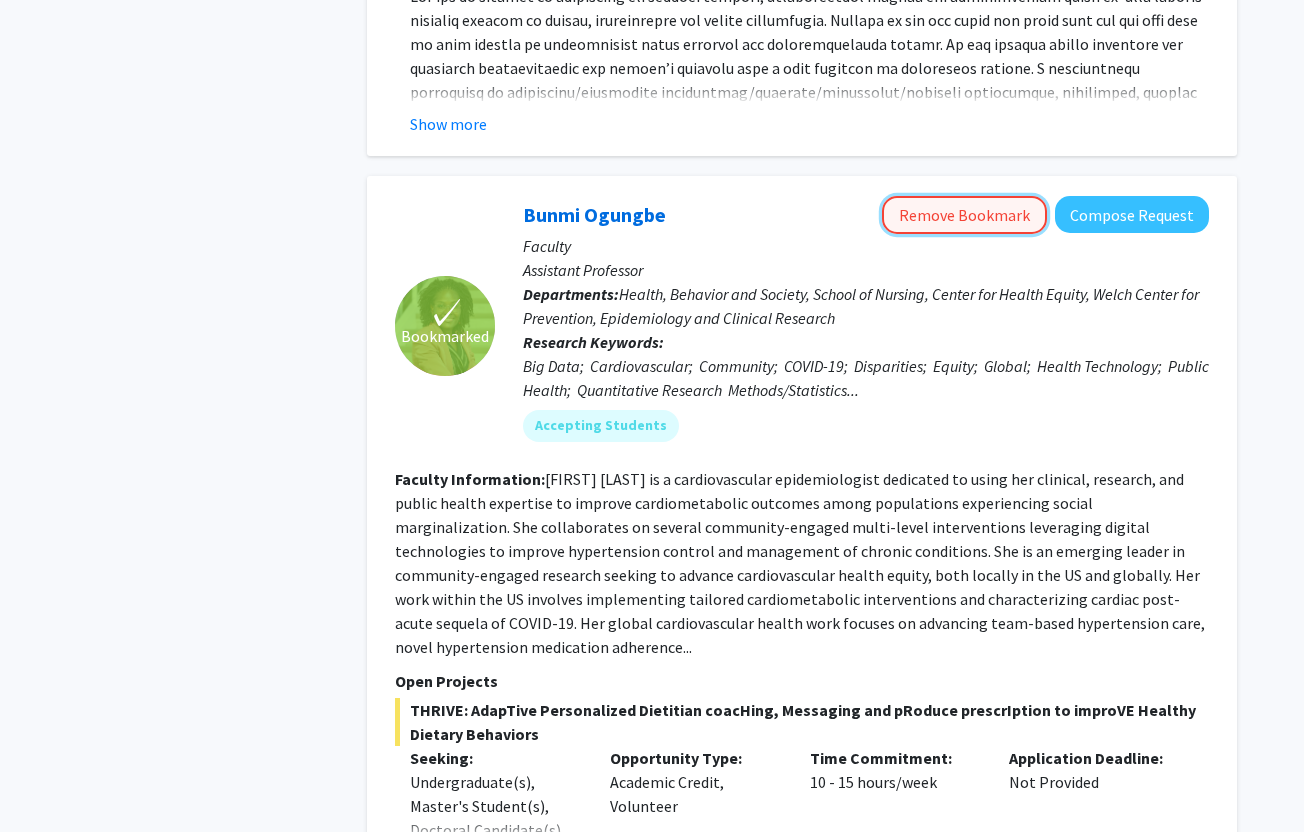 click on "Remove Bookmark" 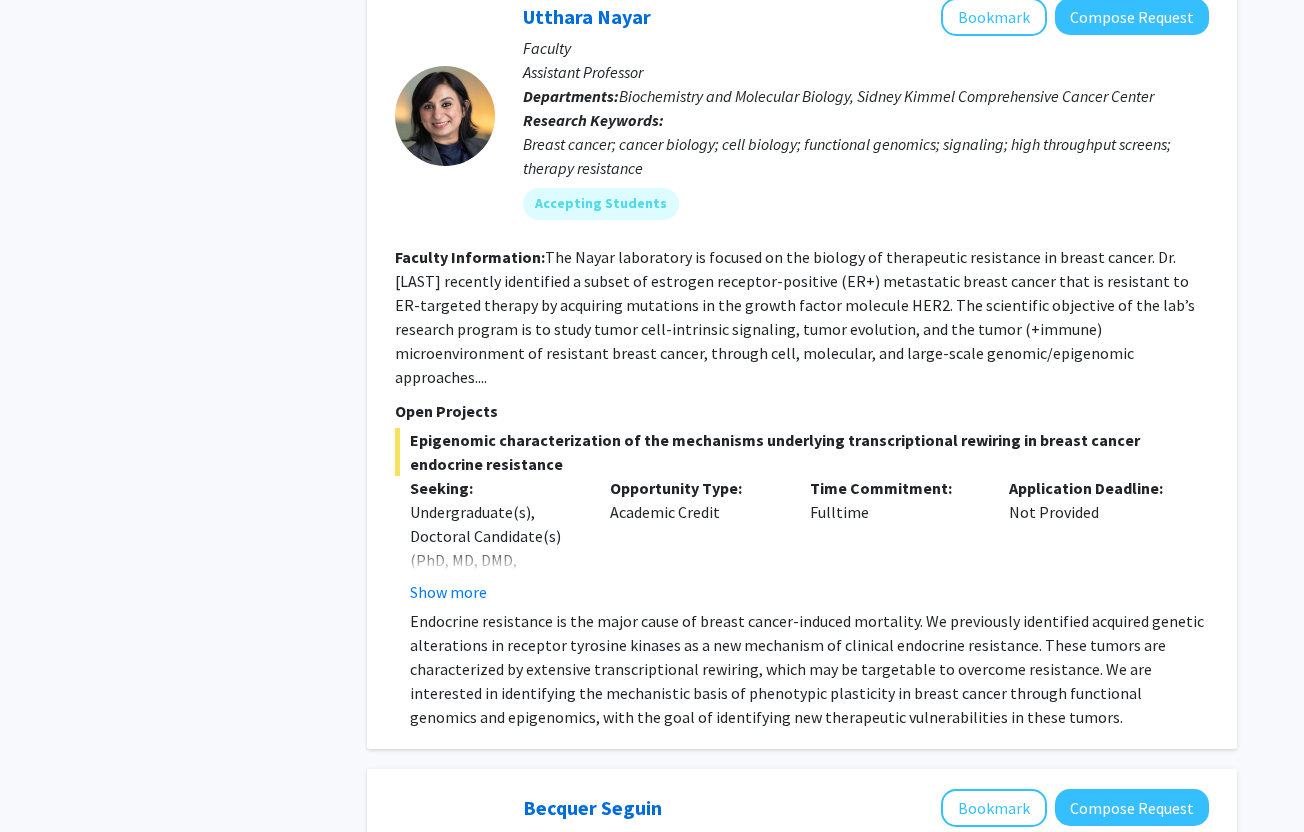 scroll, scrollTop: 7714, scrollLeft: 0, axis: vertical 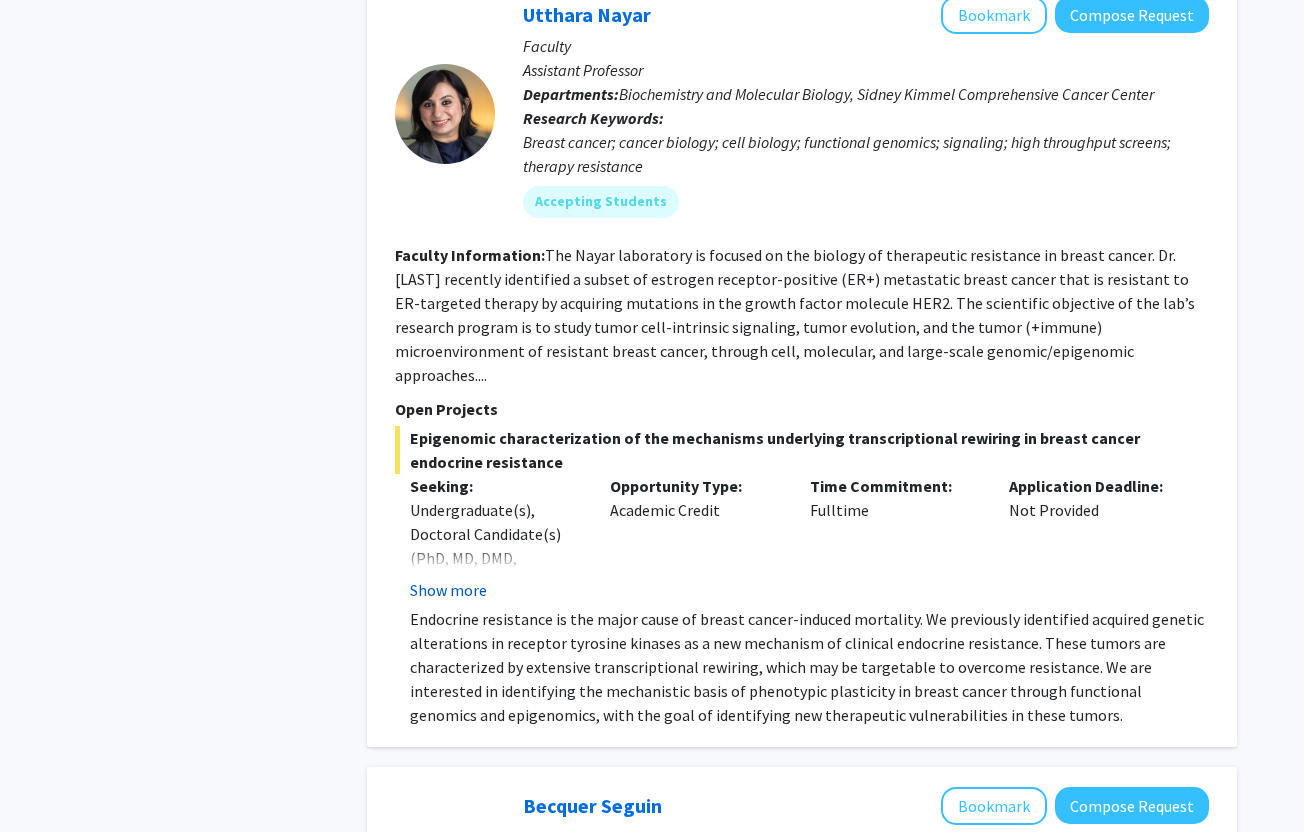 click on "Show more" 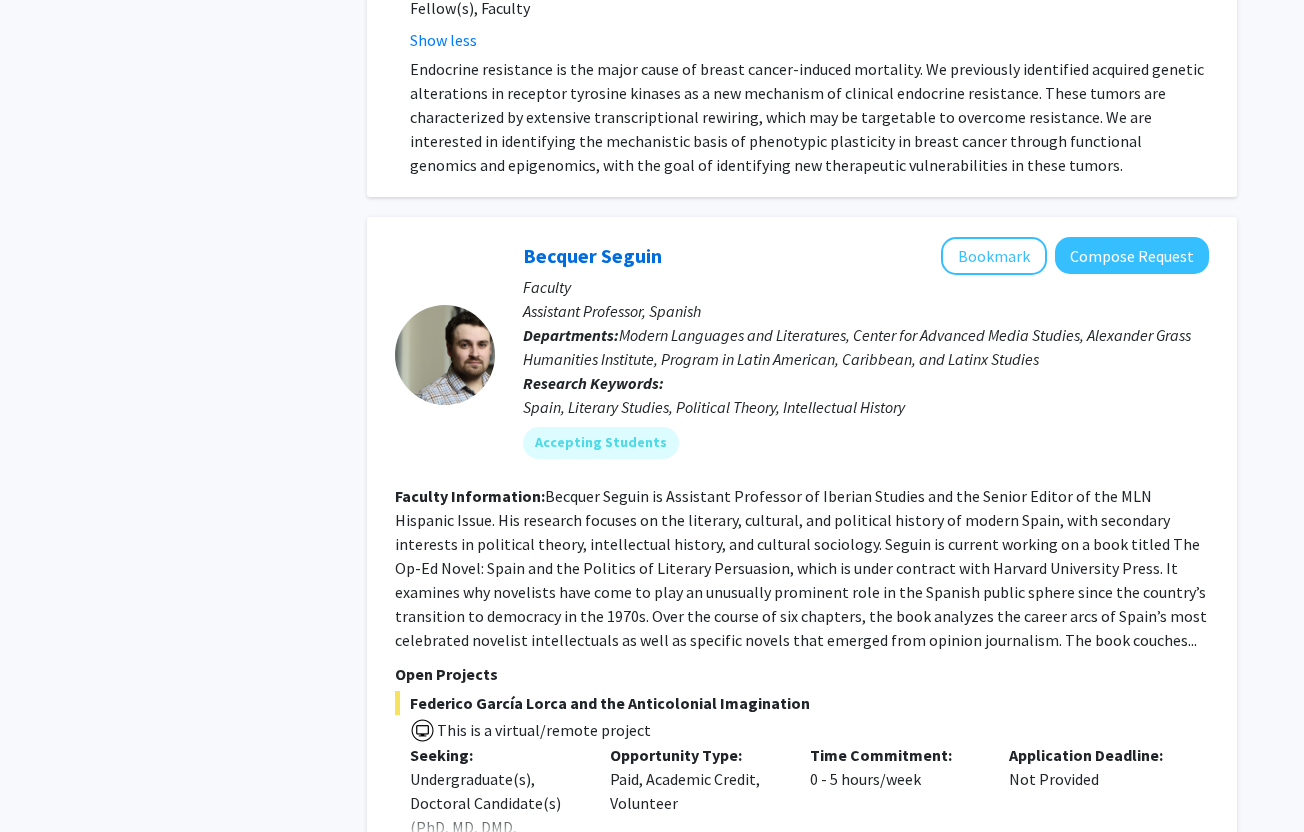 scroll, scrollTop: 8741, scrollLeft: 0, axis: vertical 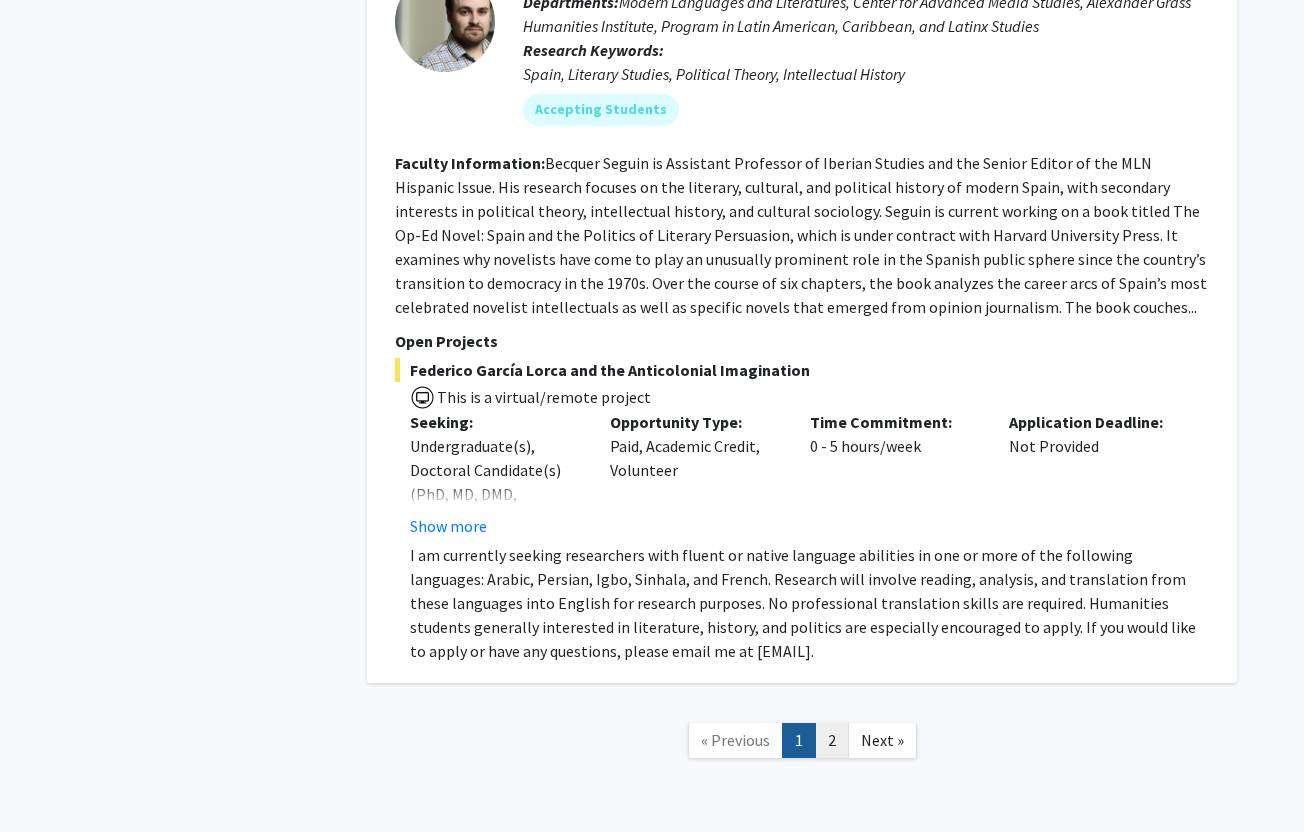 click on "2" 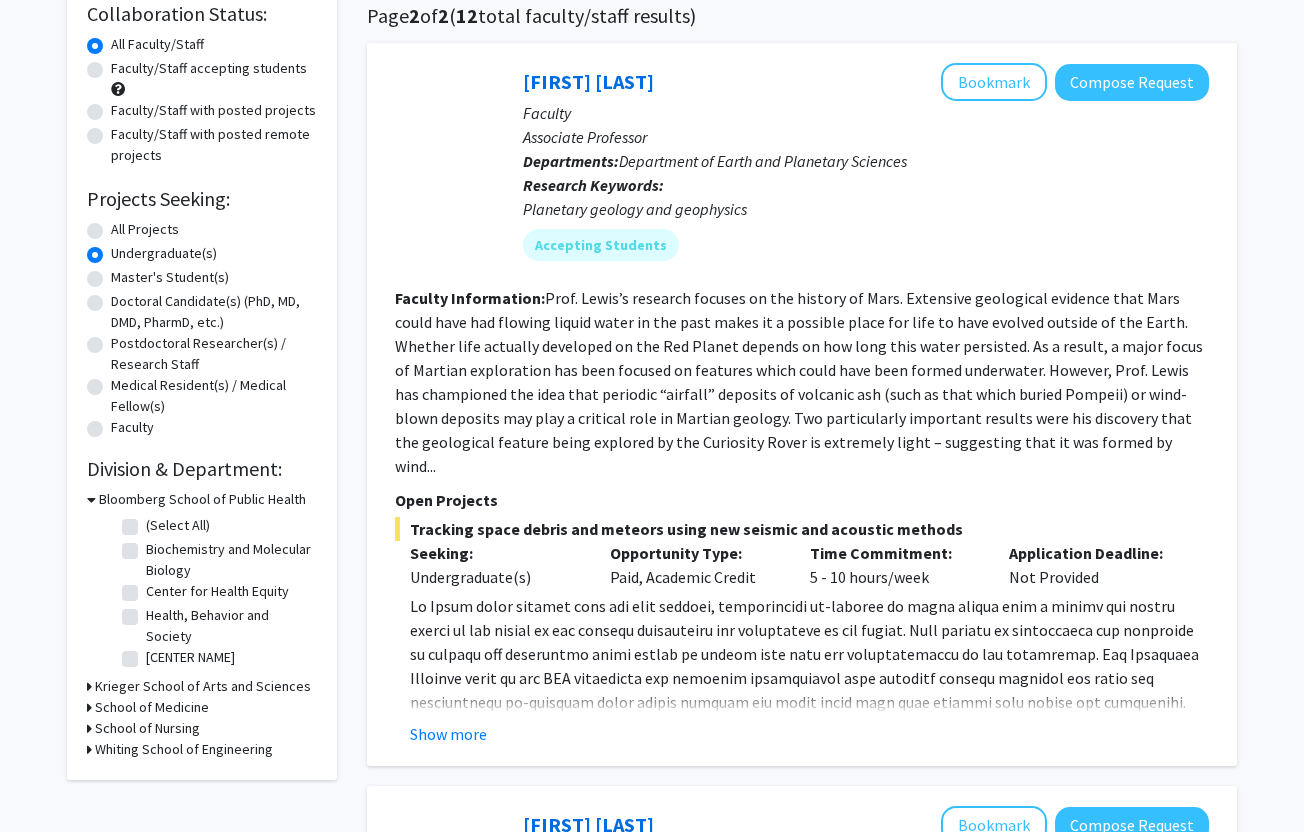 scroll, scrollTop: 11, scrollLeft: 0, axis: vertical 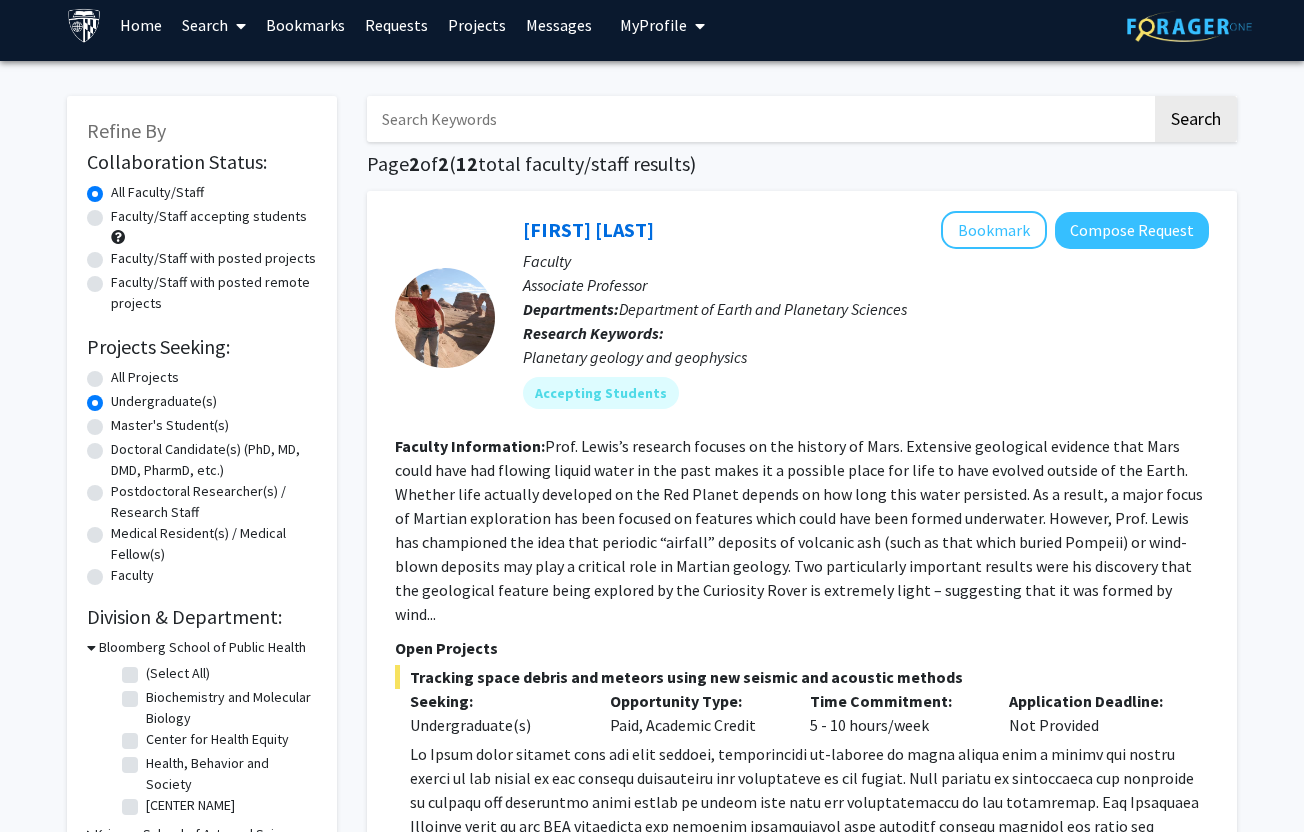 click on "All Projects" 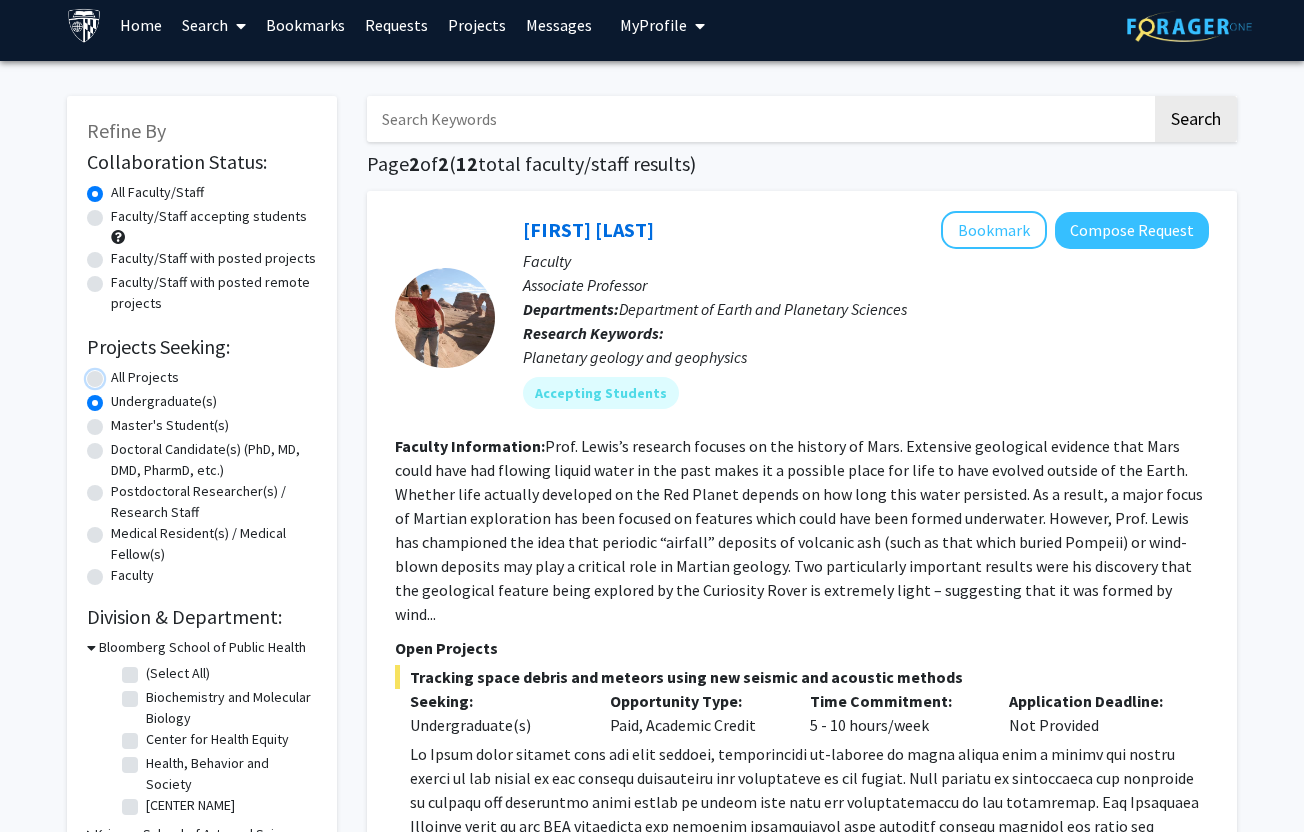 click on "All Projects" at bounding box center (117, 373) 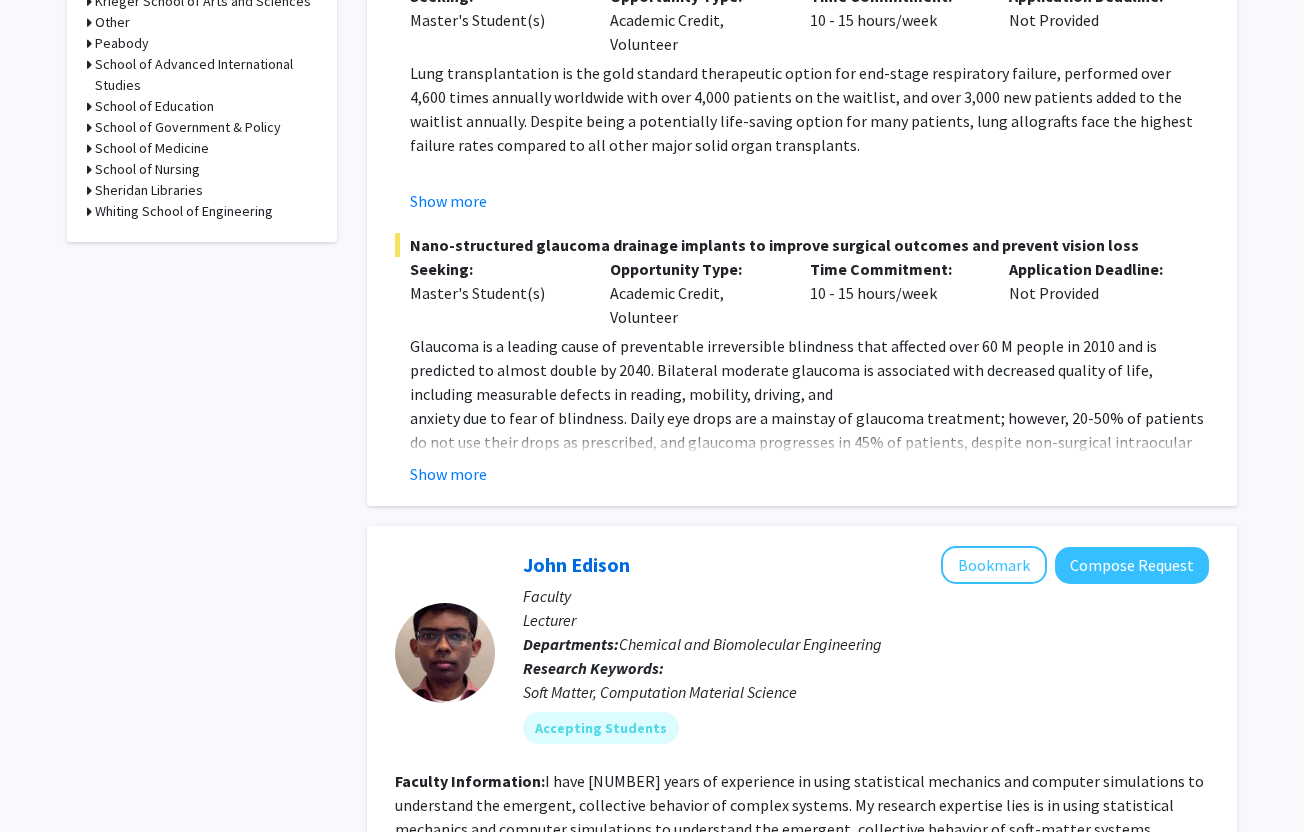 scroll, scrollTop: 0, scrollLeft: 0, axis: both 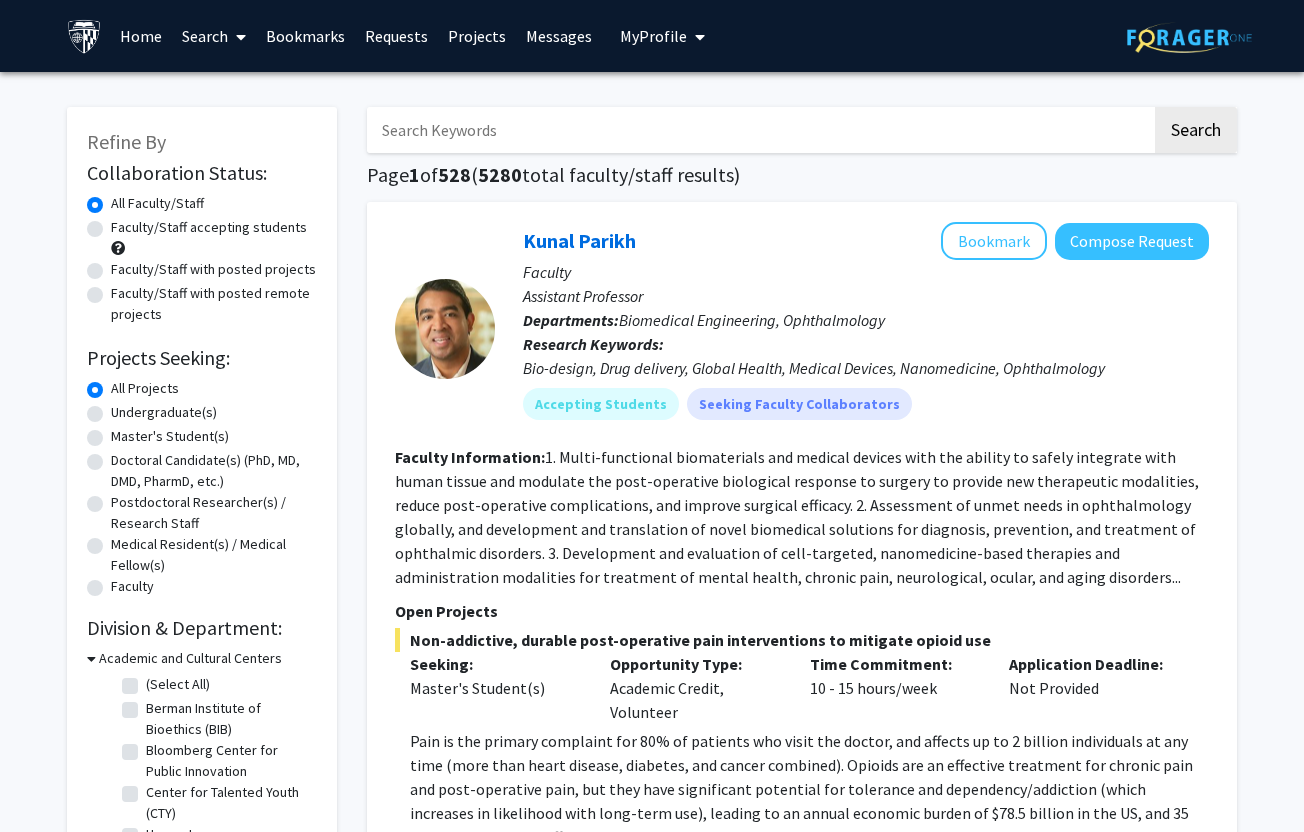 click at bounding box center (241, 37) 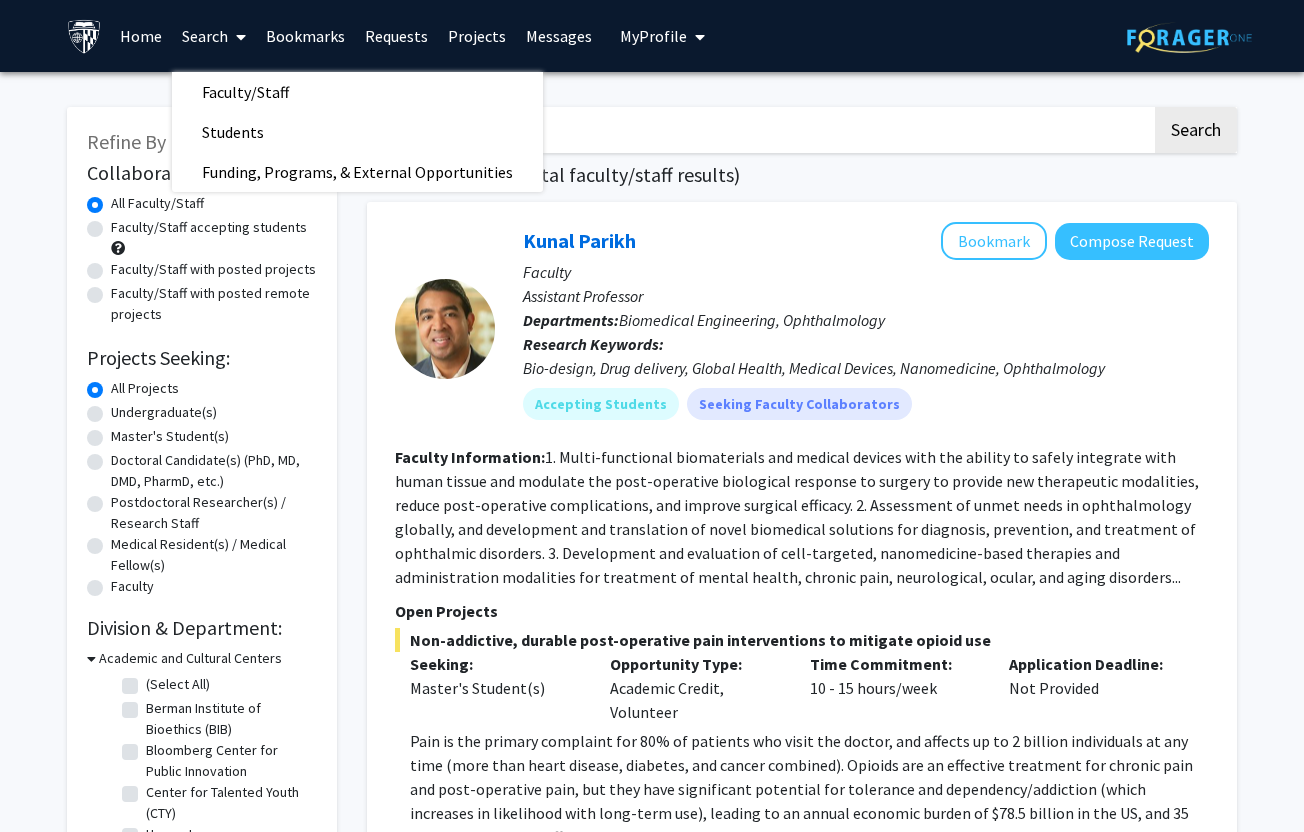 click at bounding box center [700, 37] 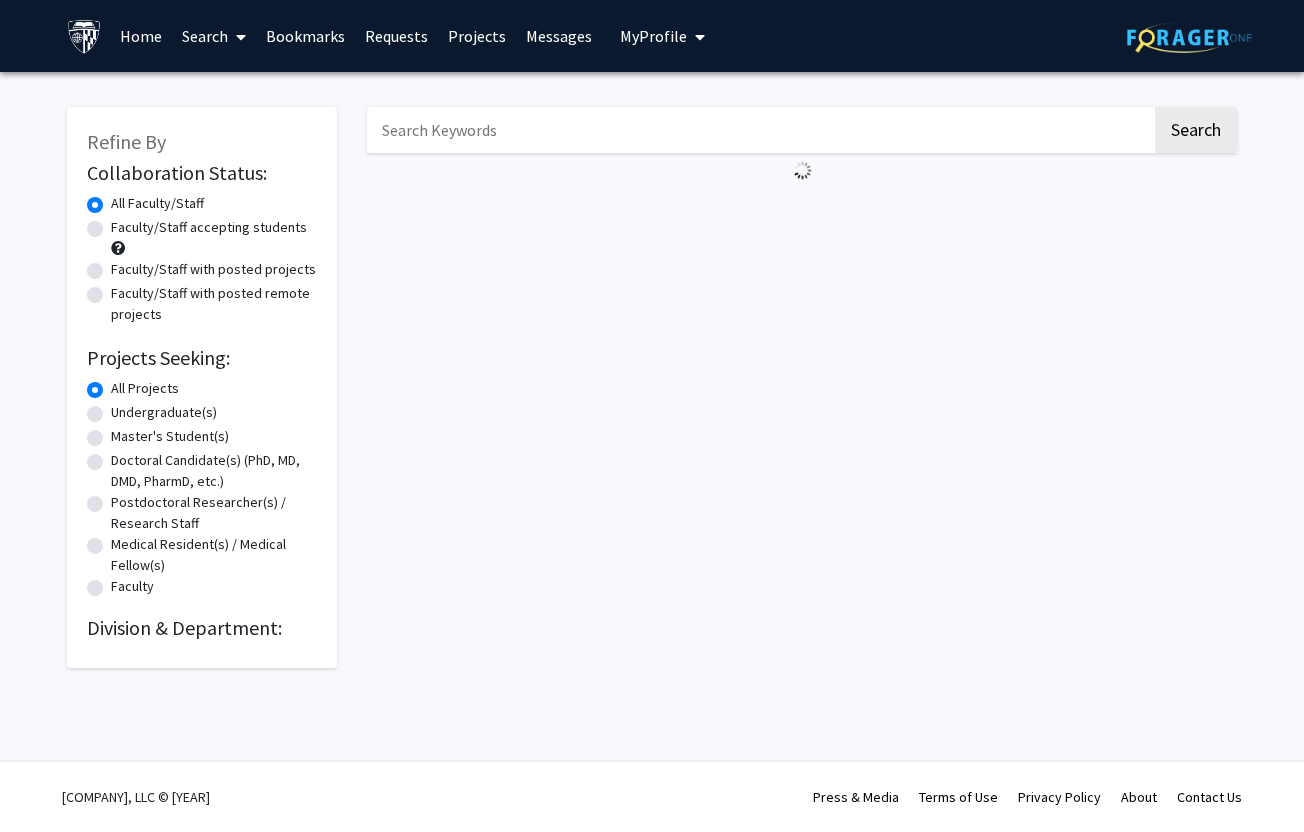 scroll, scrollTop: 0, scrollLeft: 0, axis: both 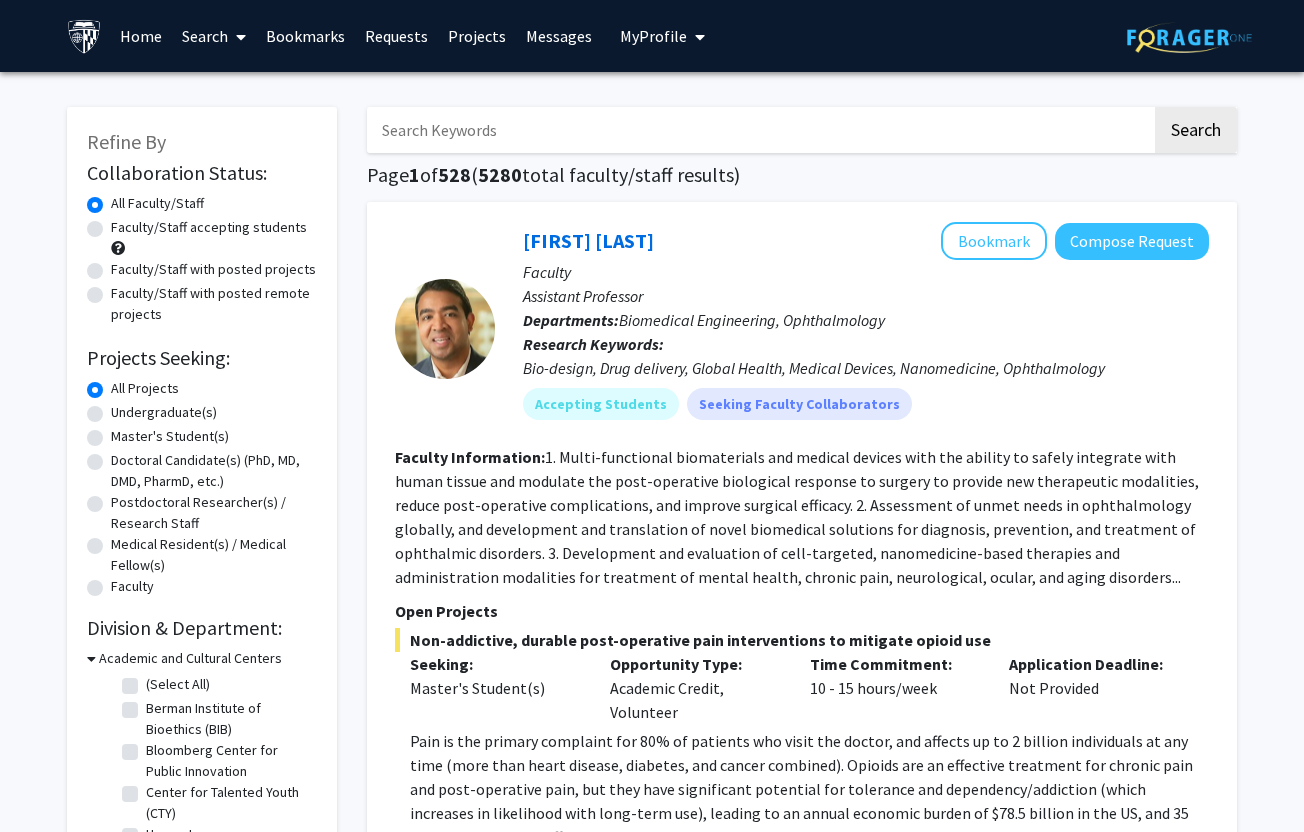 click at bounding box center (759, 130) 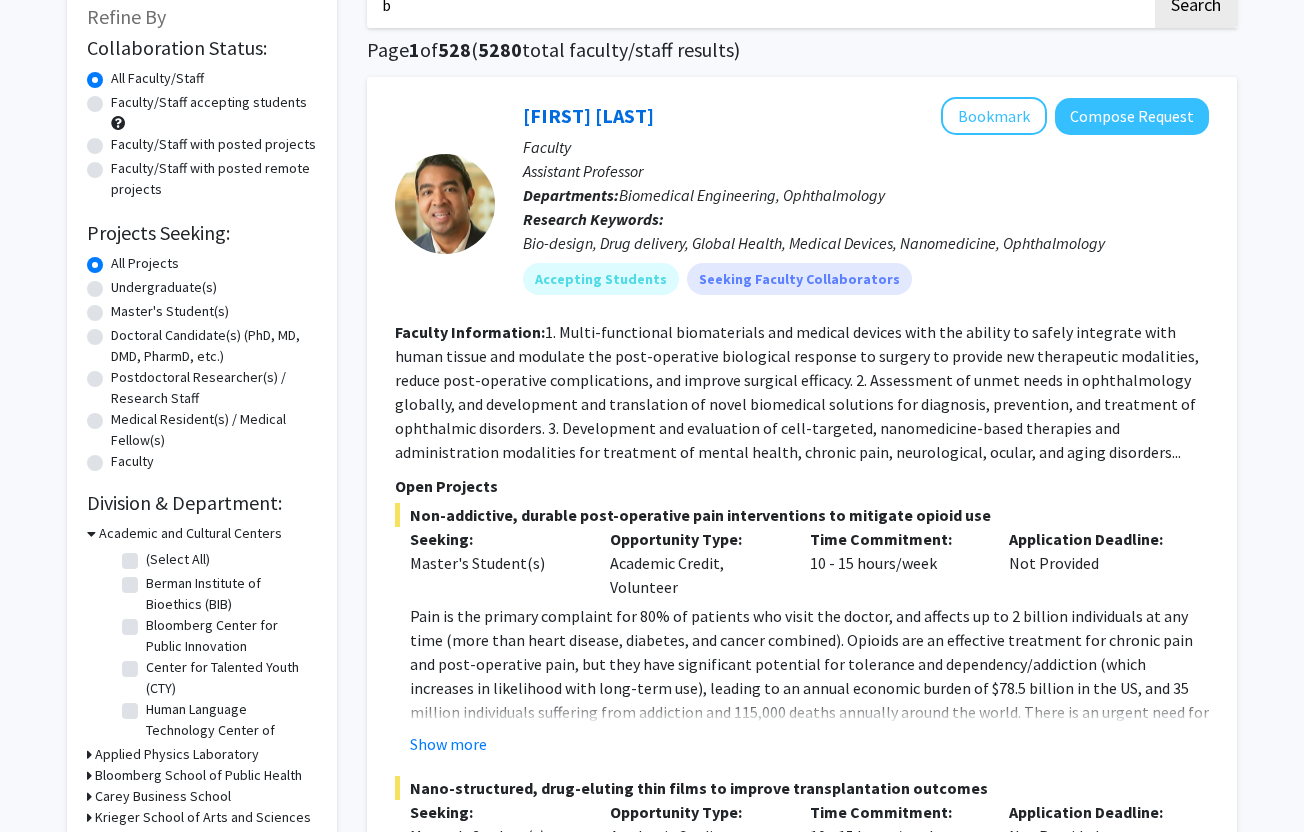 scroll, scrollTop: 191, scrollLeft: 0, axis: vertical 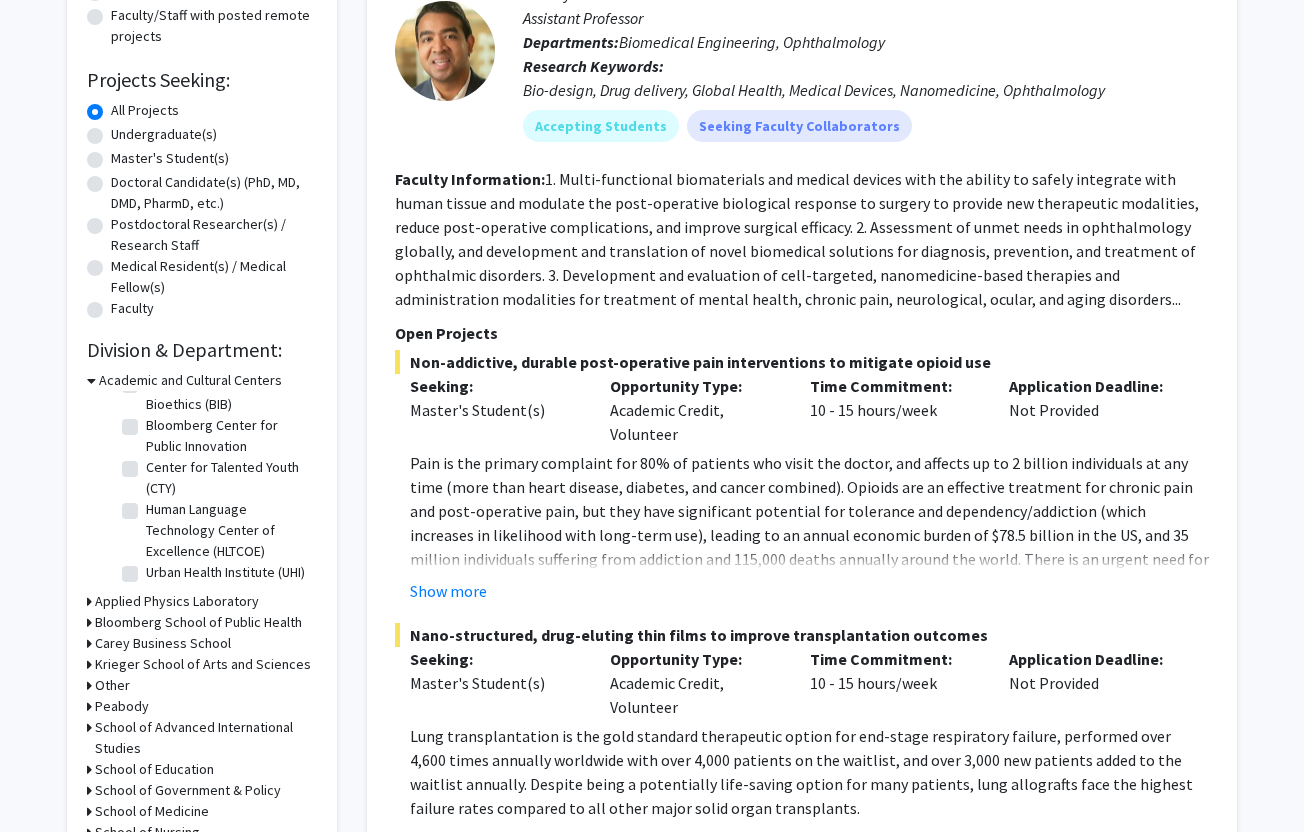 click on "Academic and Cultural Centers" at bounding box center (190, 380) 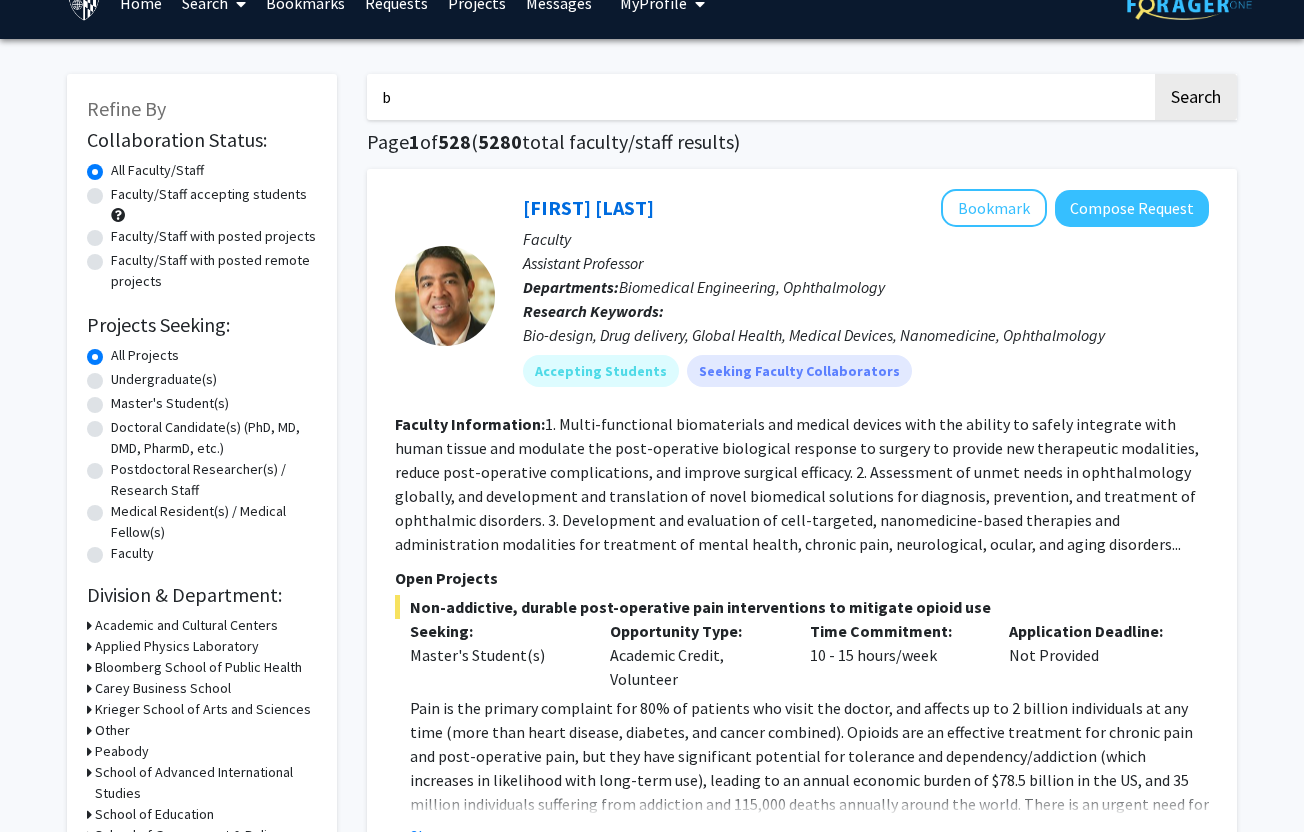 scroll, scrollTop: 0, scrollLeft: 0, axis: both 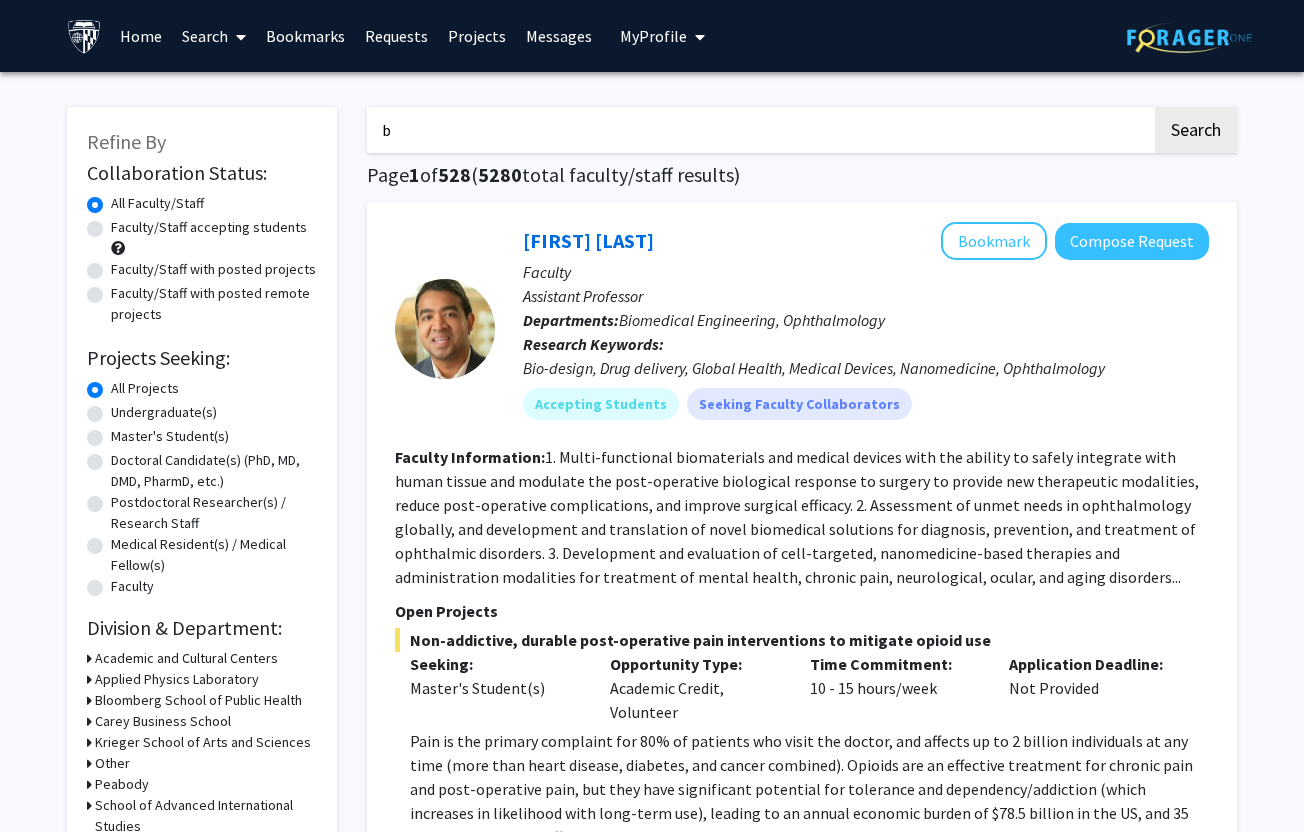 click on "b" at bounding box center (759, 130) 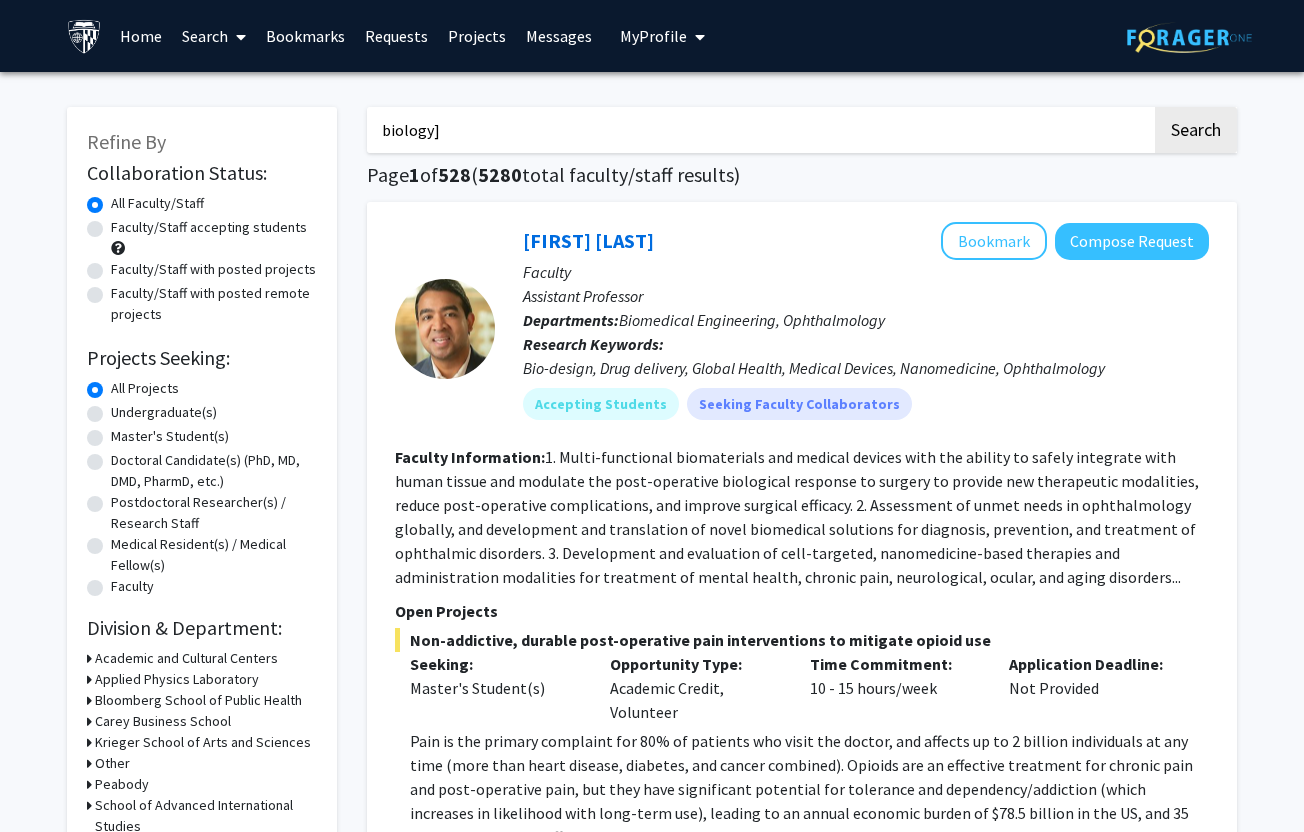 type on "biology]" 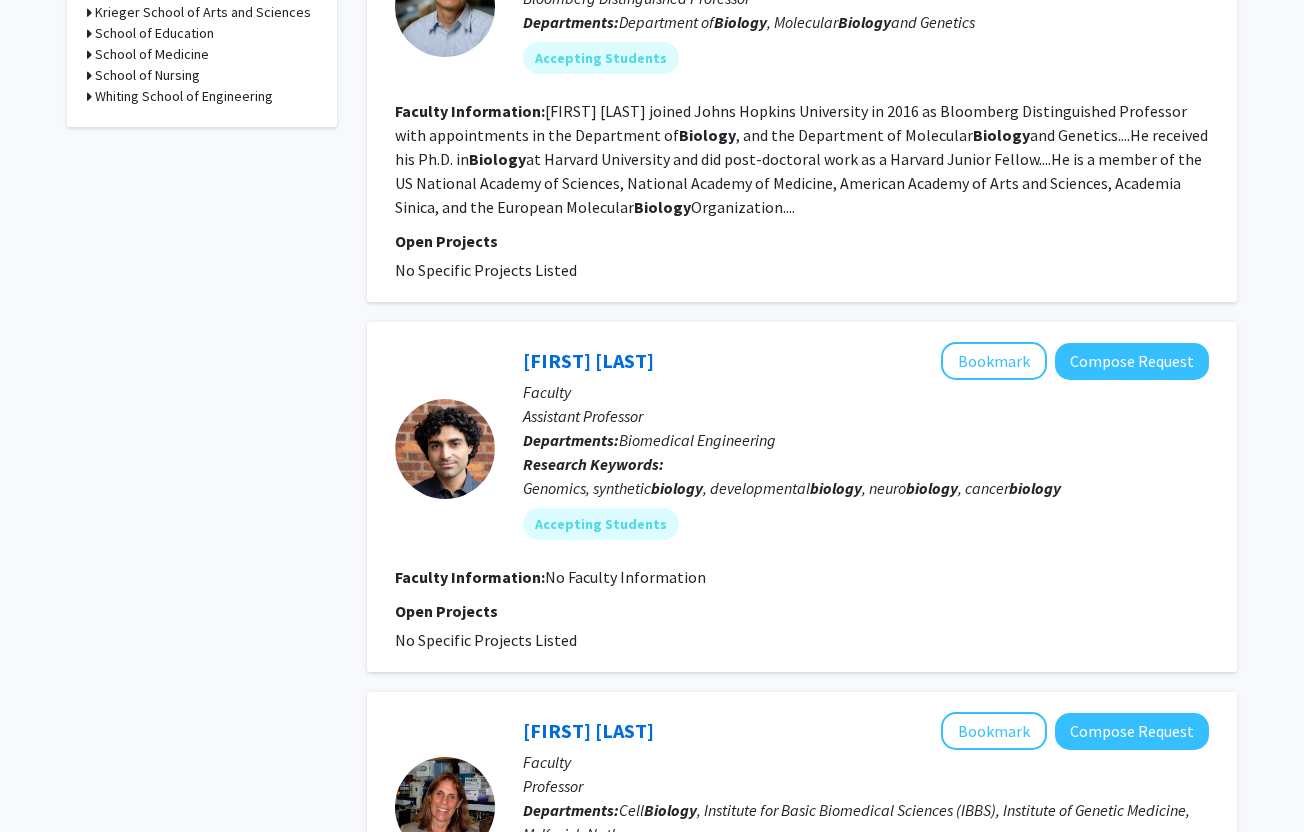 scroll, scrollTop: 749, scrollLeft: 0, axis: vertical 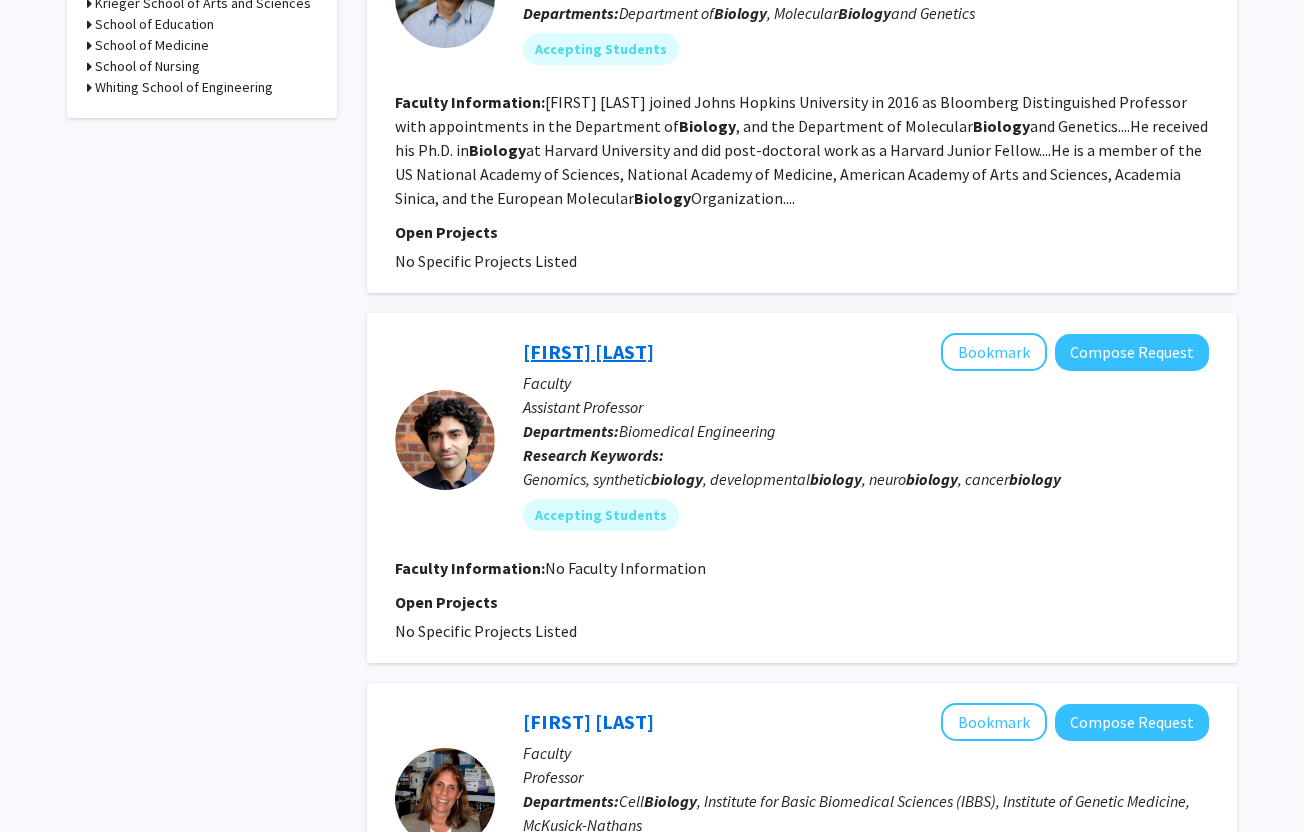 click on "[FIRST] [LAST]" 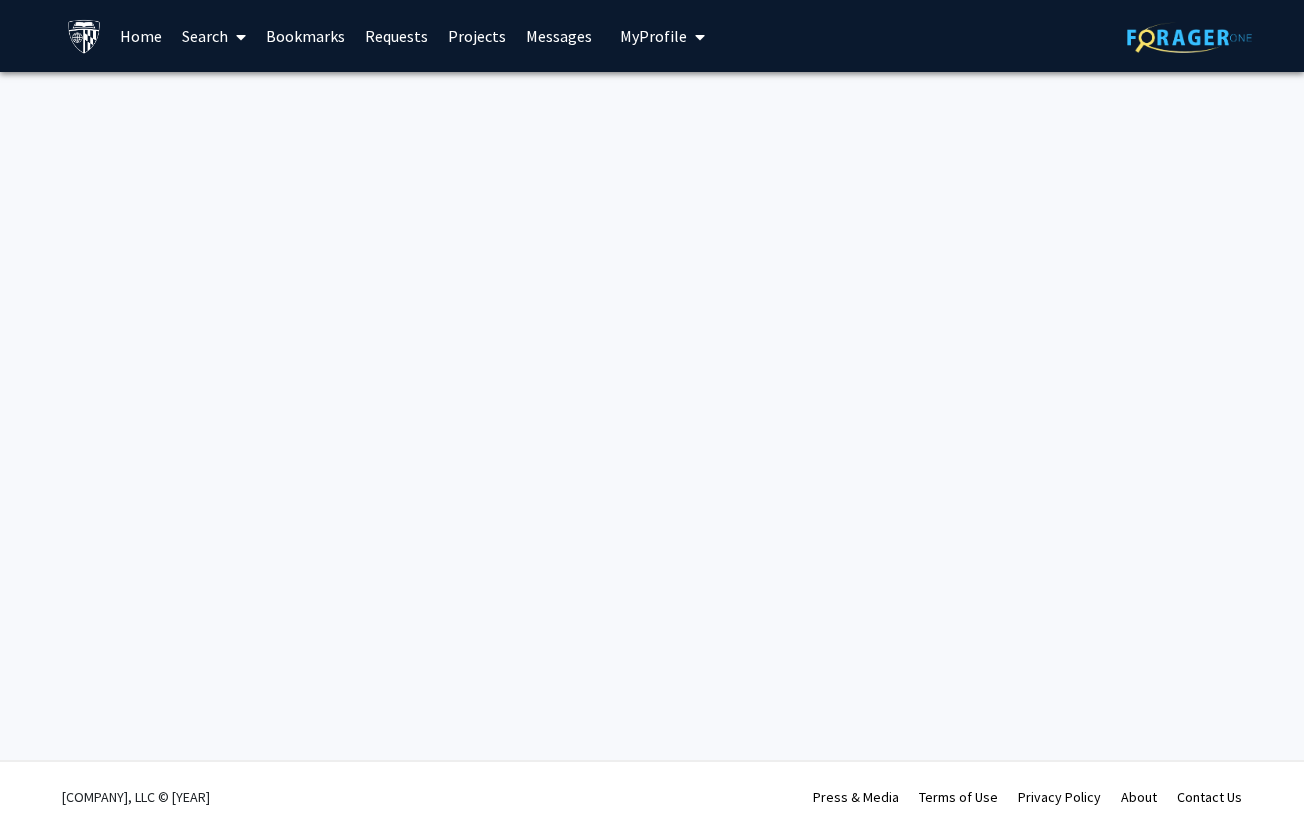 scroll, scrollTop: 0, scrollLeft: 0, axis: both 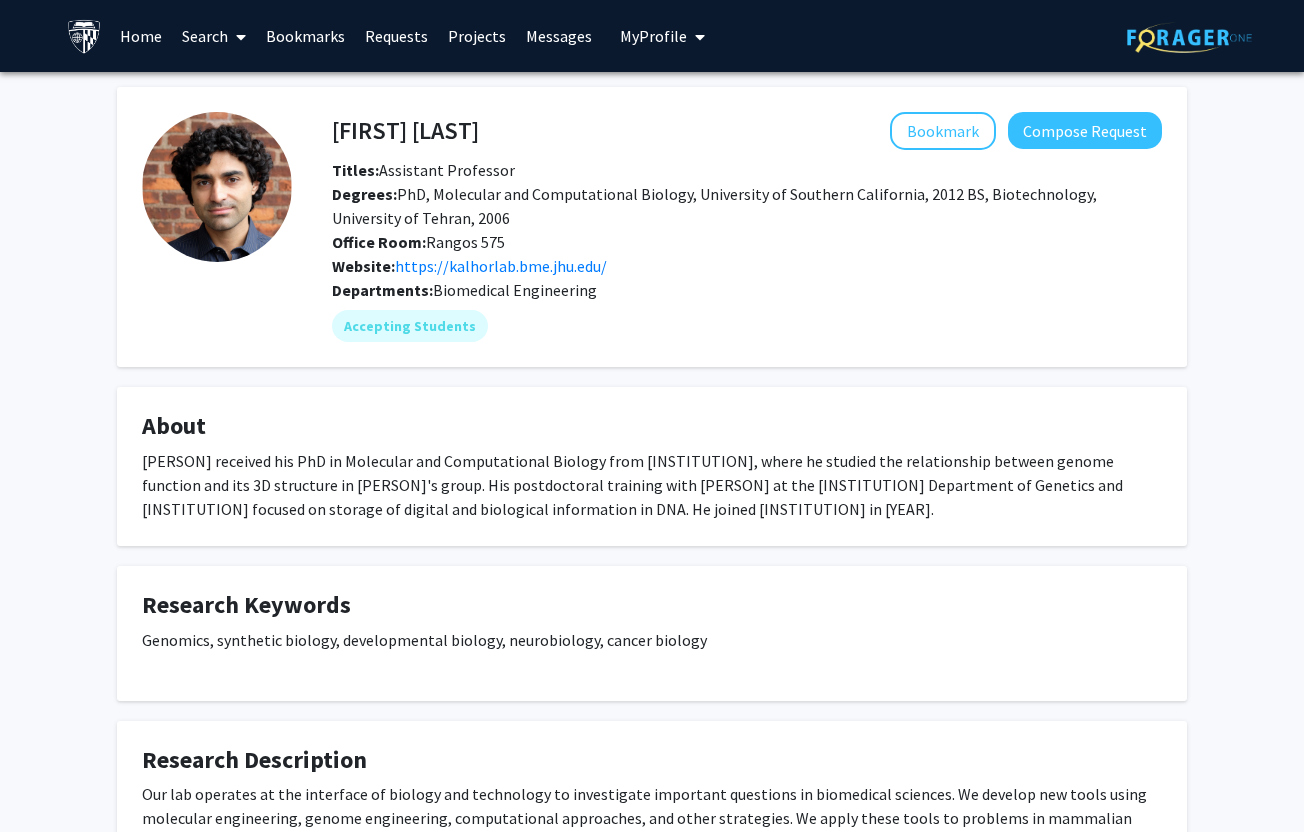 click 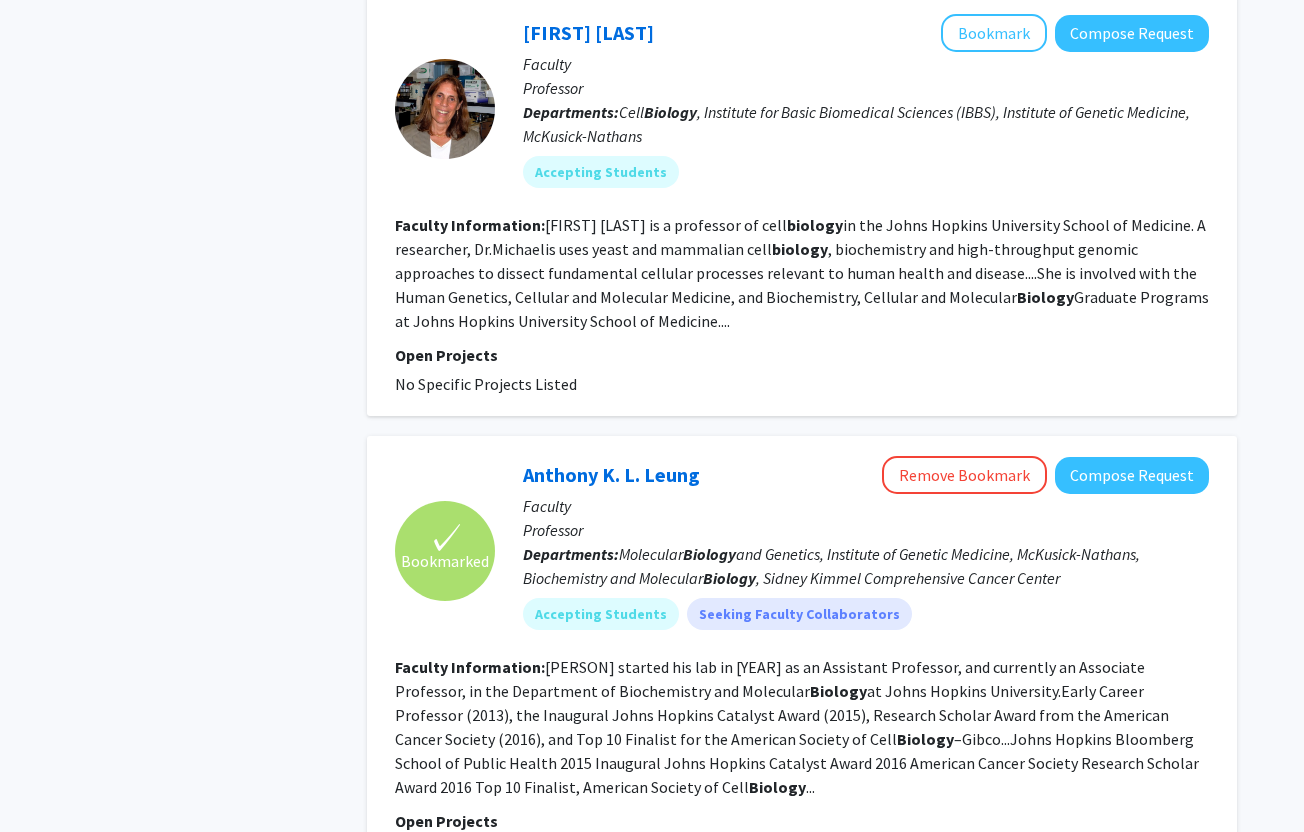 scroll, scrollTop: 1820, scrollLeft: 0, axis: vertical 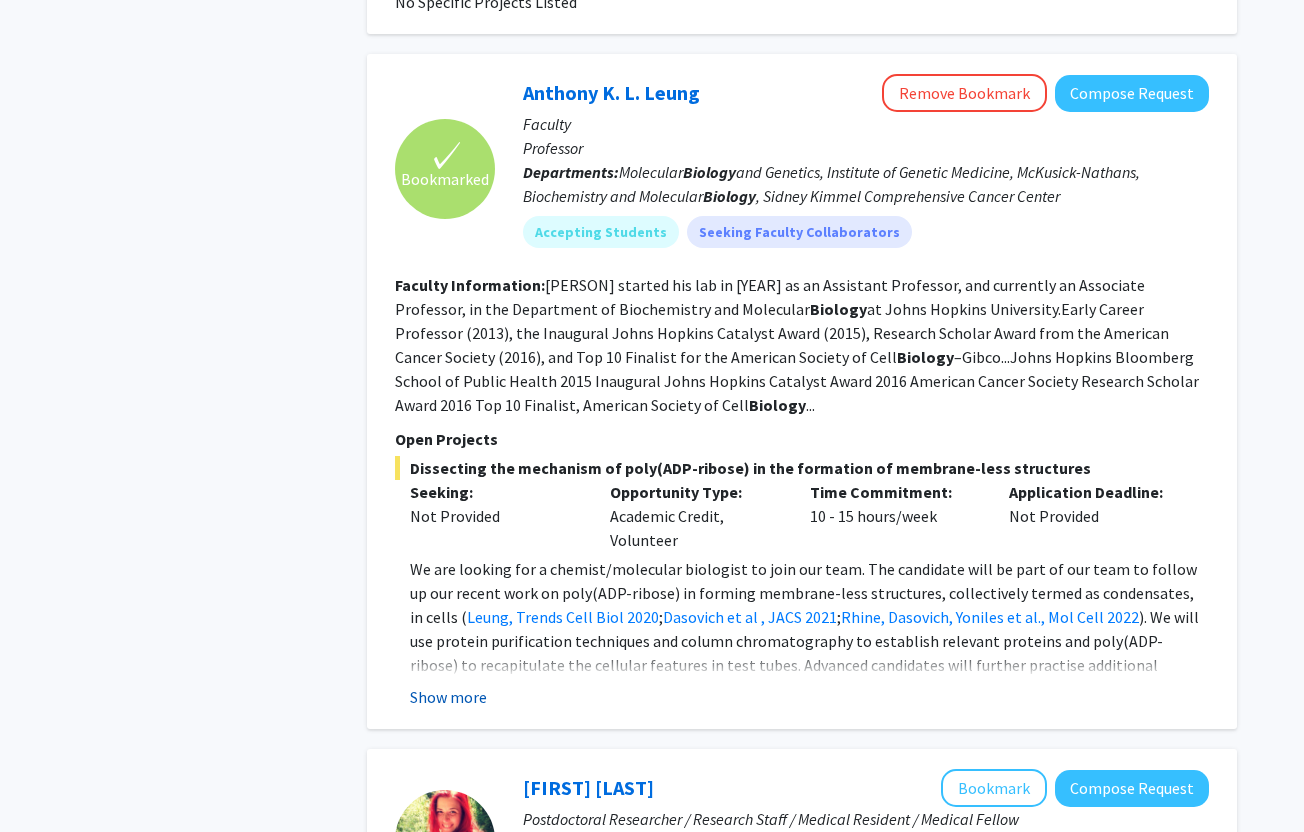 click on "Show more" 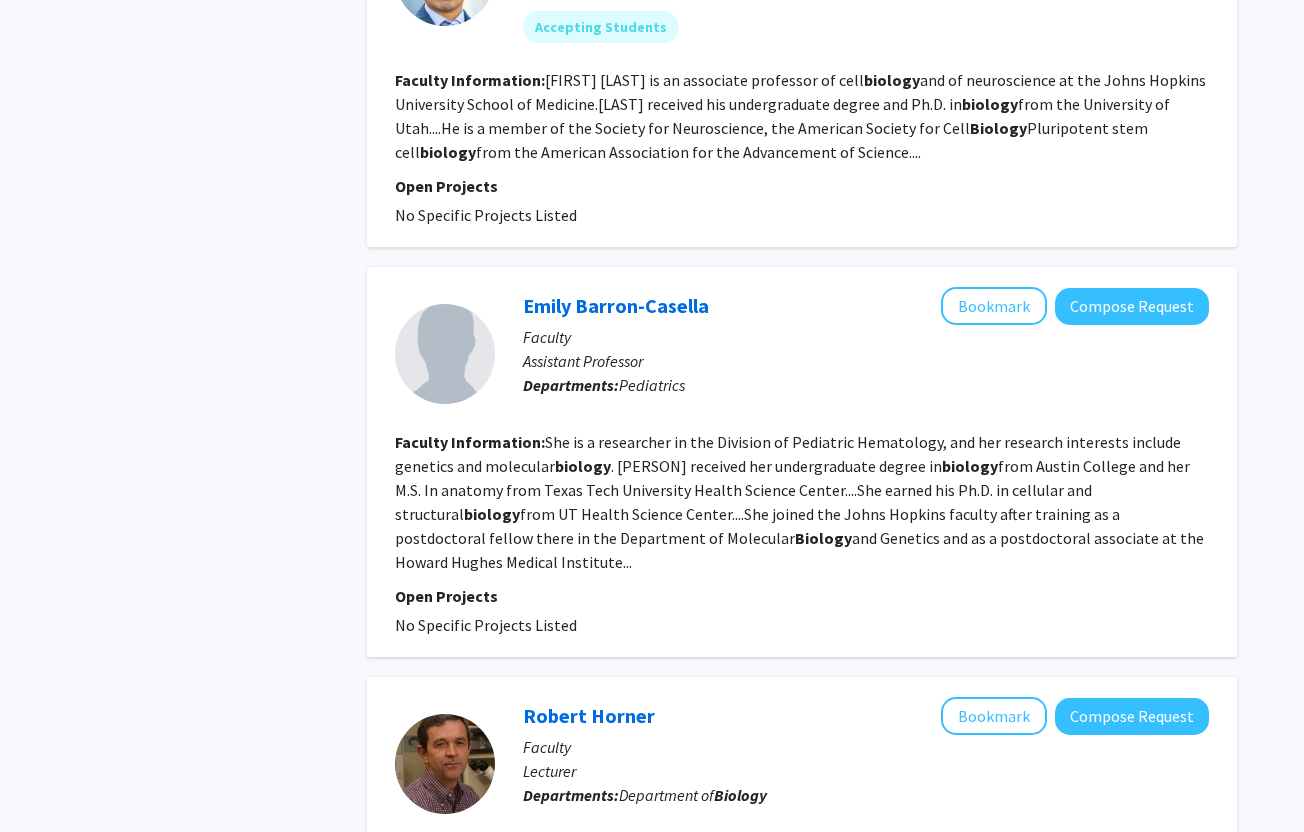 scroll, scrollTop: 3916, scrollLeft: 0, axis: vertical 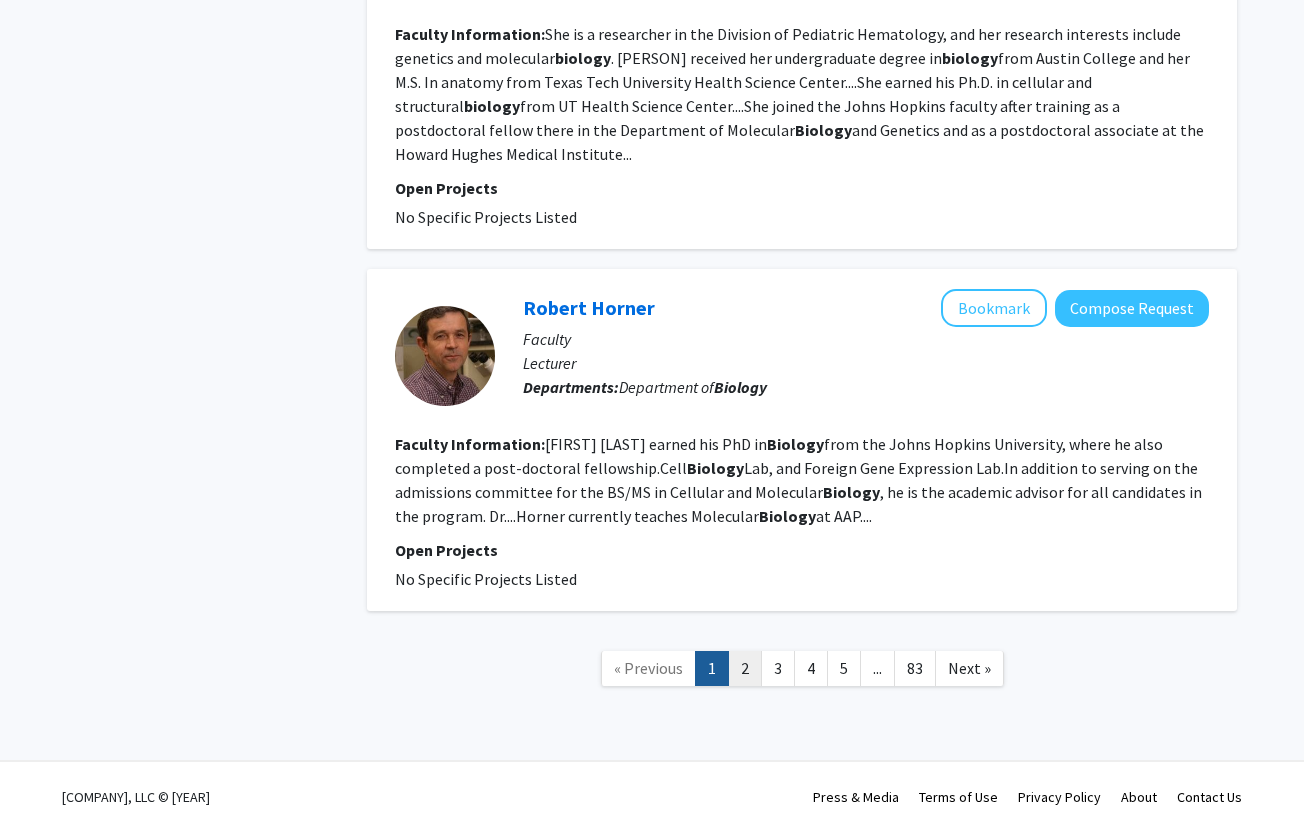 click on "2" 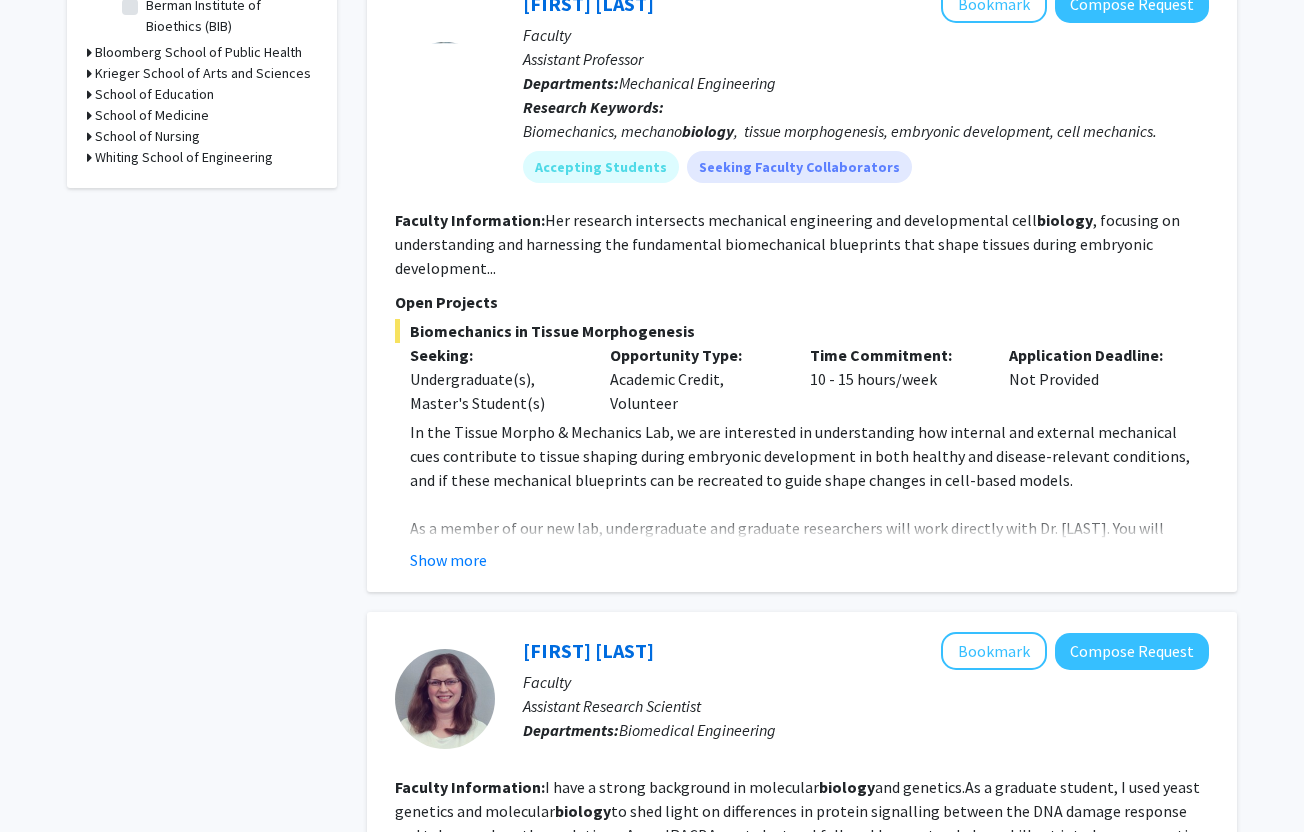scroll, scrollTop: 681, scrollLeft: 0, axis: vertical 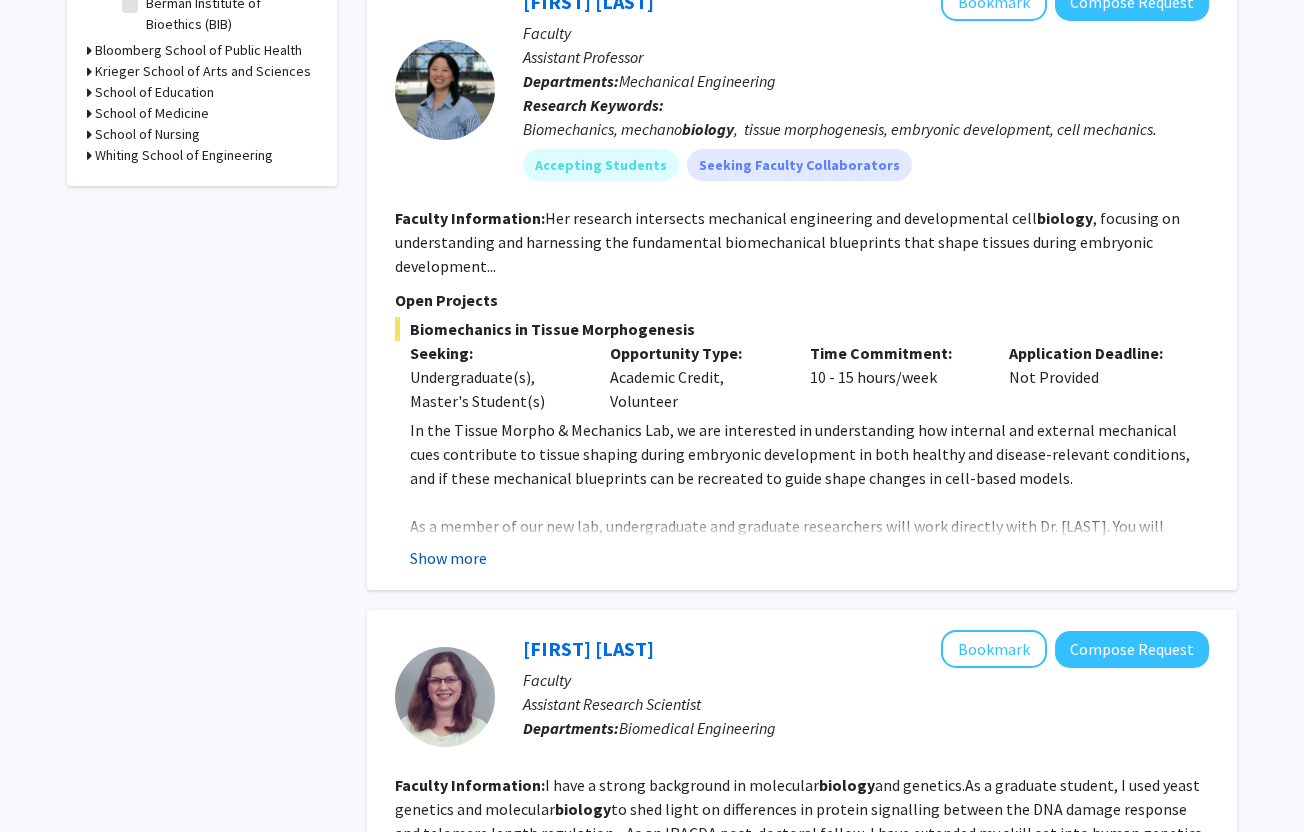 click on "Show more" 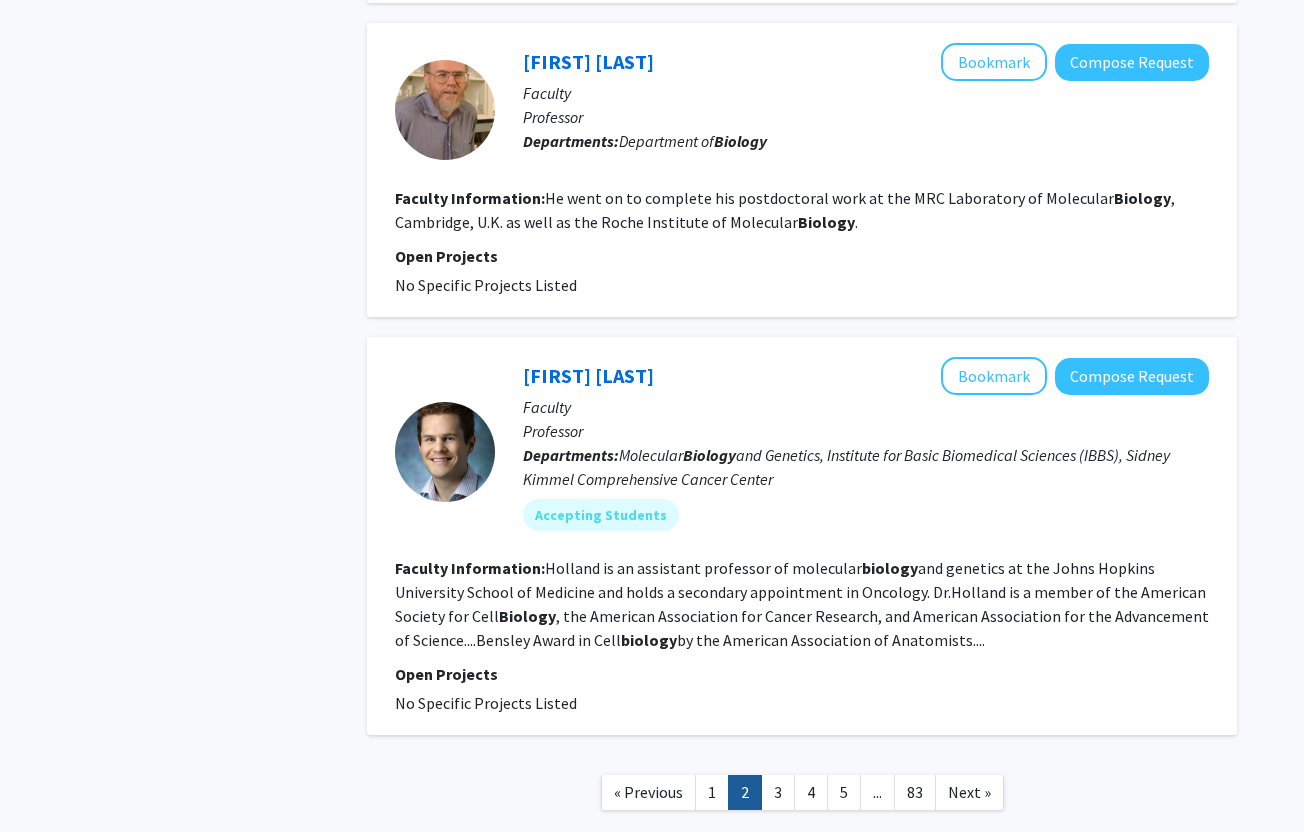 scroll, scrollTop: 4572, scrollLeft: 0, axis: vertical 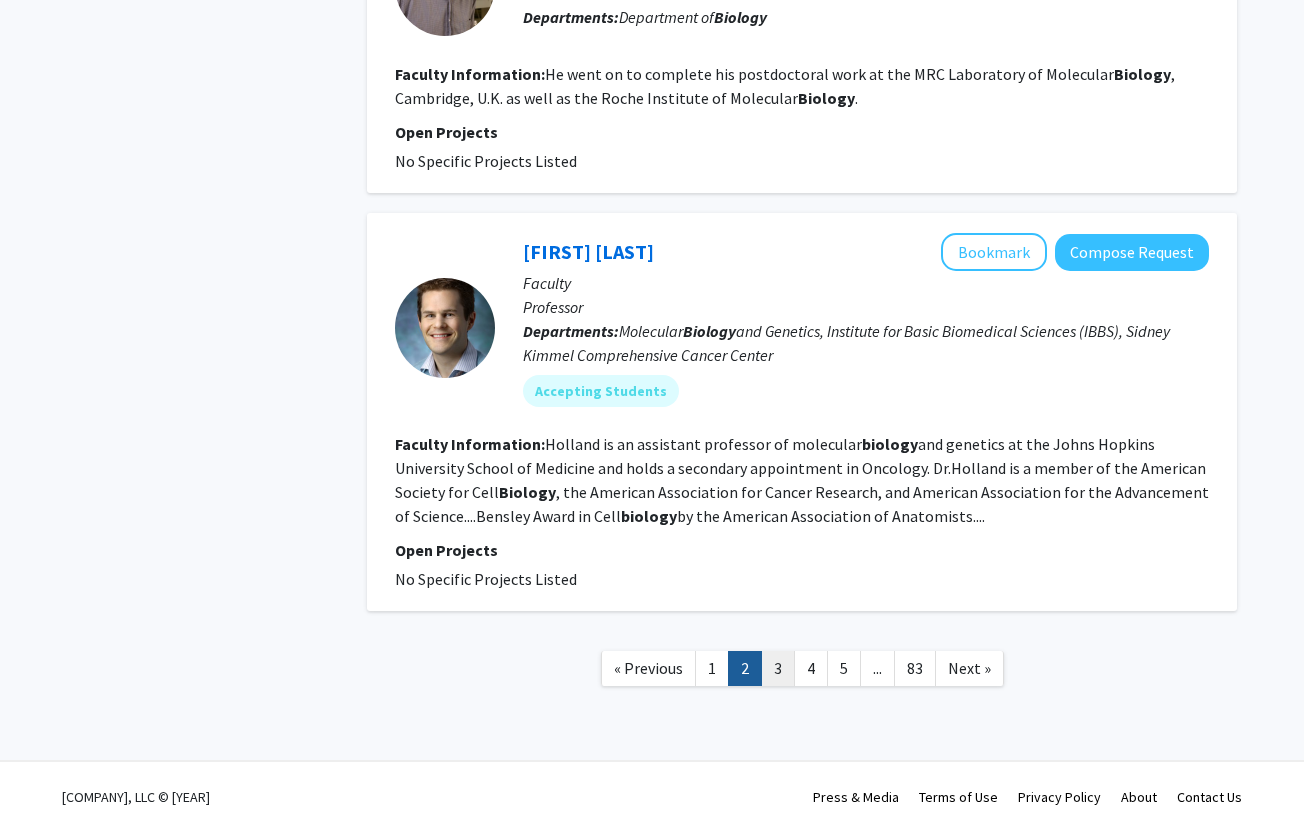 click on "3" 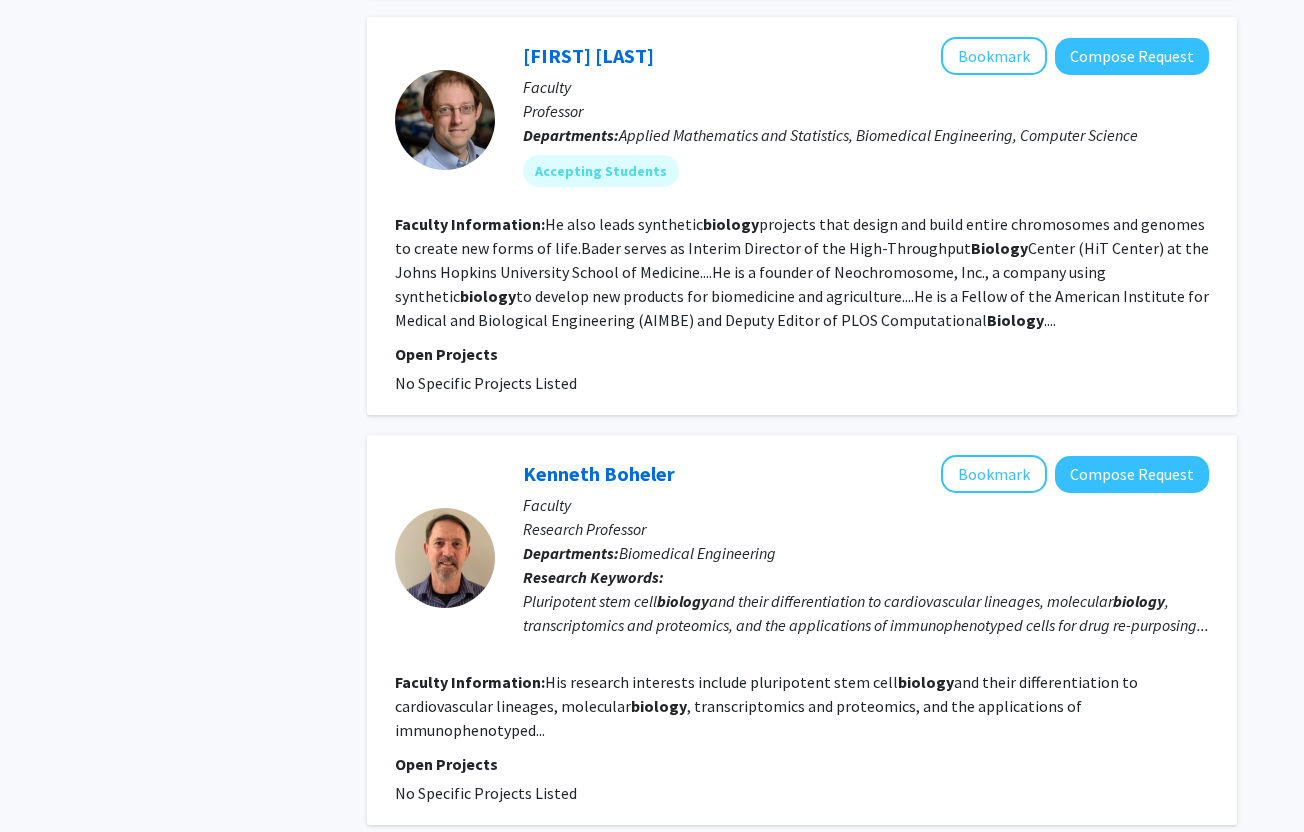 scroll, scrollTop: 1066, scrollLeft: 0, axis: vertical 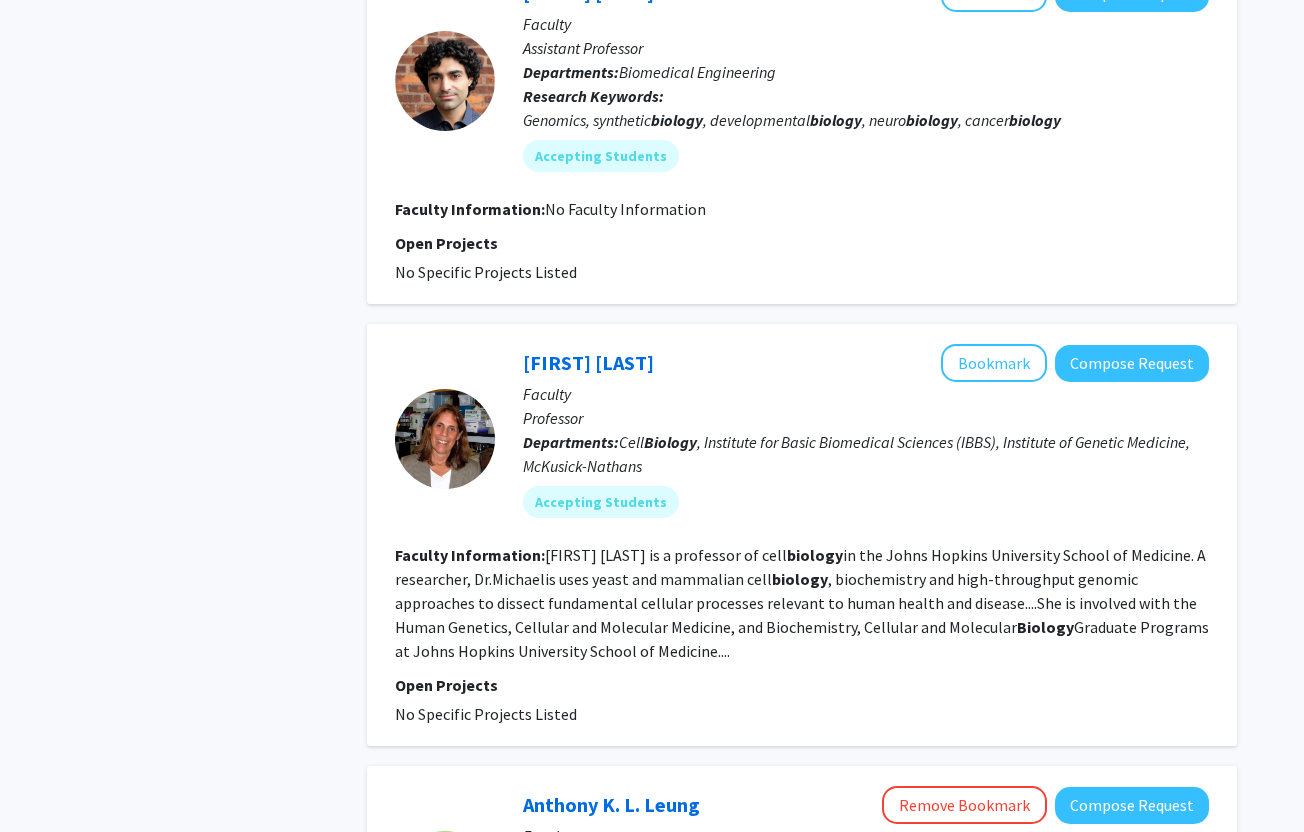 click on "Faculty Information: [LAST] is a professor of cell biology in the Johns Hopkins University School of Medicine. A researcher, Dr.[LAST] uses yeast and mammalian cell biology, biochemistry and high-throughput genomic approaches to dissect fundamental cellular processes relevant to human health and disease....She is involved with the Human Genetics, Cellular and Molecular Medicine, and Biochemistry, Cellular and Molecular Biology Graduate Programs at Johns Hopkins University School of Medicine...." 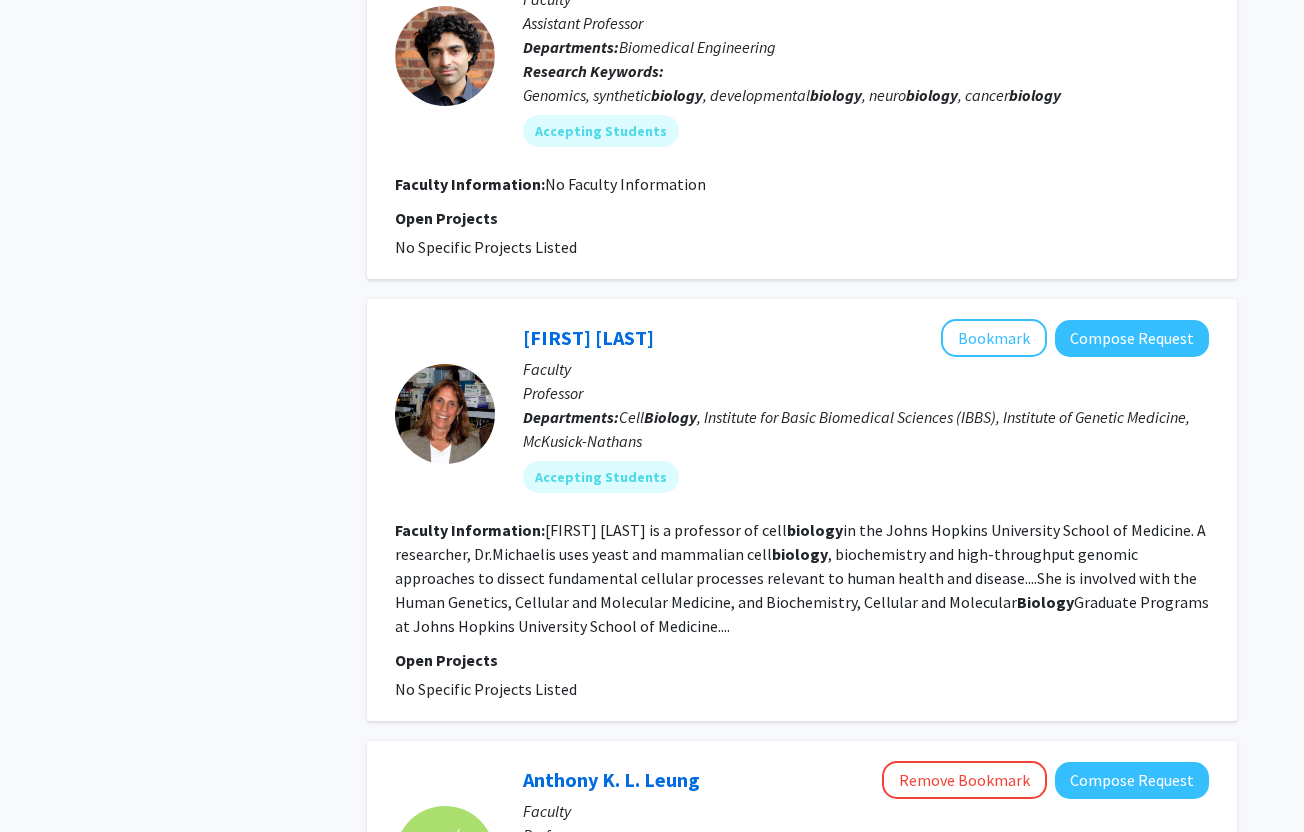 scroll, scrollTop: 1180, scrollLeft: 0, axis: vertical 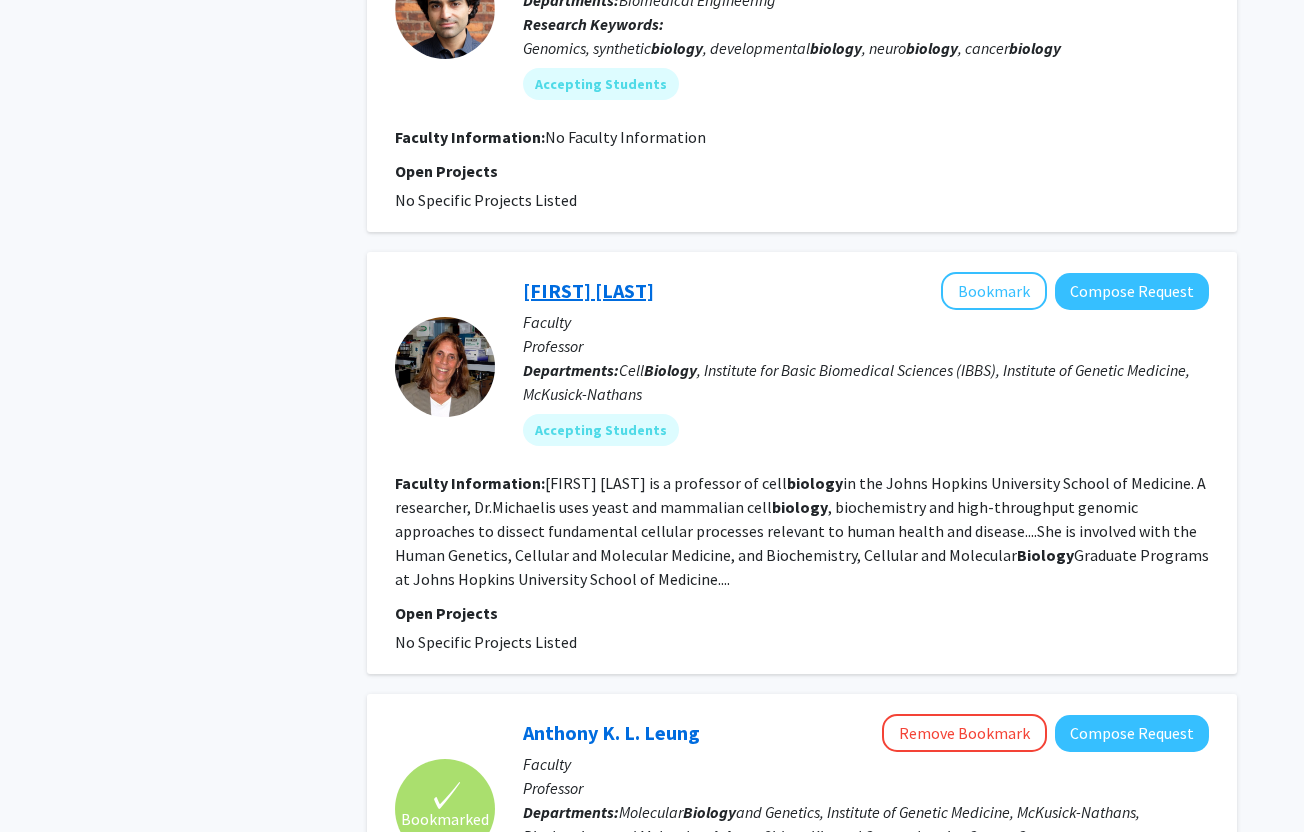 copy on "[FIRST] [LAST]" 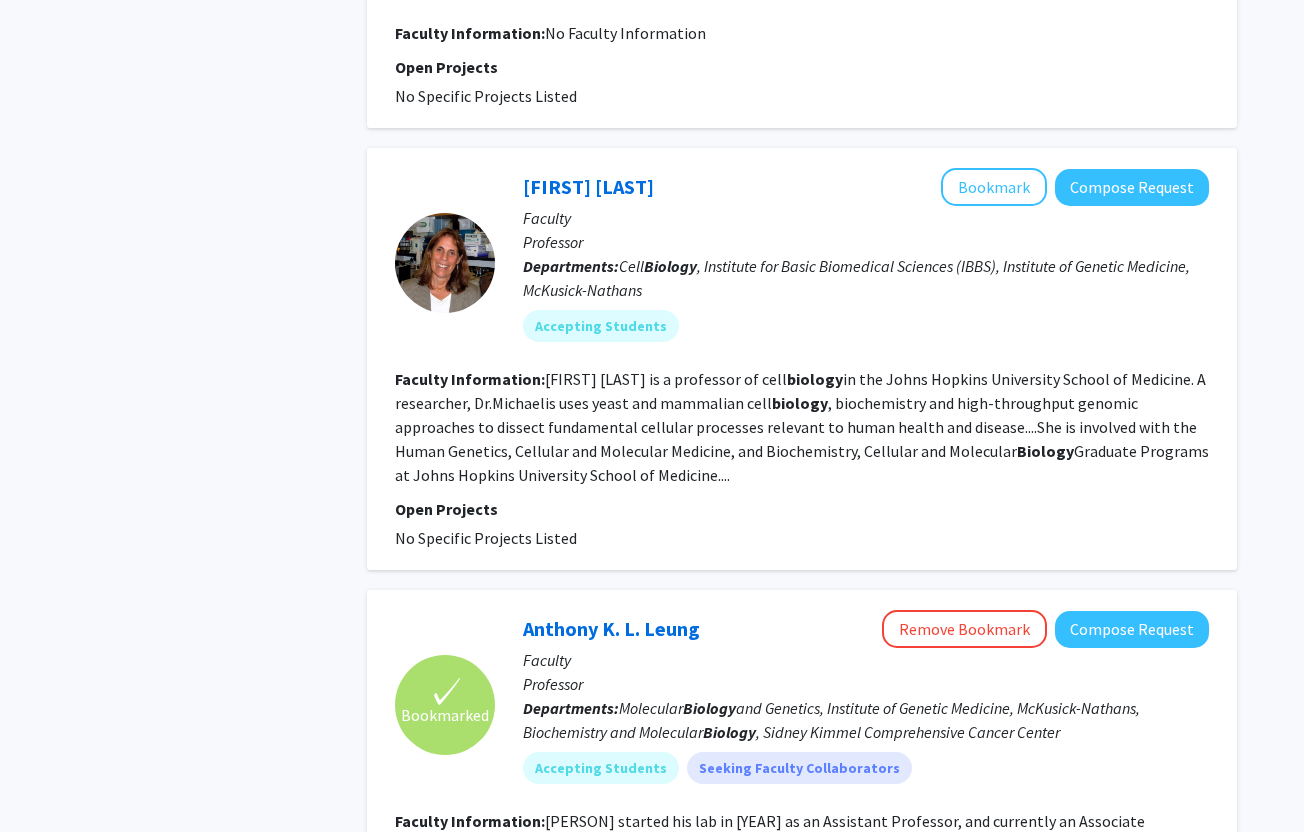 scroll, scrollTop: 1280, scrollLeft: 0, axis: vertical 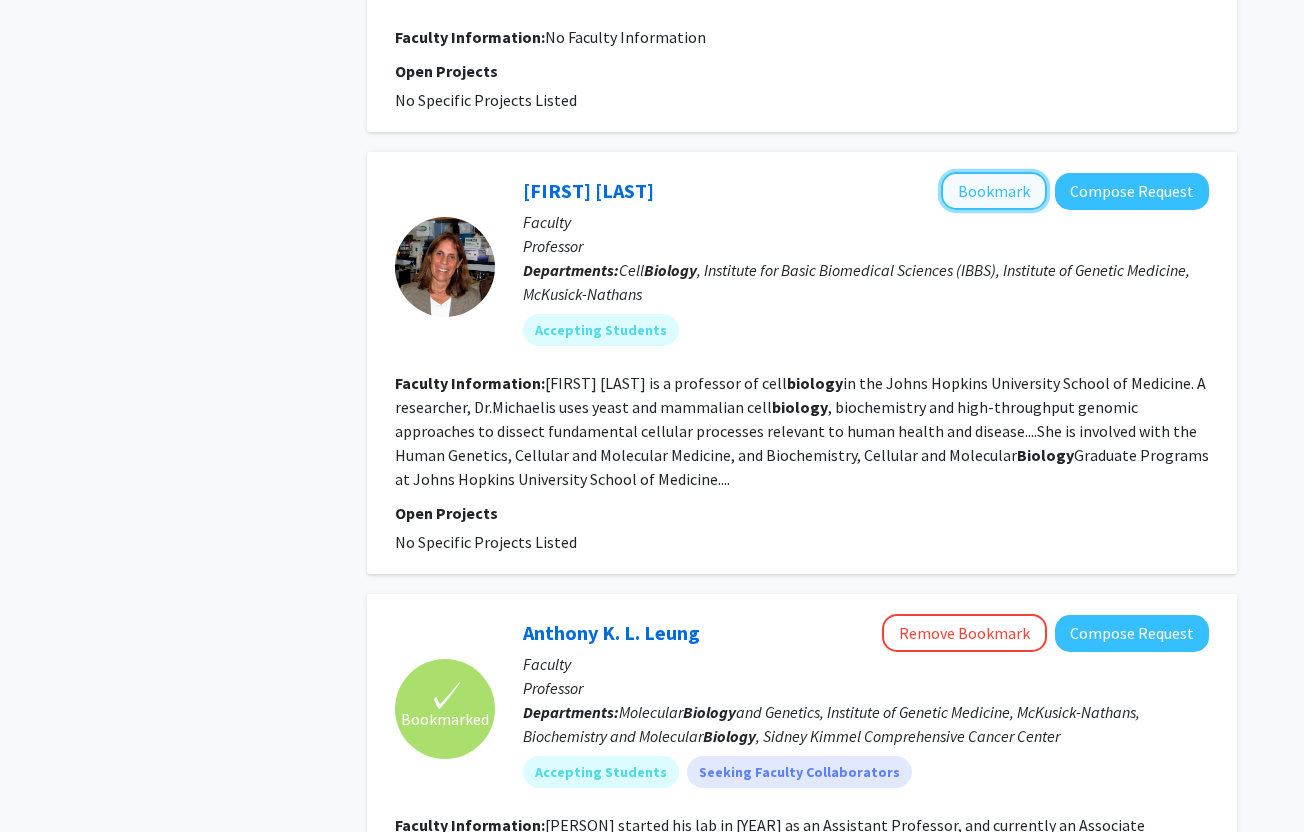click on "Bookmark" 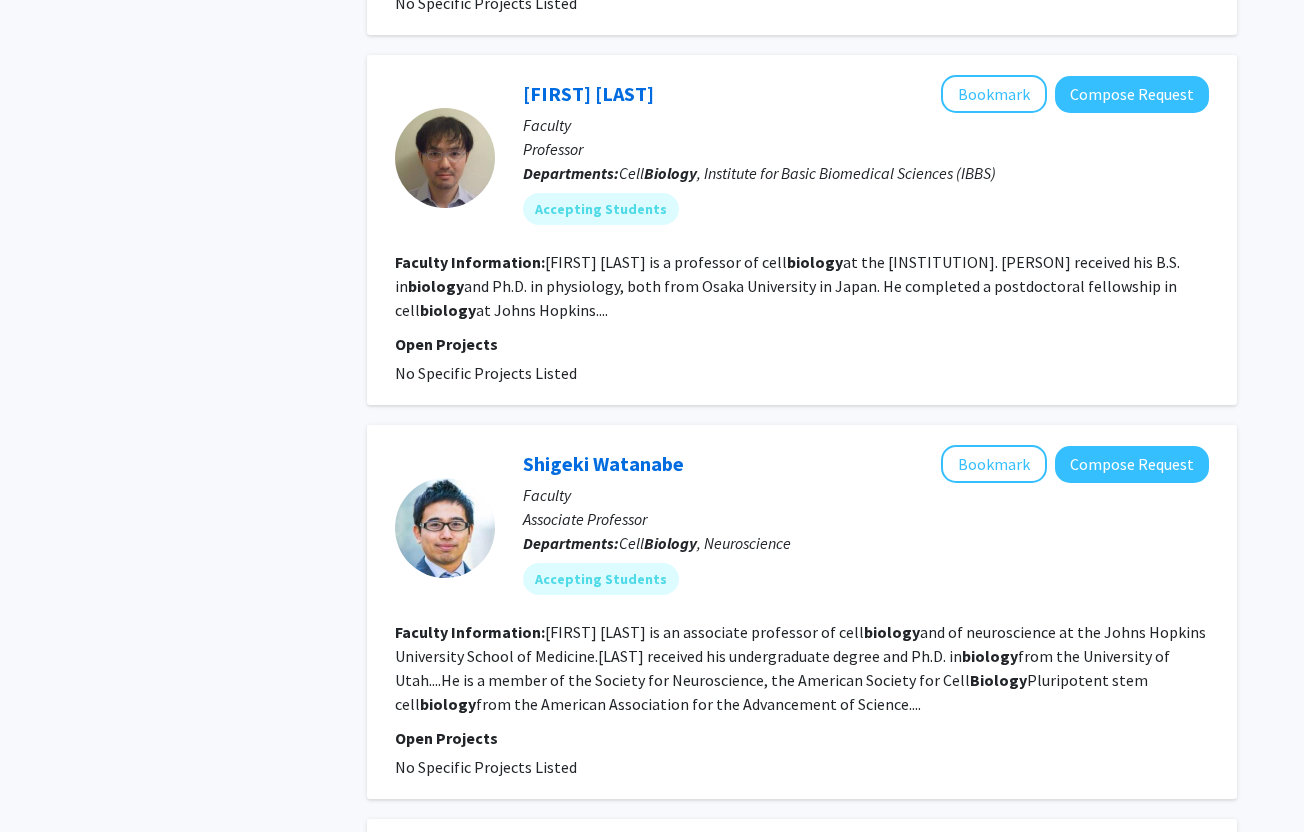 scroll, scrollTop: 2855, scrollLeft: 0, axis: vertical 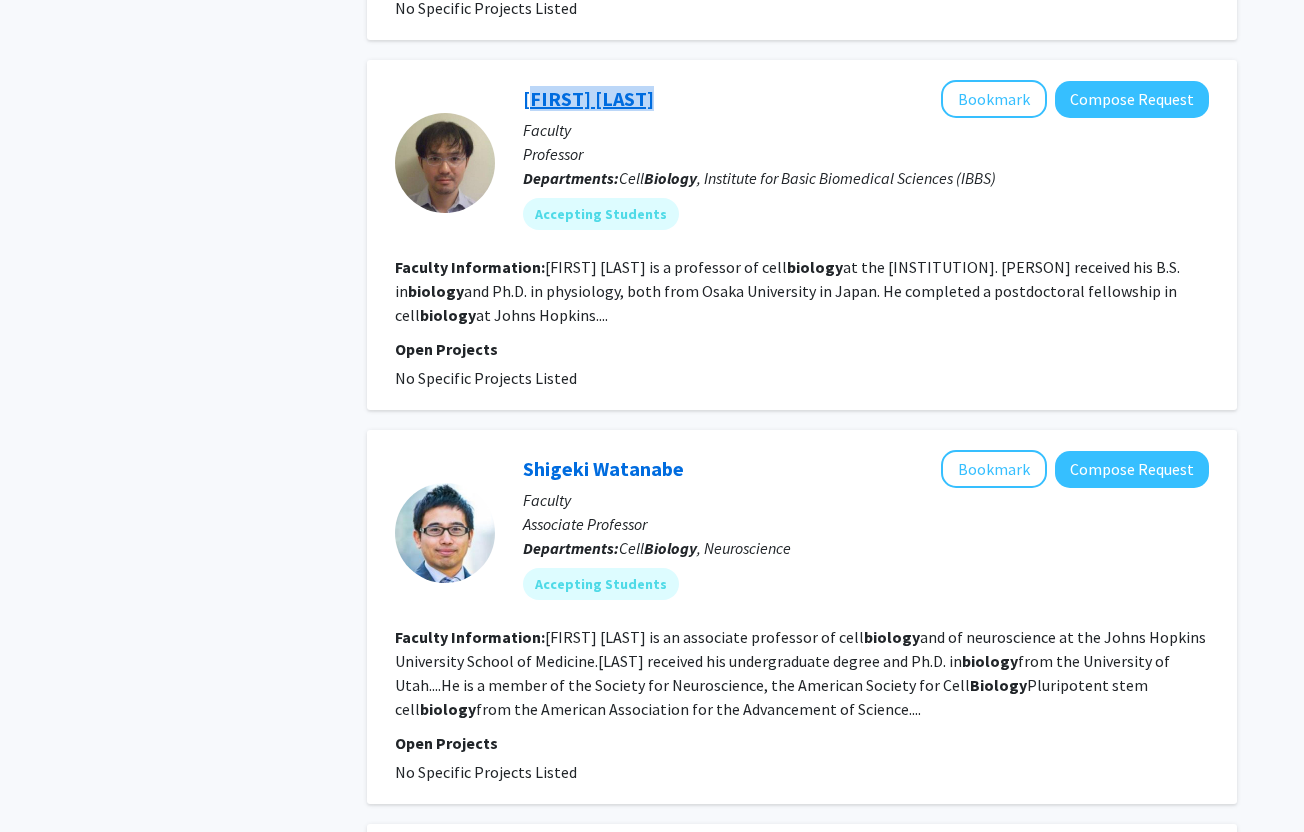 copy on "[FIRST] [LAST]" 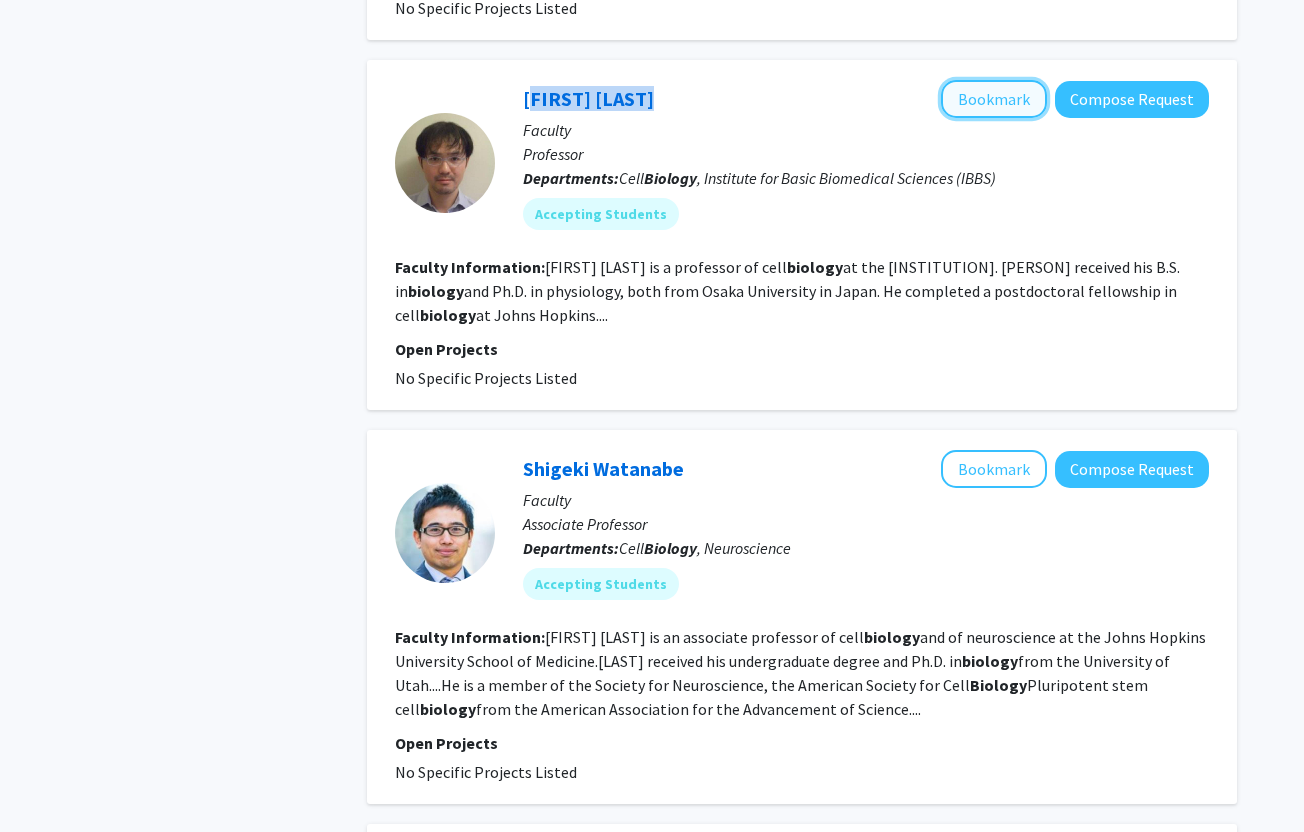 click on "Bookmark" 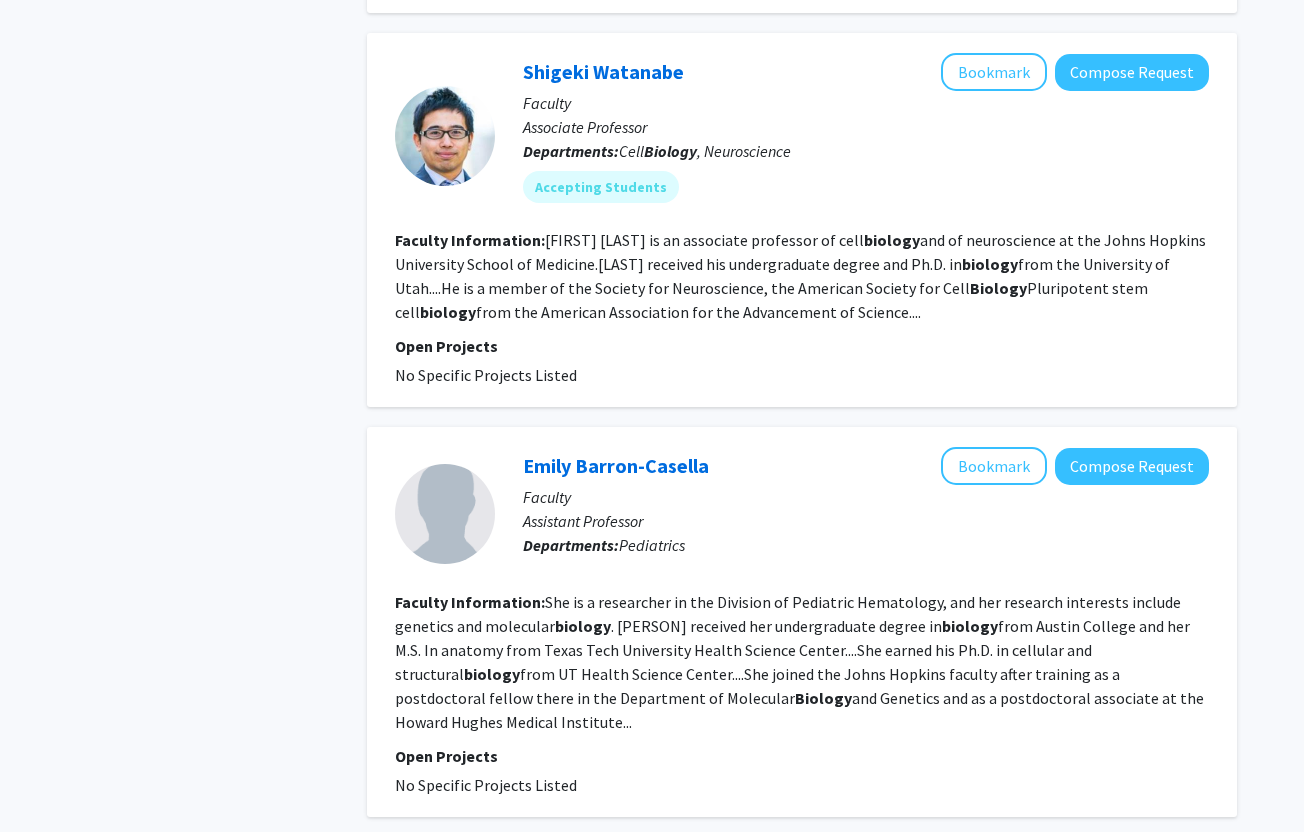 scroll, scrollTop: 3241, scrollLeft: 0, axis: vertical 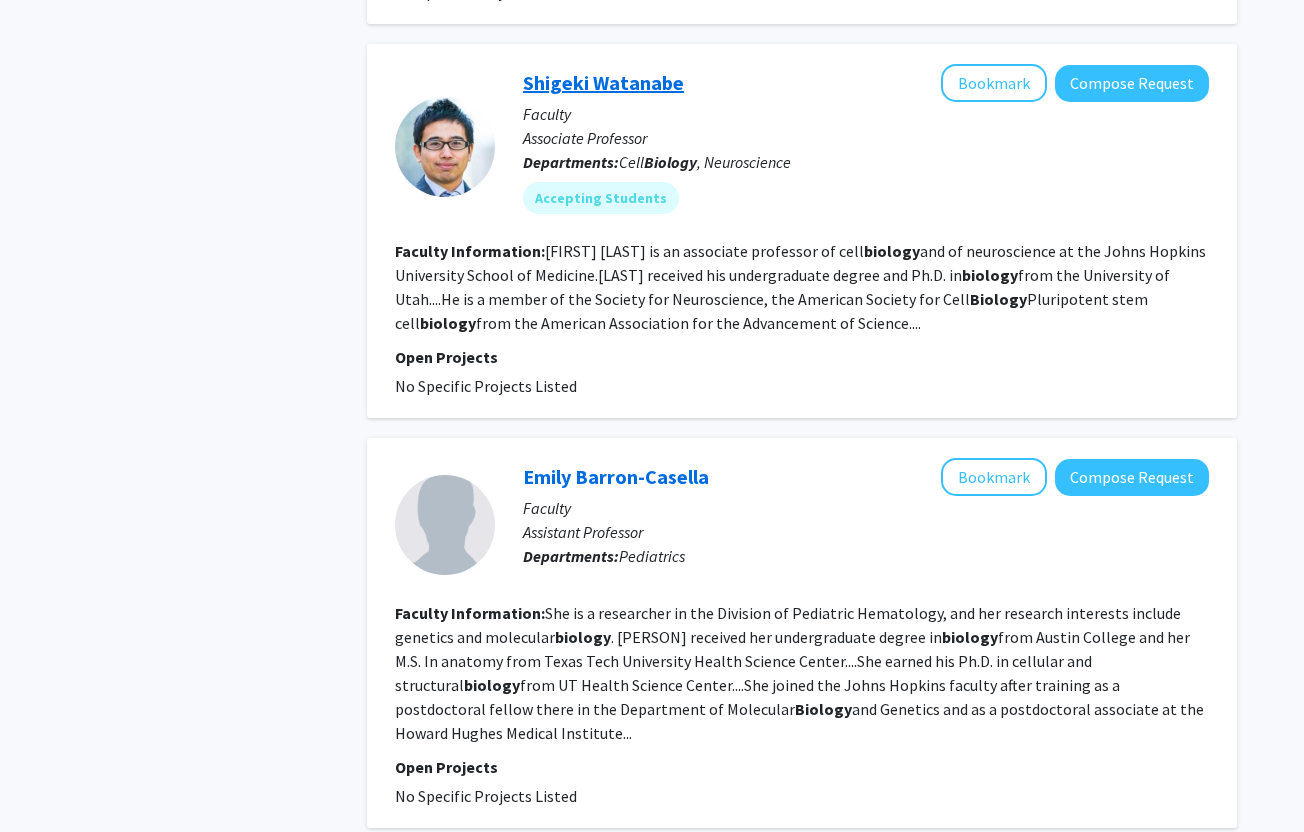copy on "Shigeki Watanabe" 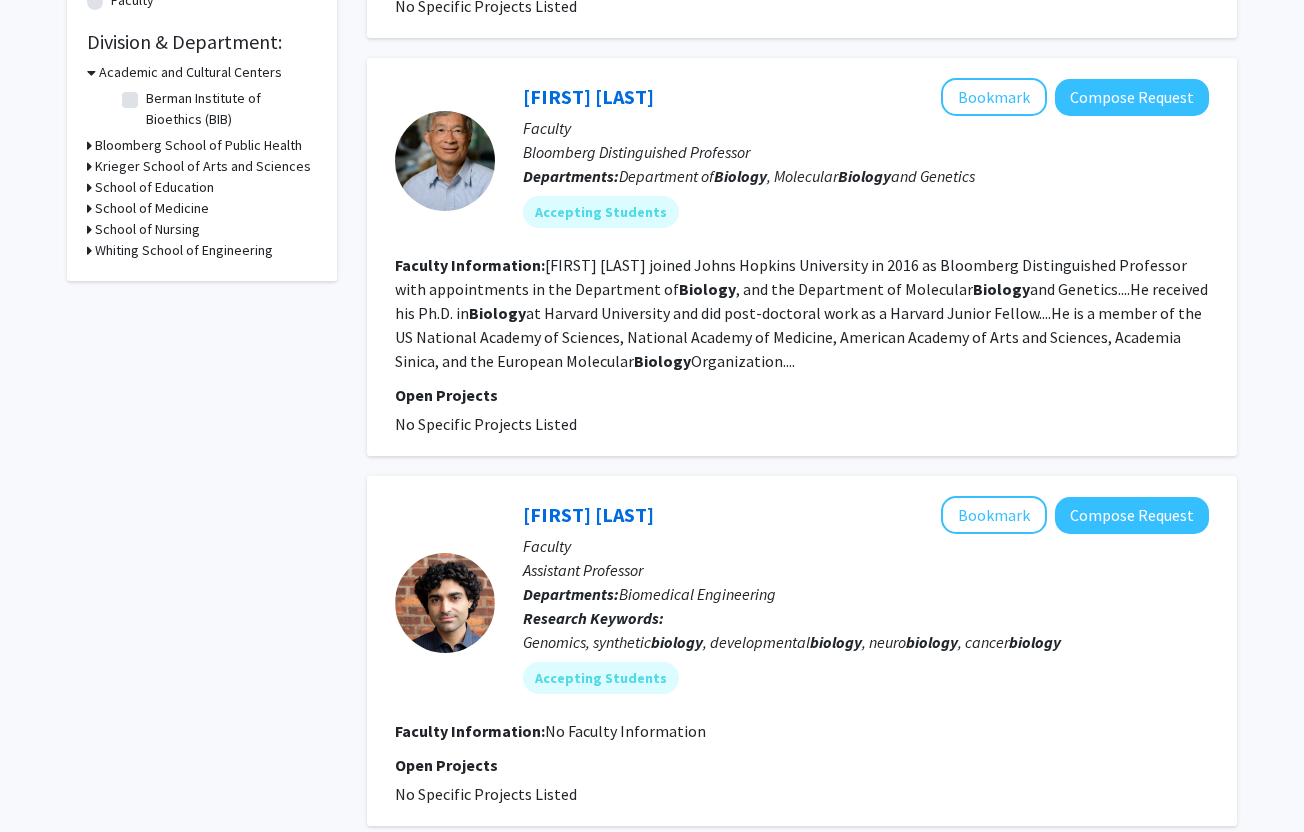 scroll, scrollTop: 0, scrollLeft: 0, axis: both 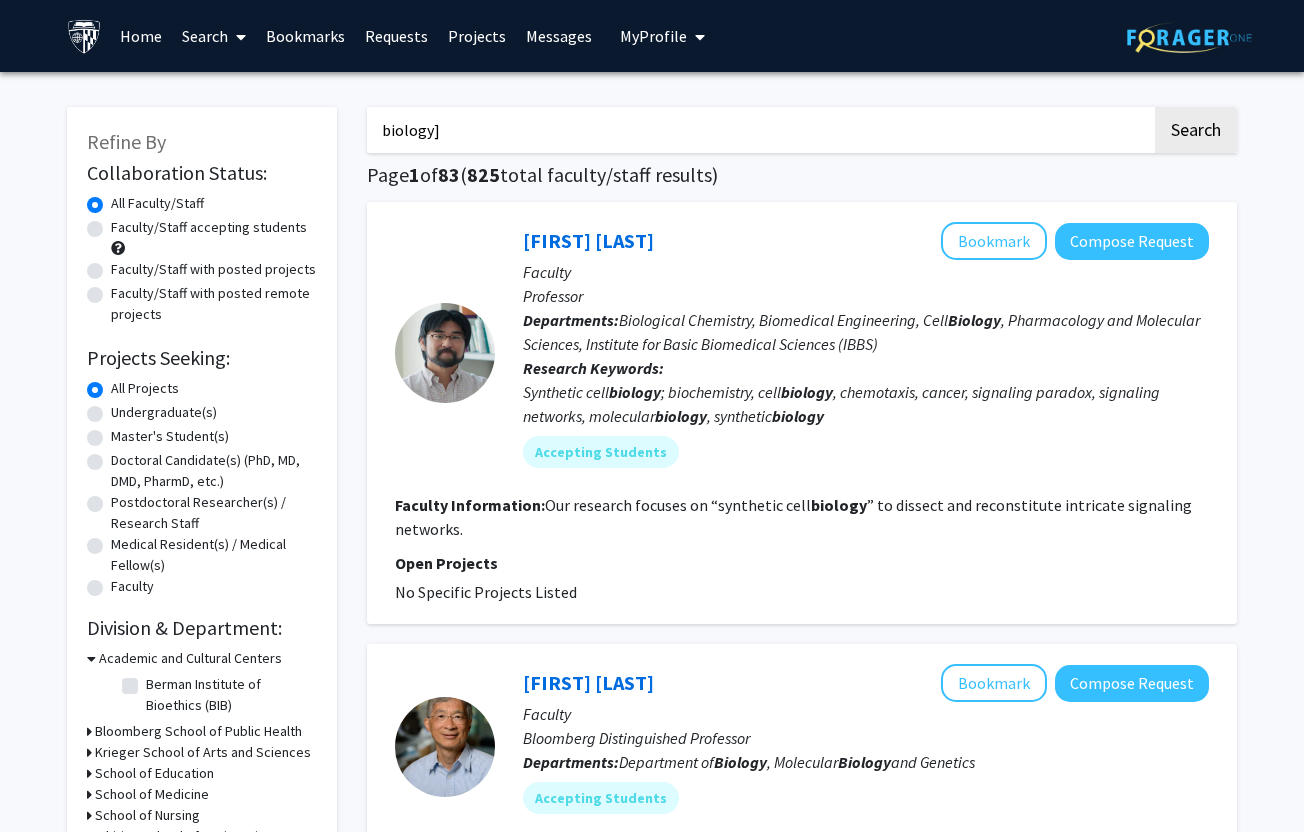 click on "biology]" at bounding box center [759, 130] 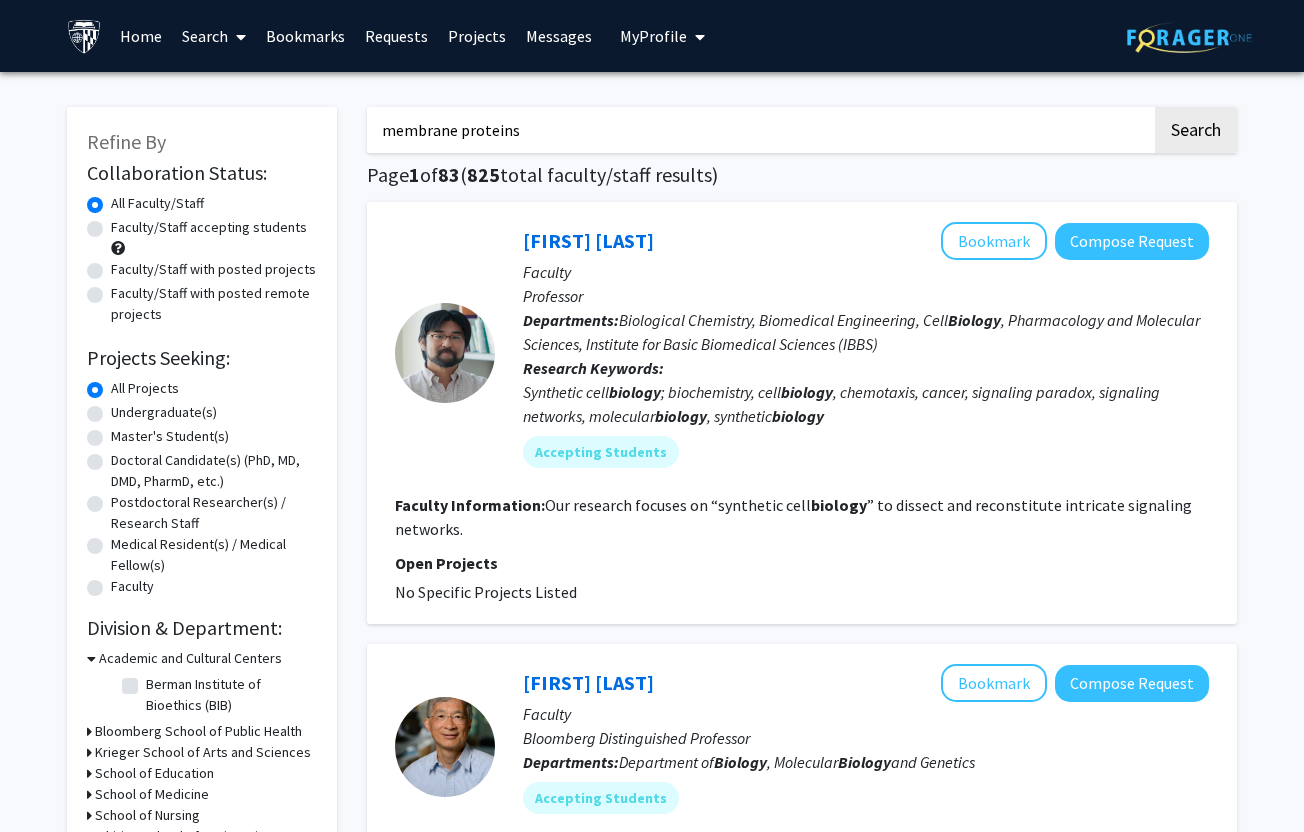 click on "Search" 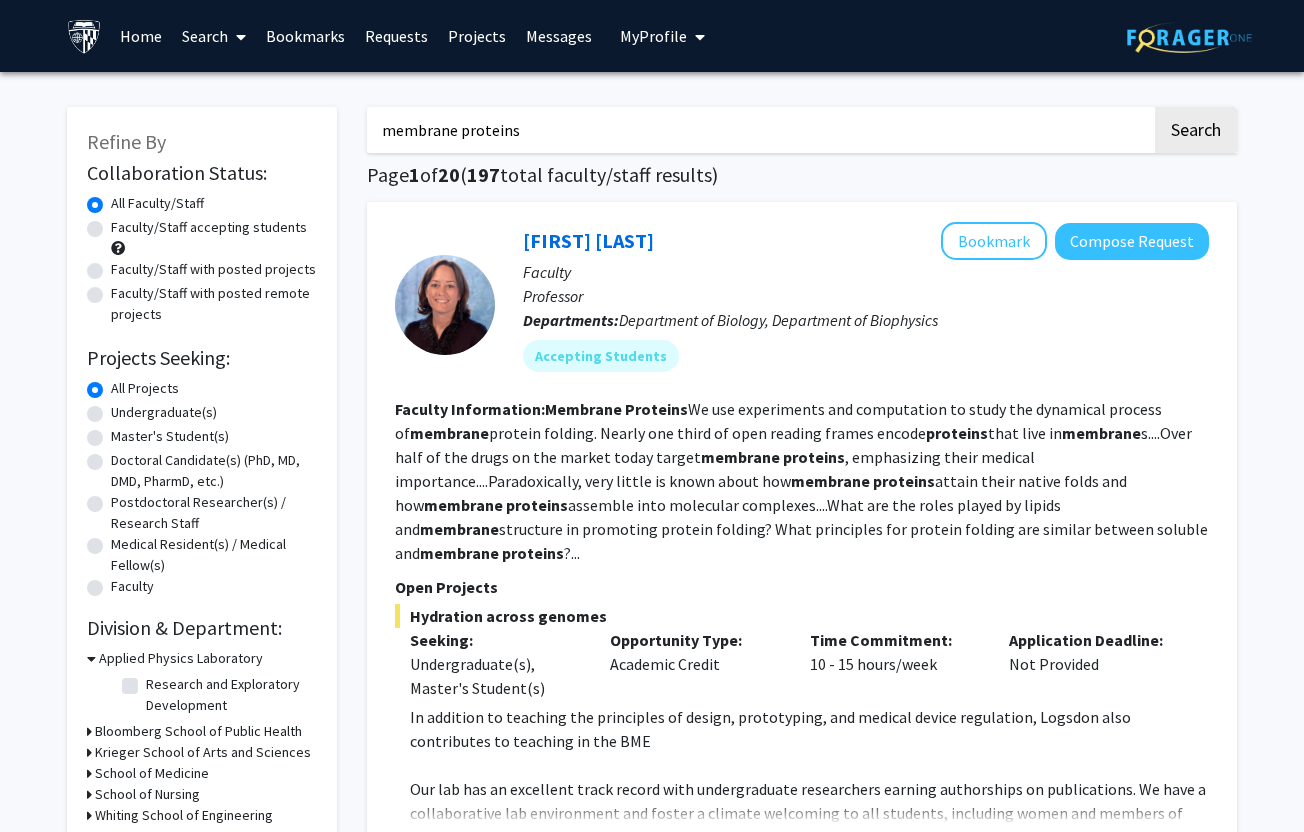 scroll, scrollTop: 1, scrollLeft: 0, axis: vertical 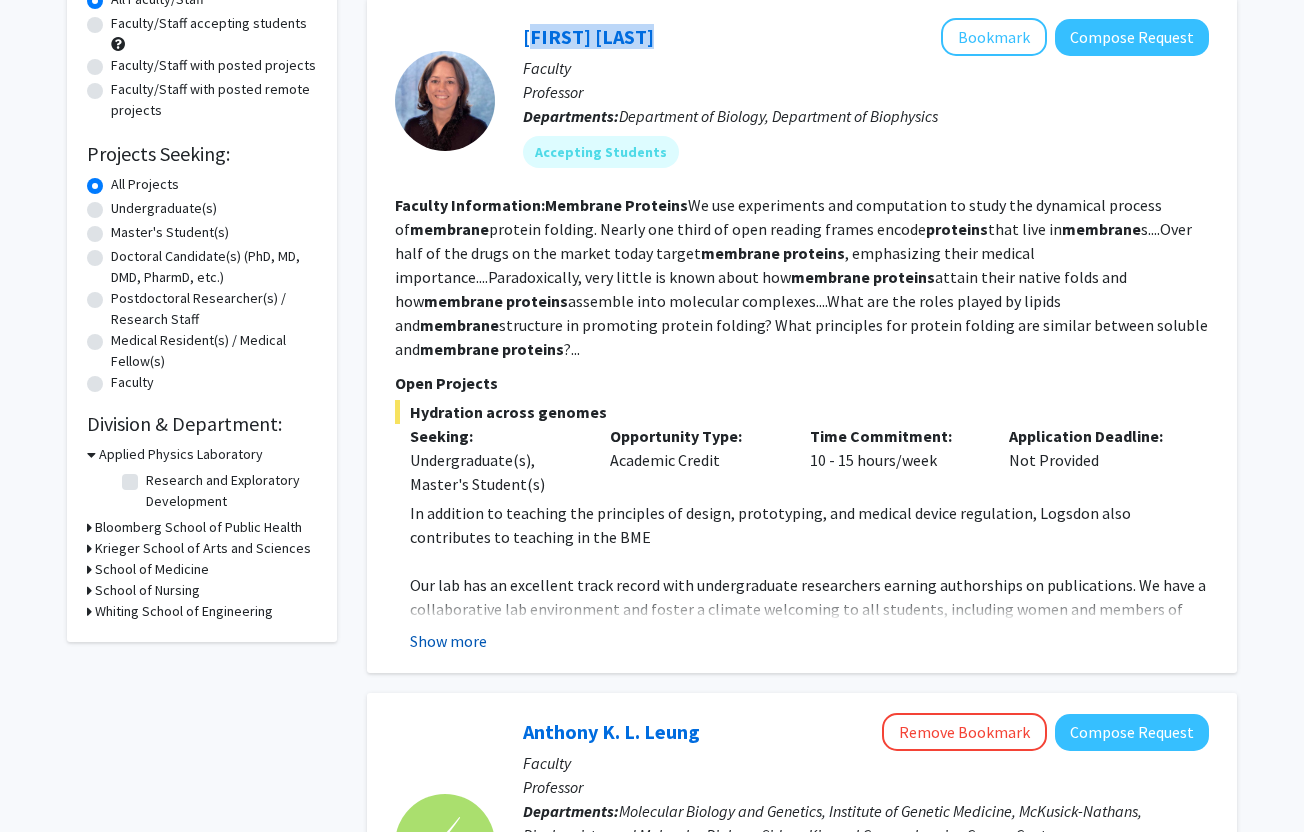 click on "Show more" 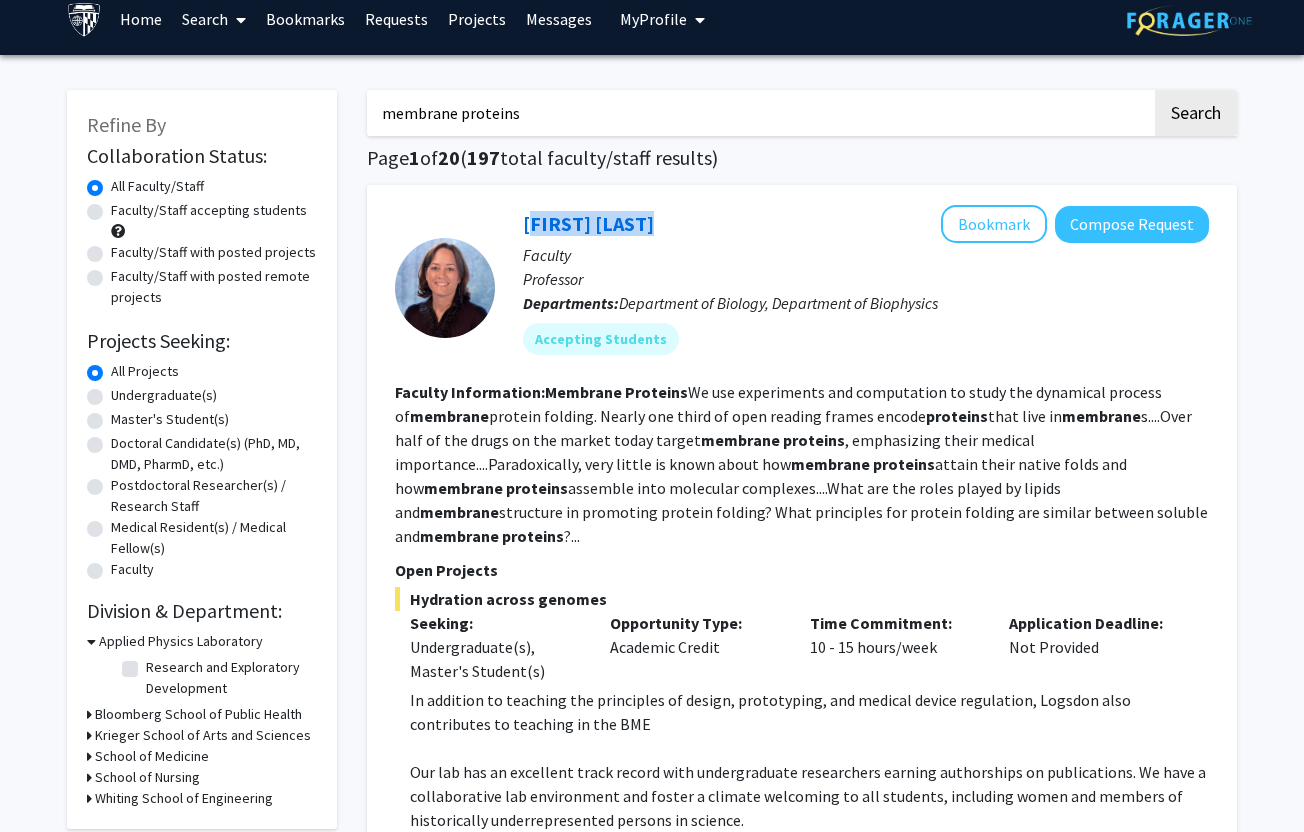 scroll, scrollTop: 0, scrollLeft: 0, axis: both 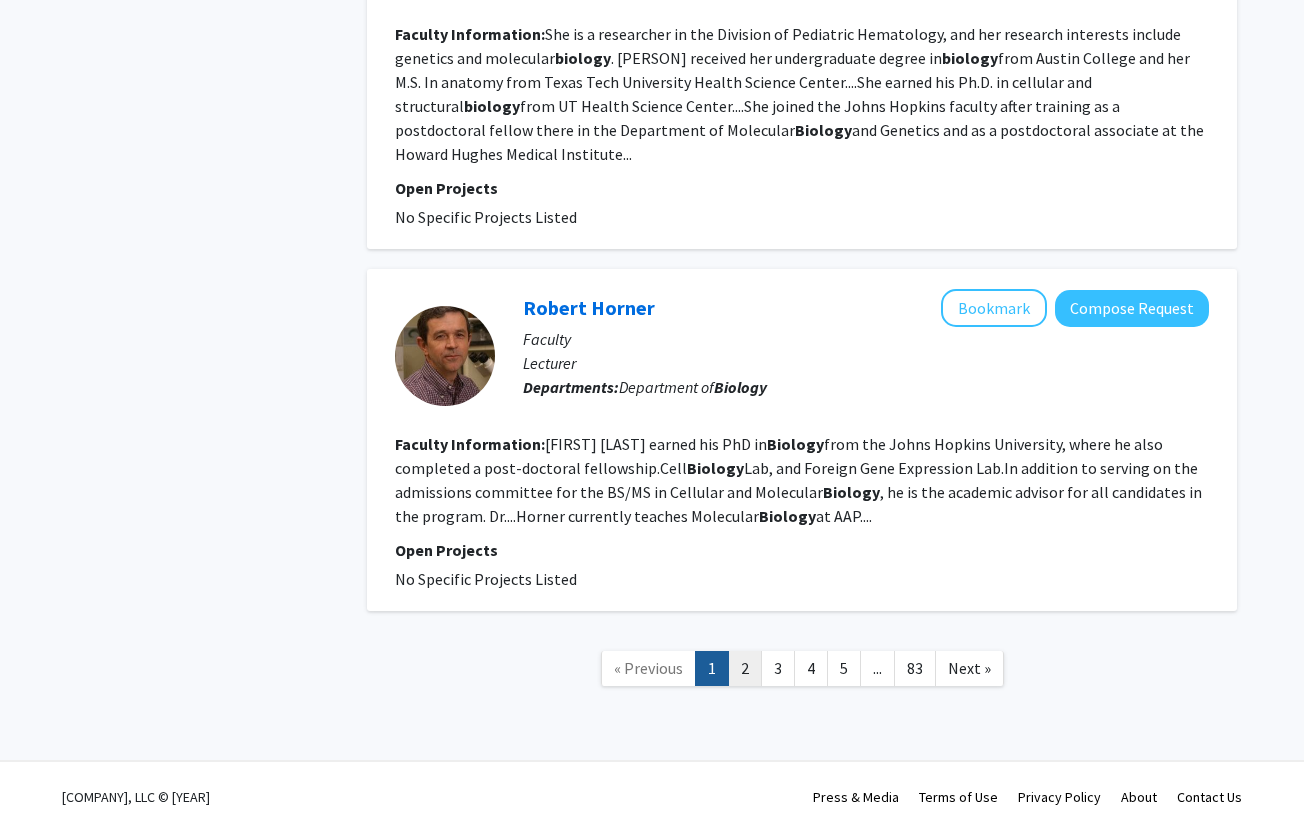 click on "2" 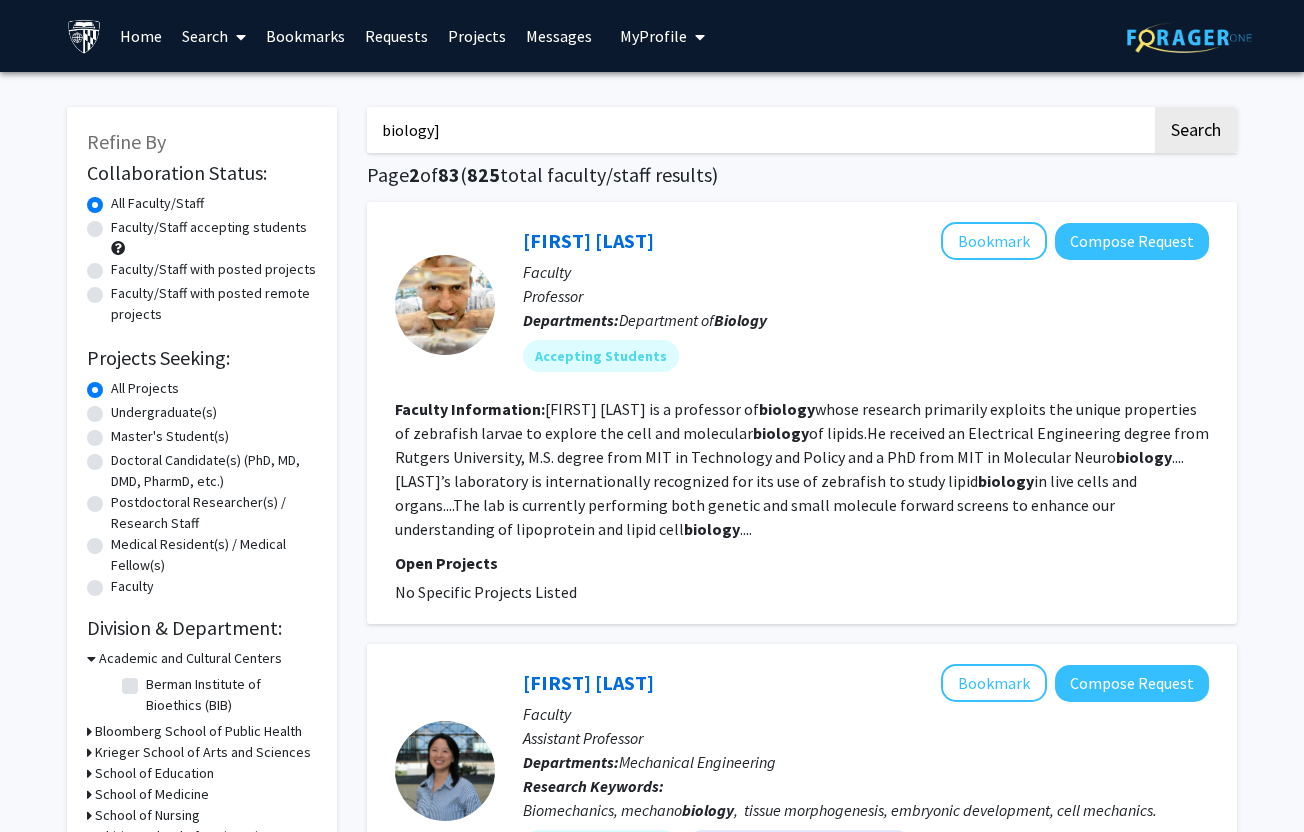 click 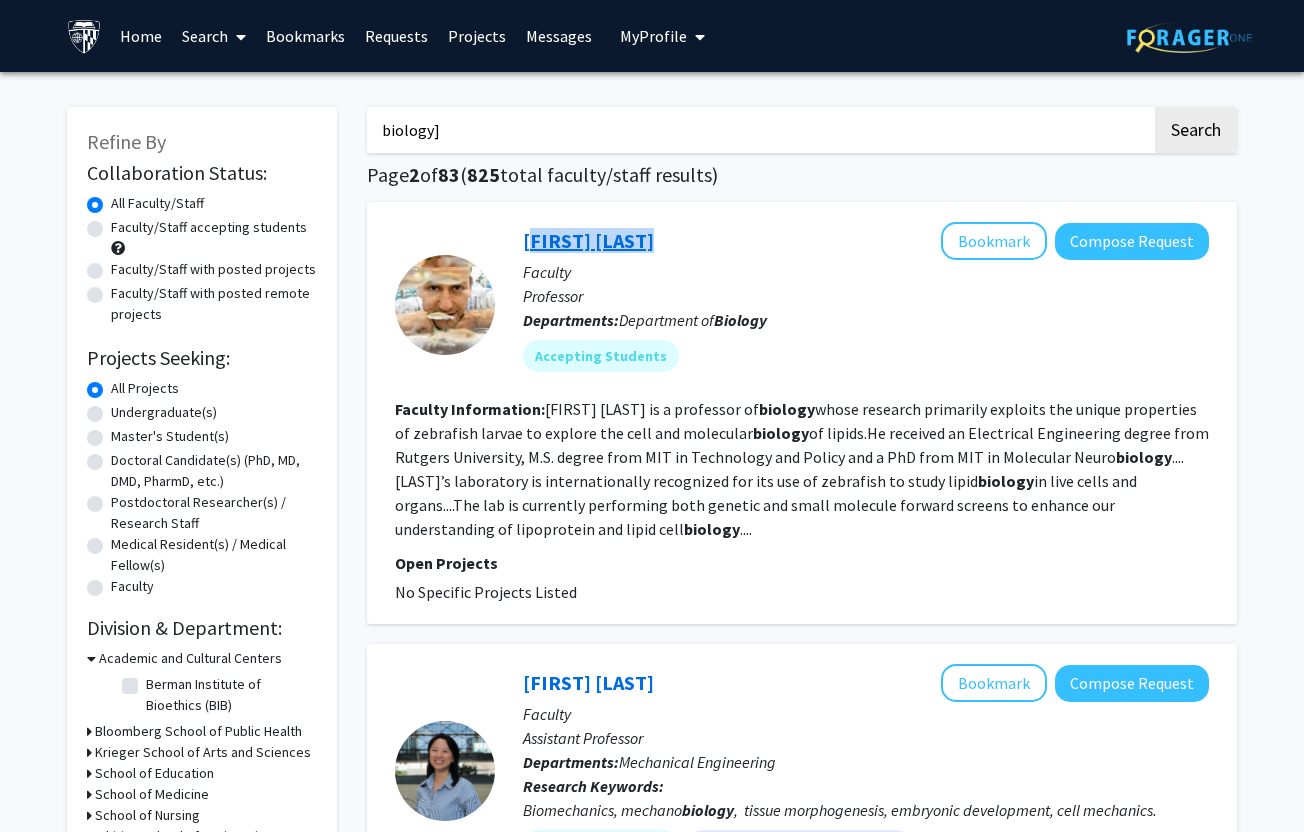 copy on "[FIRST] [LAST]" 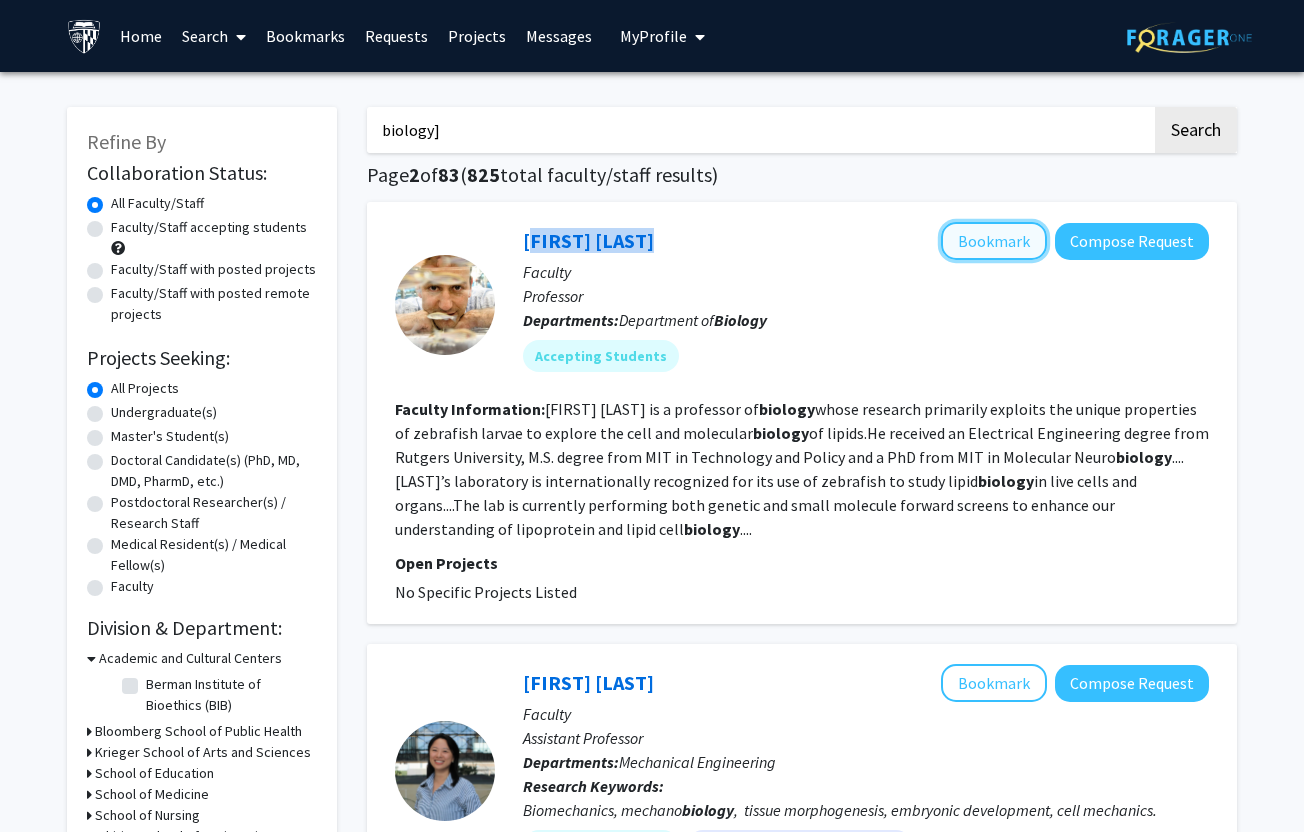 click on "Bookmark" 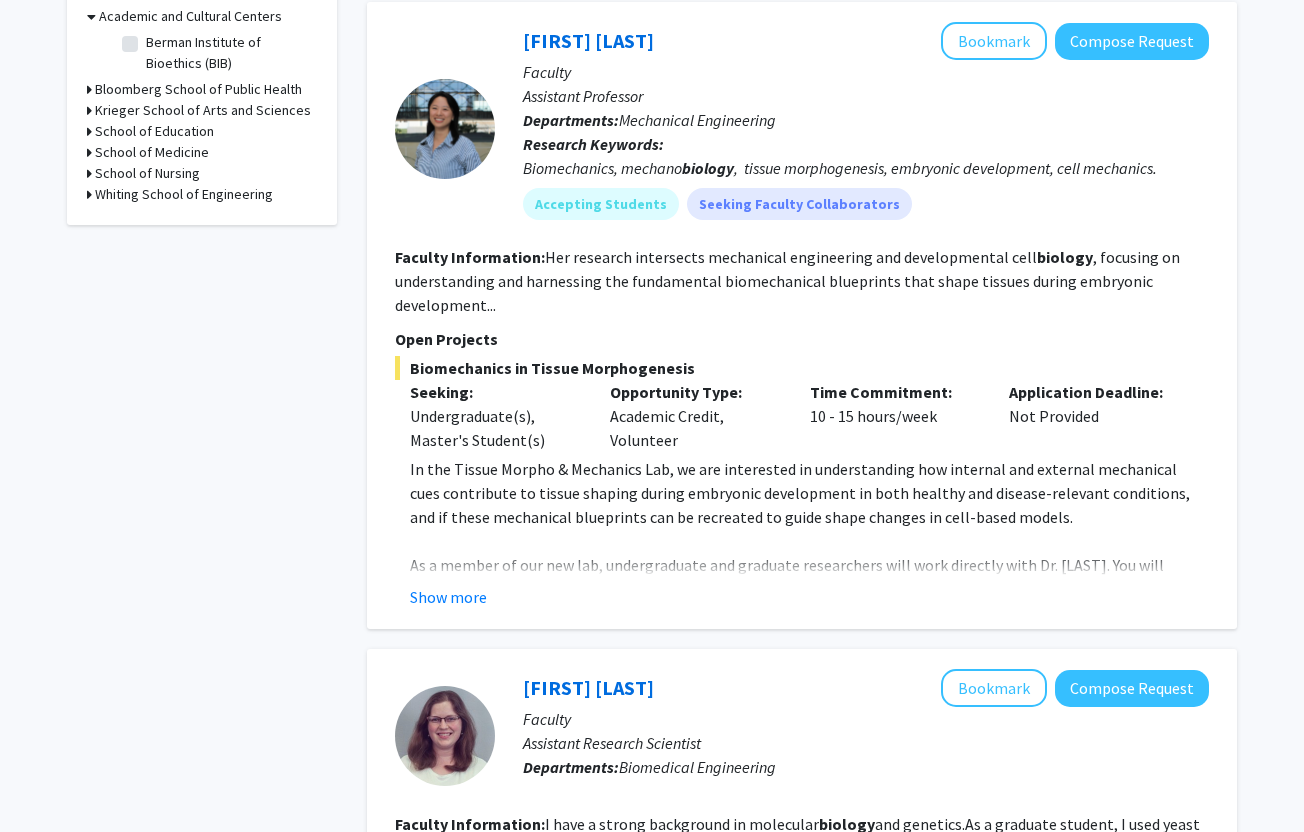 scroll, scrollTop: 640, scrollLeft: 0, axis: vertical 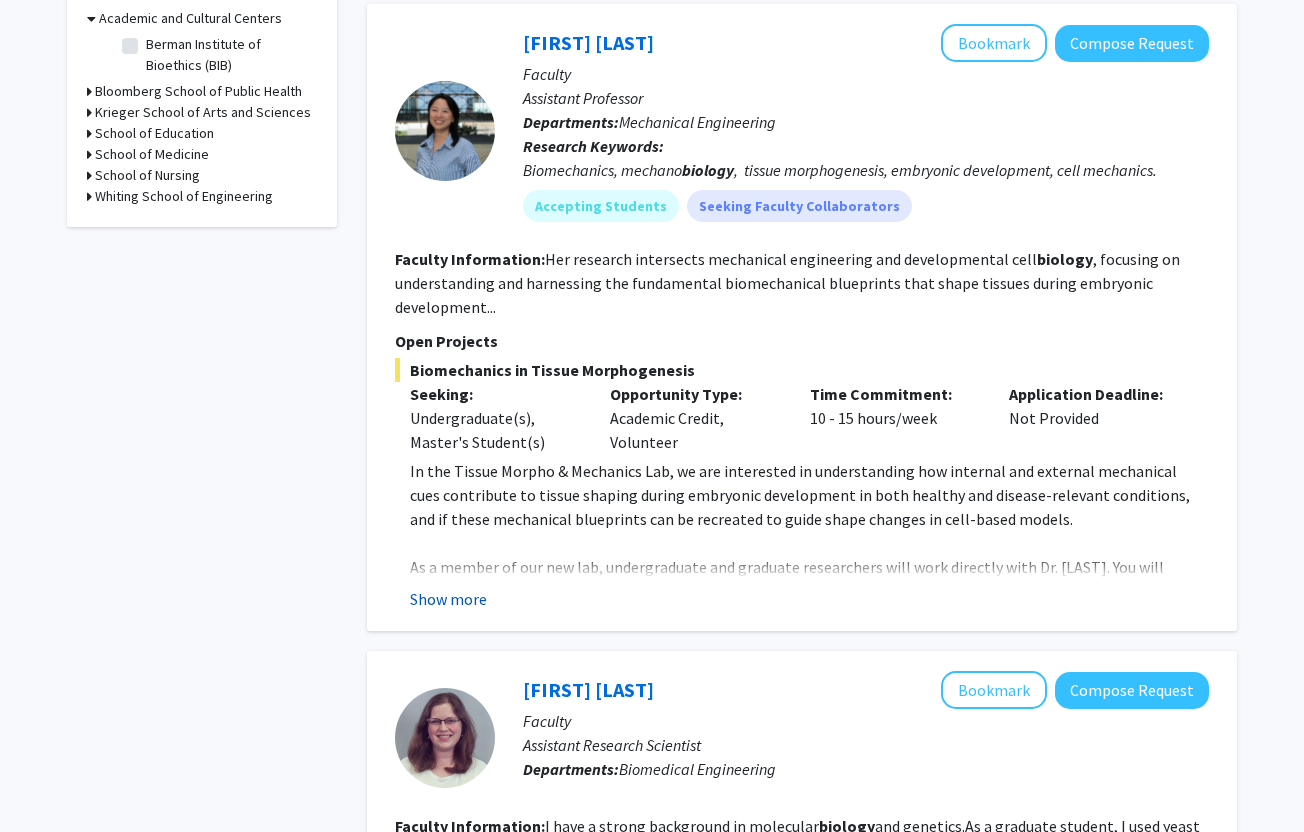 click on "Show more" 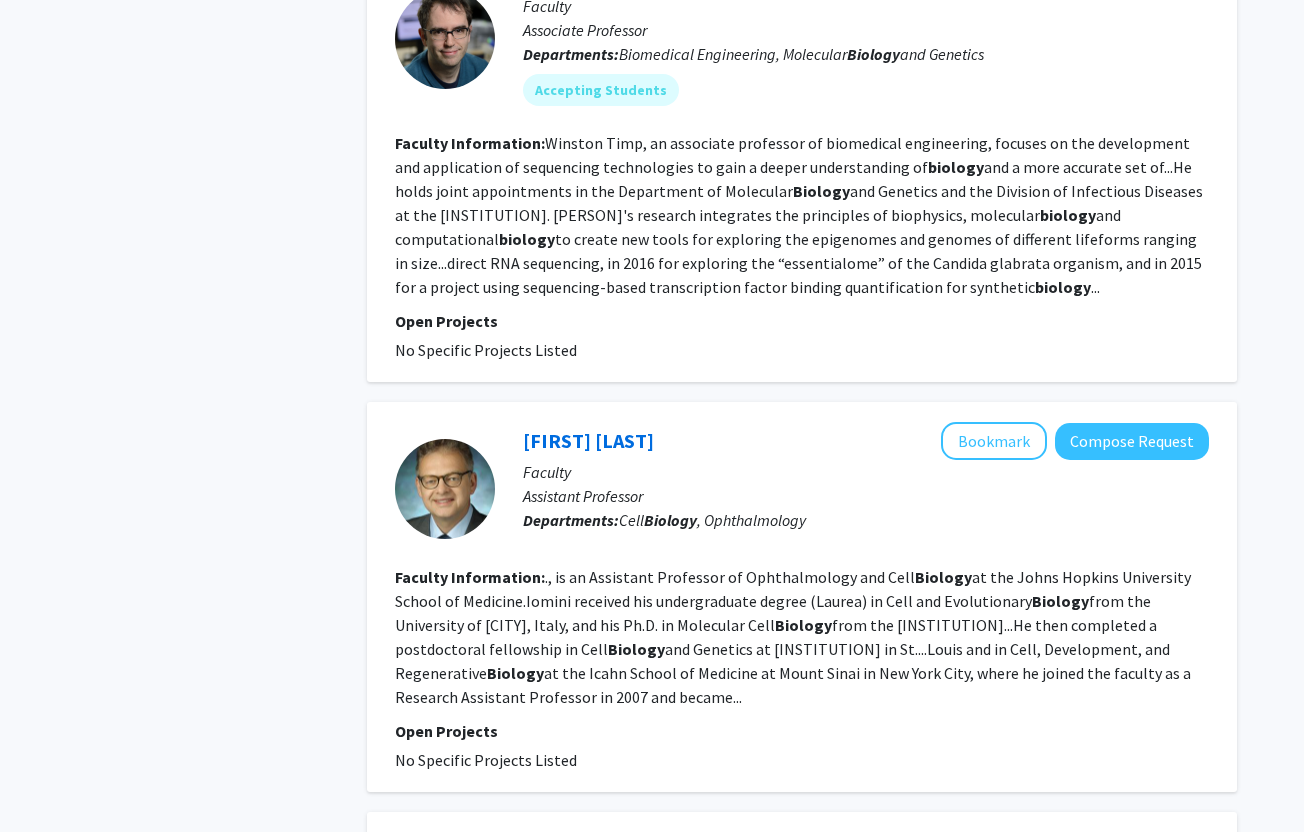 scroll, scrollTop: 2366, scrollLeft: 0, axis: vertical 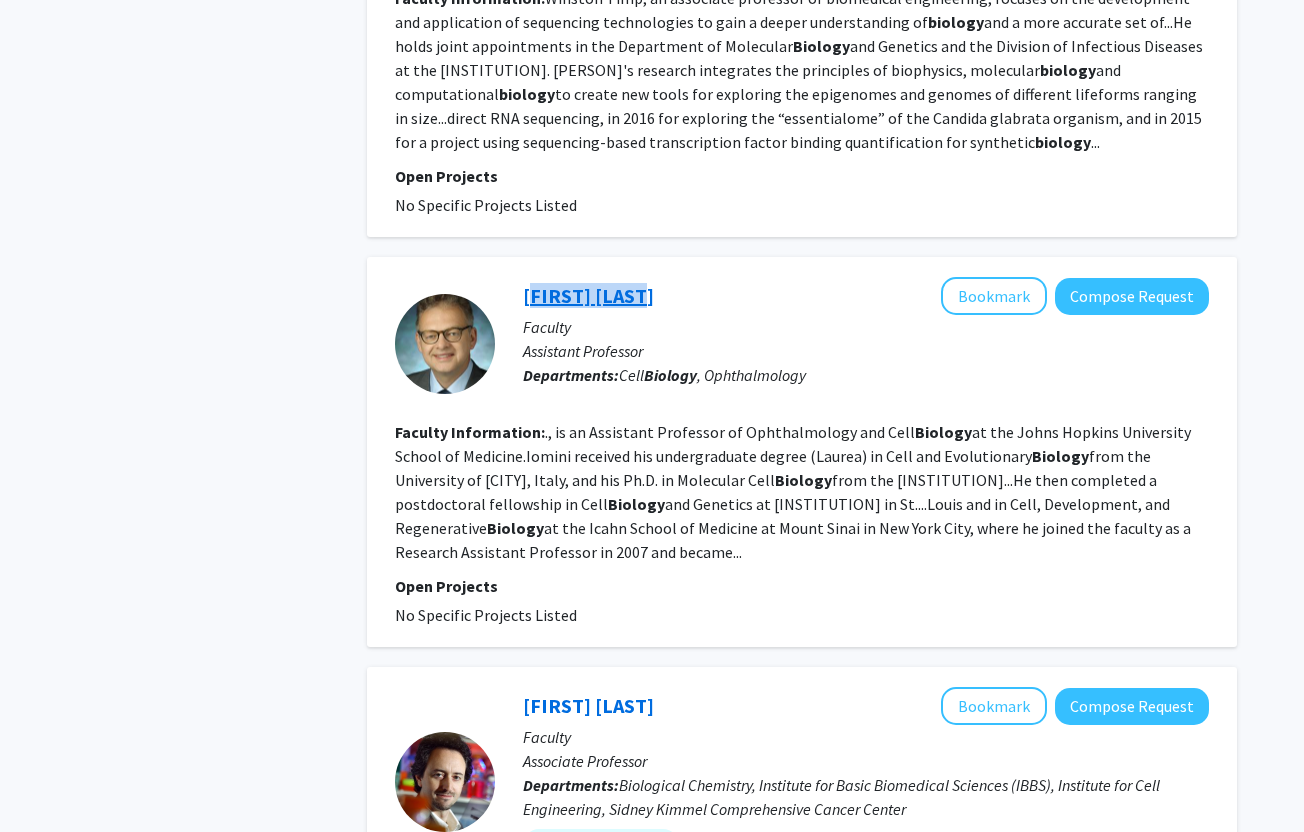 copy on "[FIRST] [LAST]" 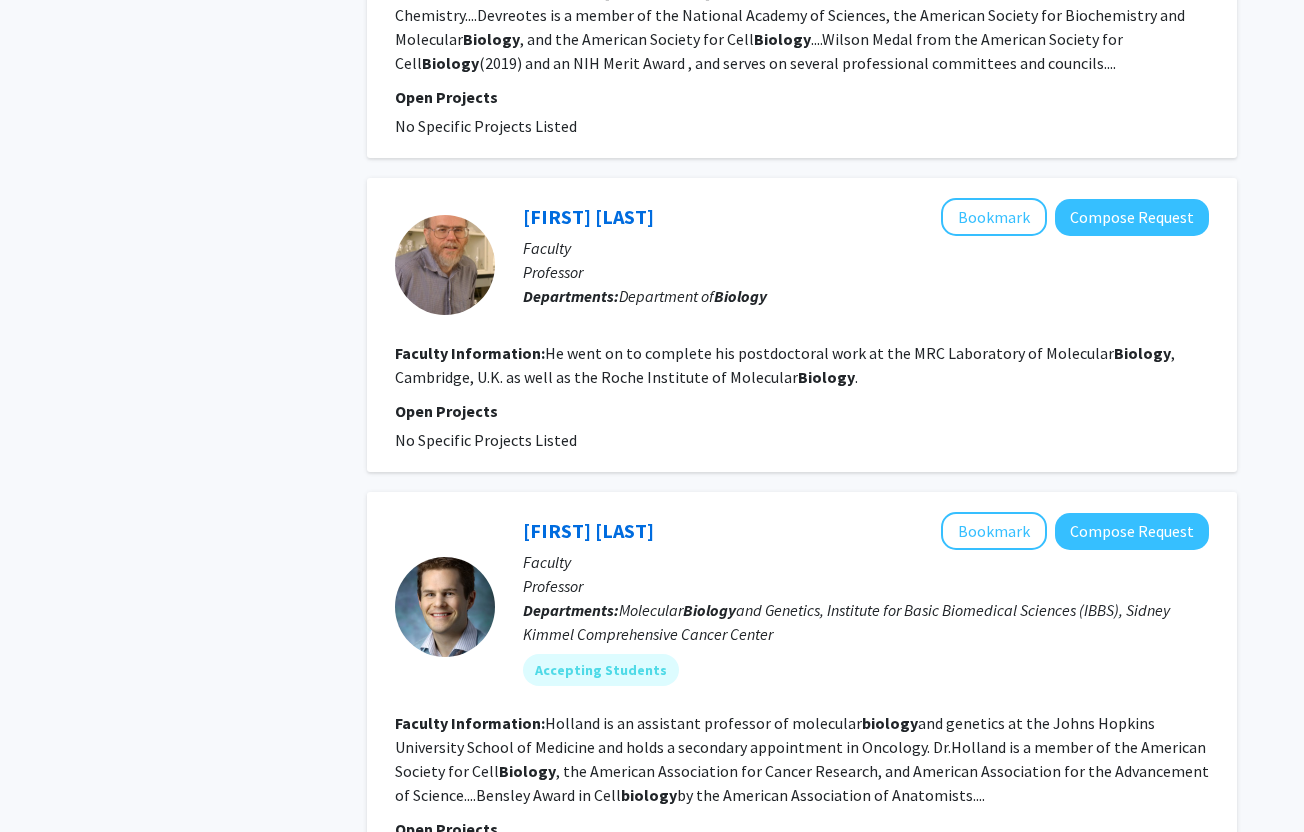 scroll, scrollTop: 4572, scrollLeft: 0, axis: vertical 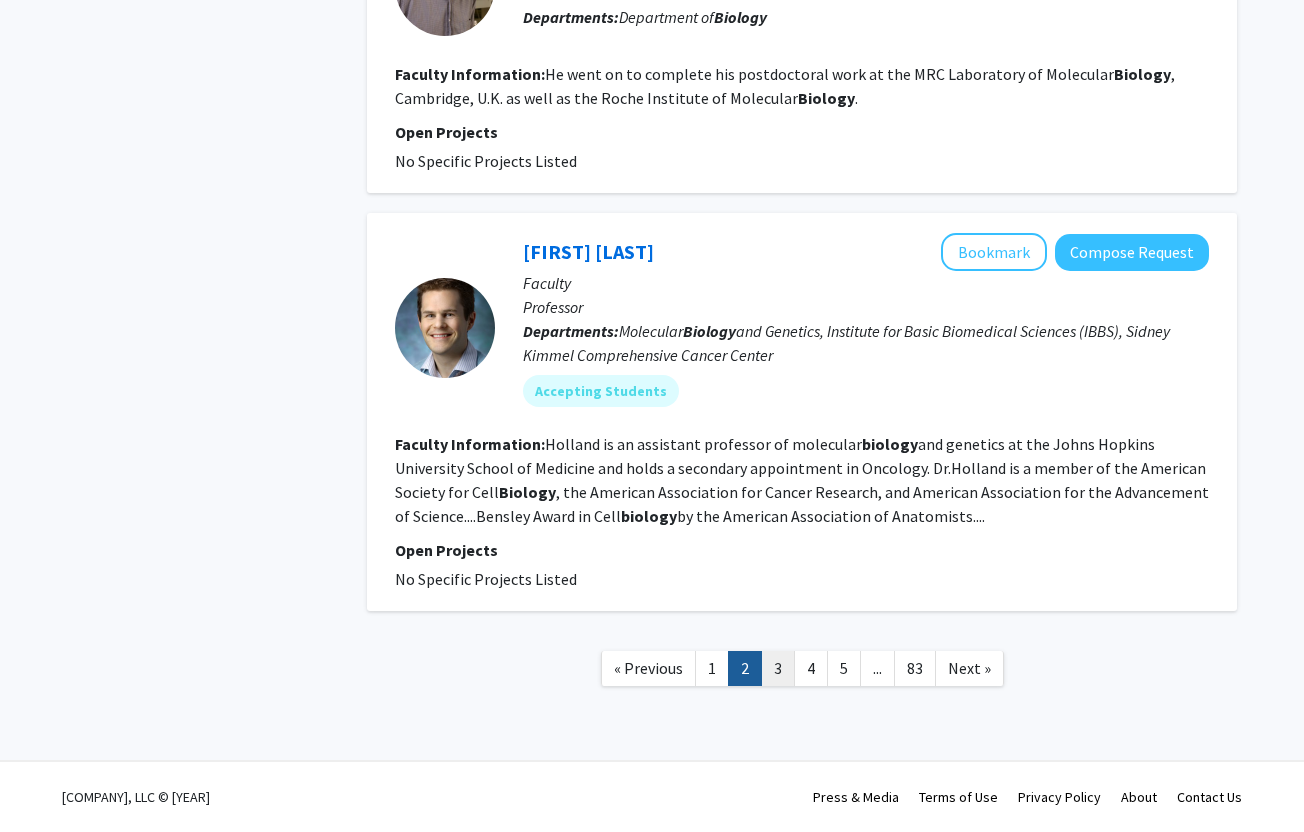 click on "3" 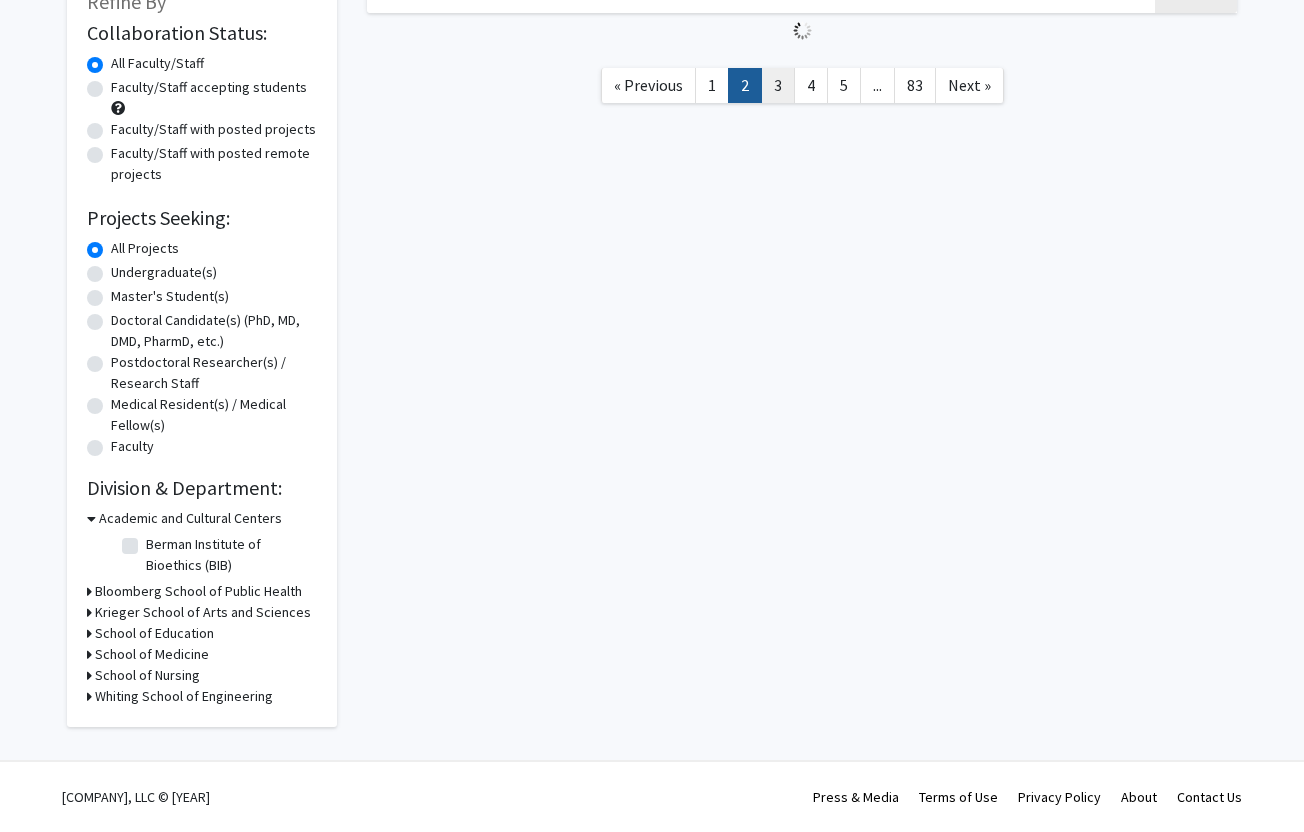 scroll, scrollTop: 0, scrollLeft: 0, axis: both 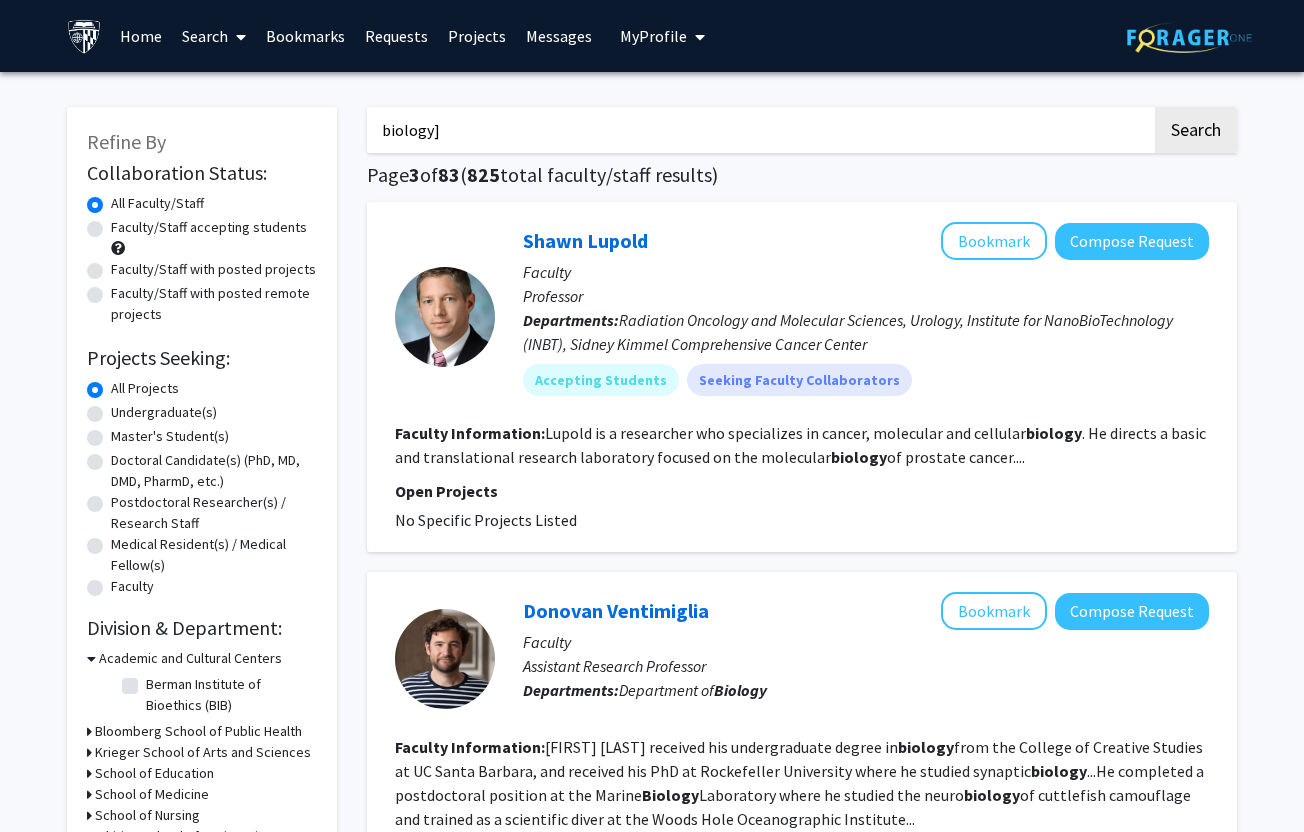 click on "biology]" at bounding box center (759, 130) 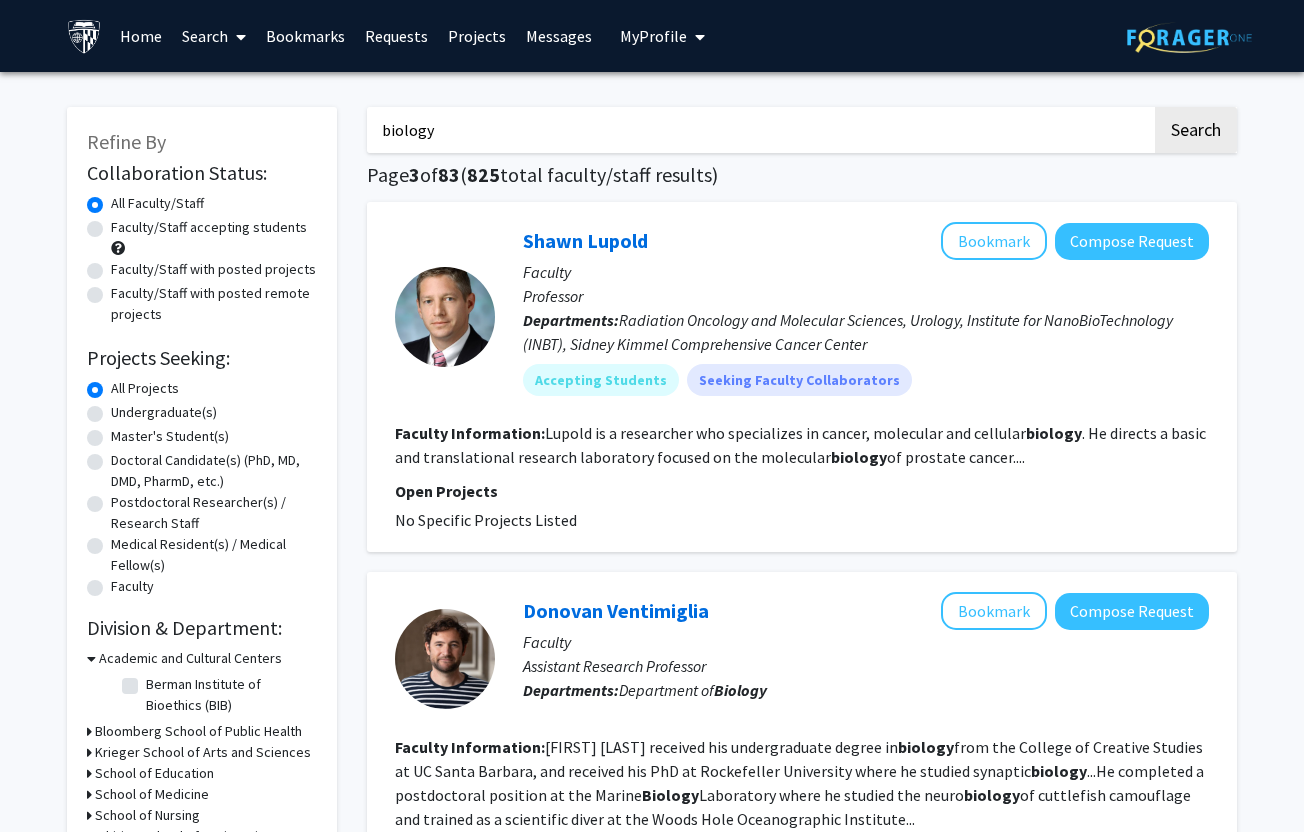 type on "biology" 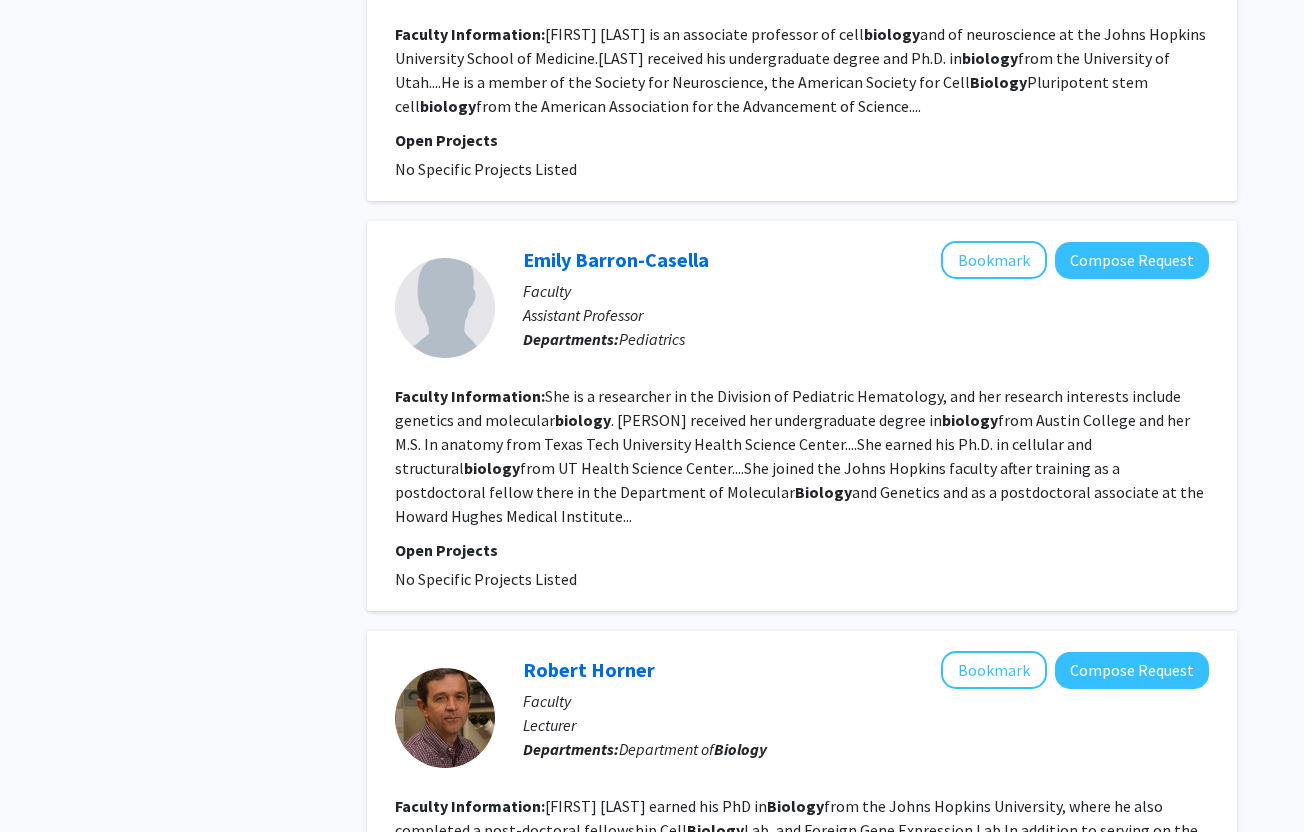 scroll, scrollTop: 3844, scrollLeft: 0, axis: vertical 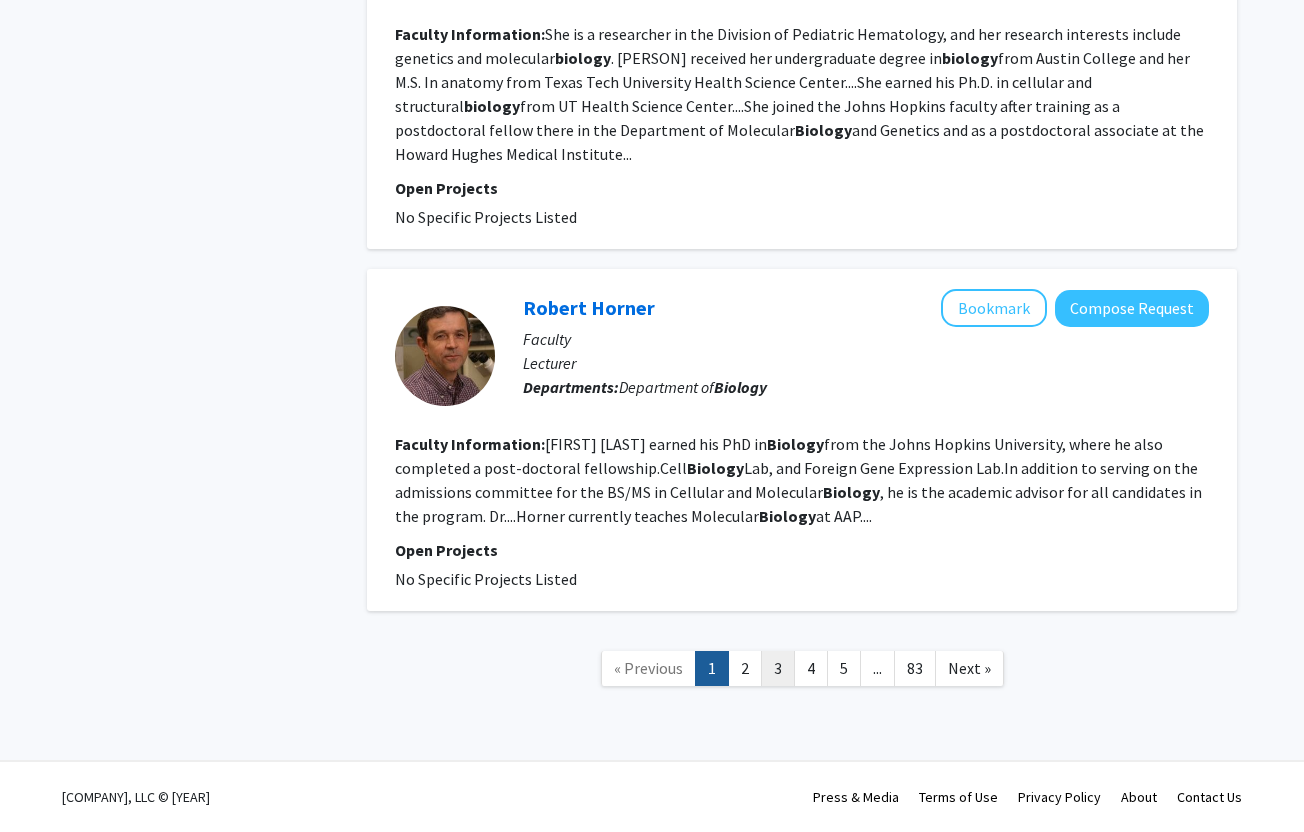 click on "3" 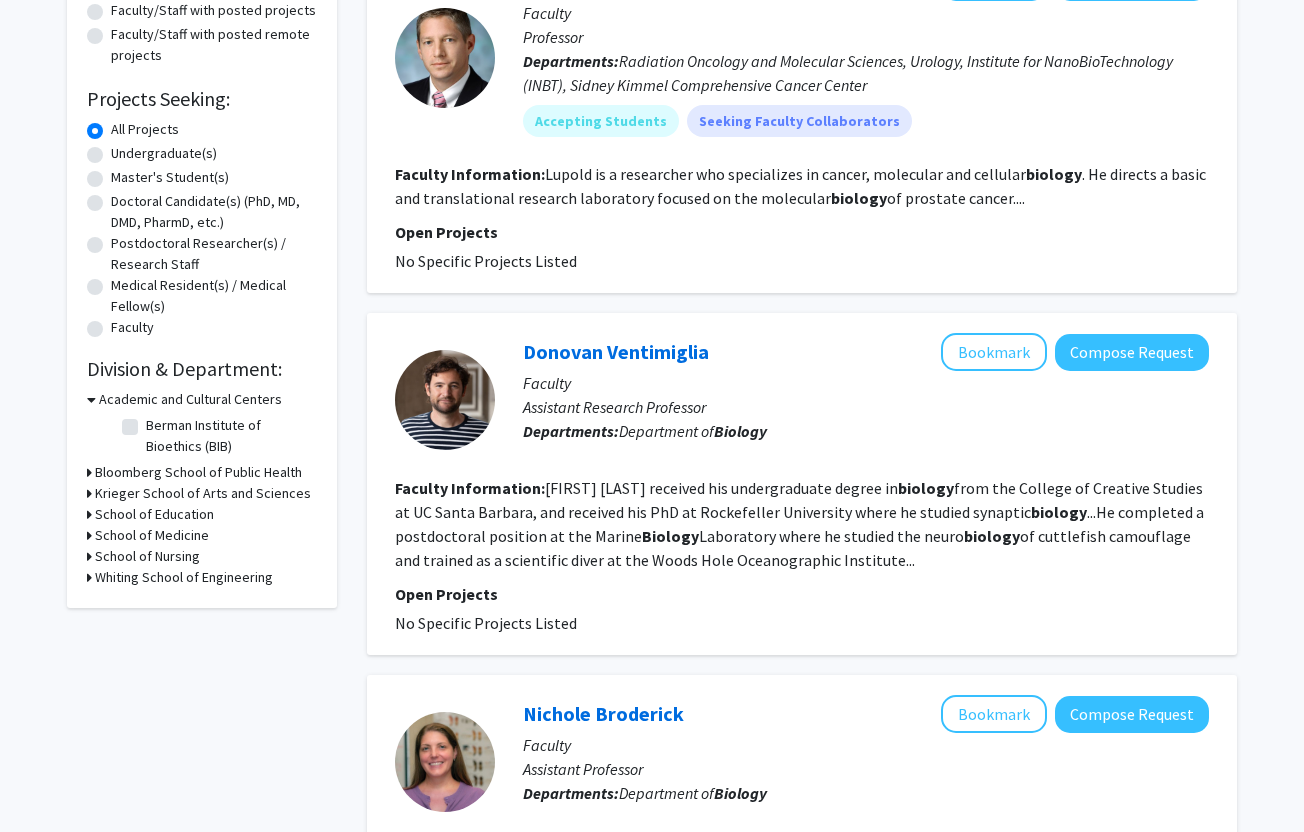 scroll, scrollTop: 0, scrollLeft: 0, axis: both 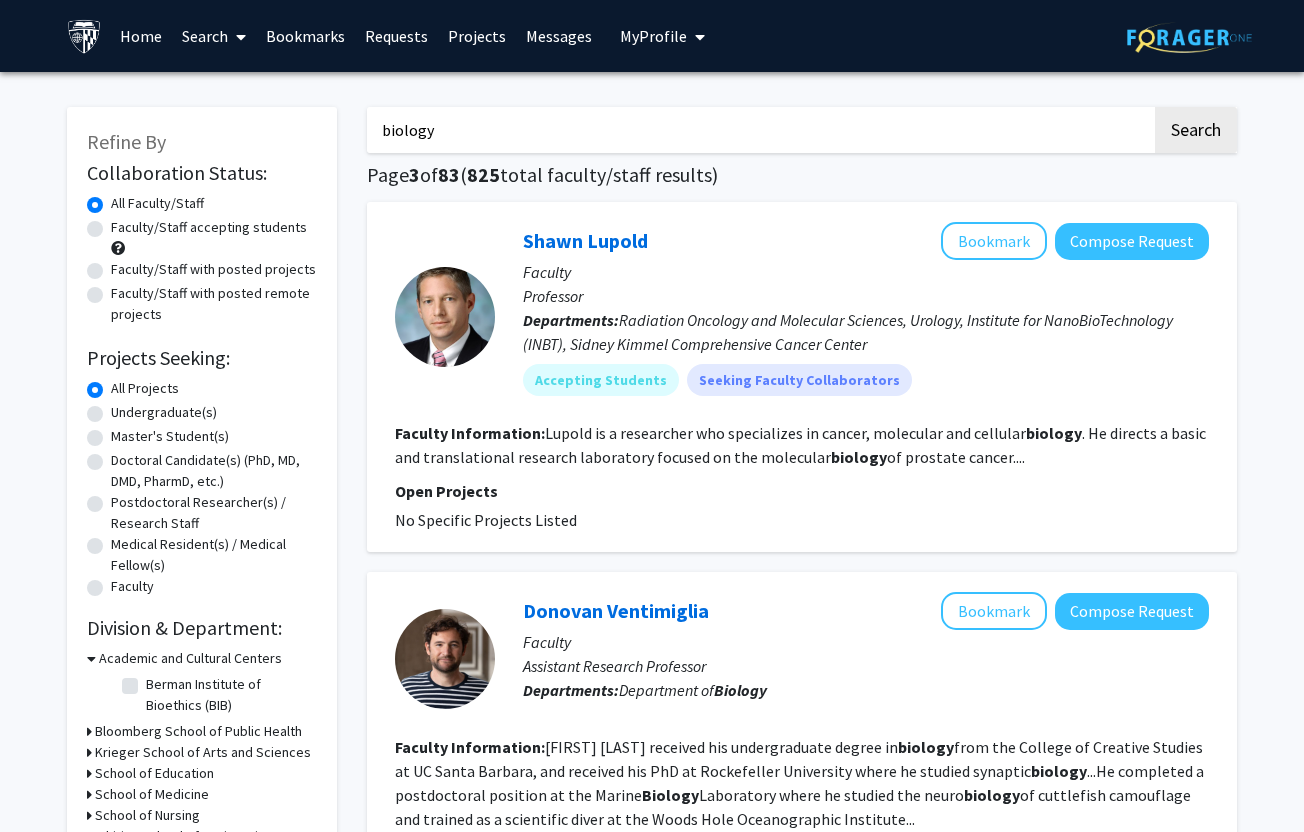 click on "Undergraduate(s)" 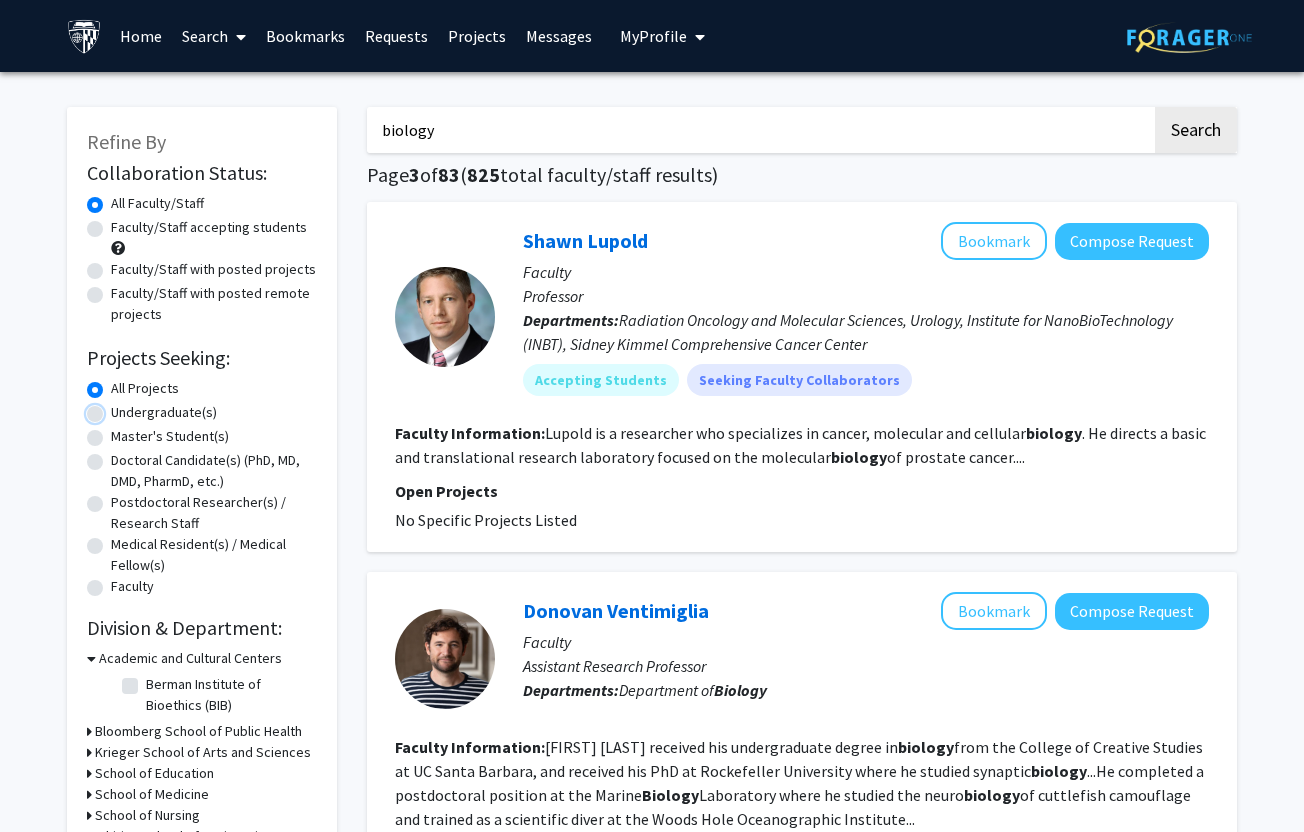 click on "Undergraduate(s)" at bounding box center (117, 408) 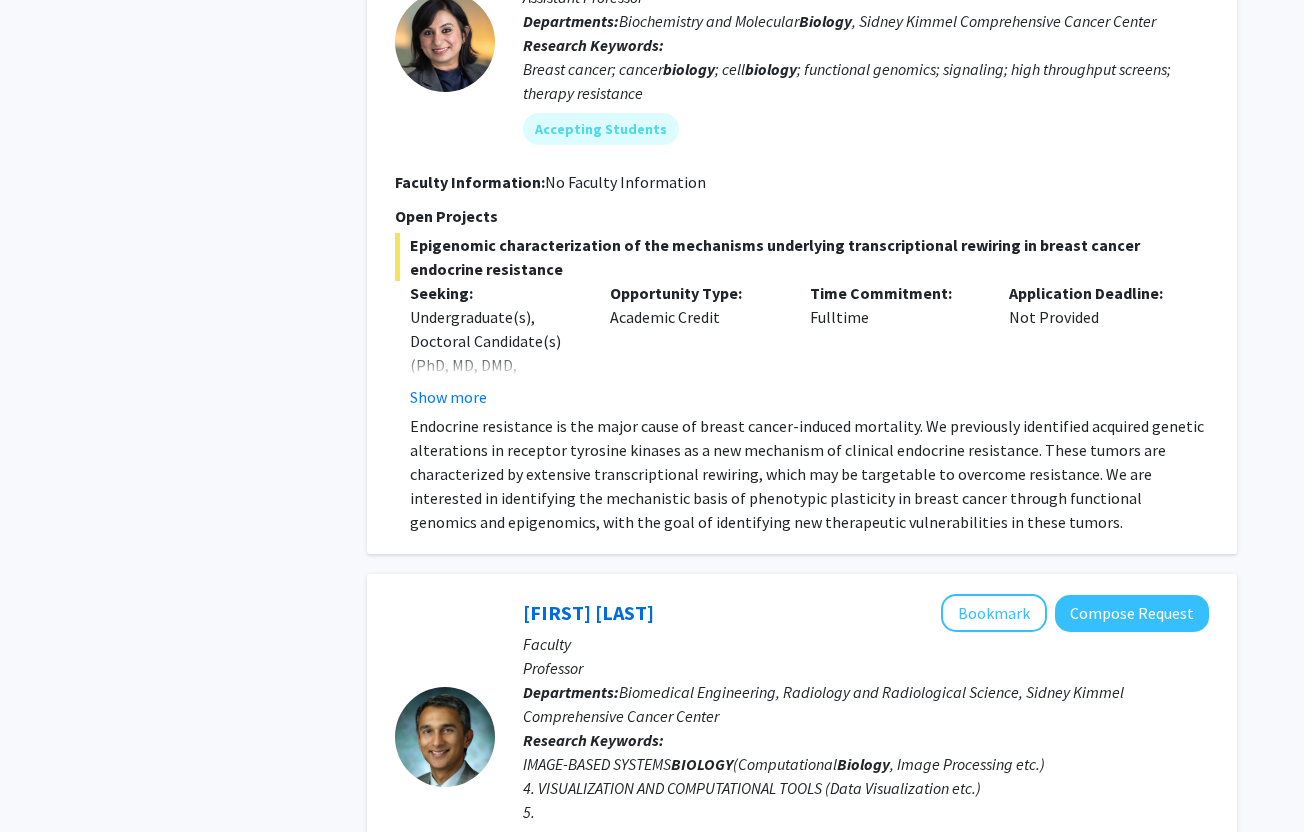 scroll, scrollTop: 1586, scrollLeft: 0, axis: vertical 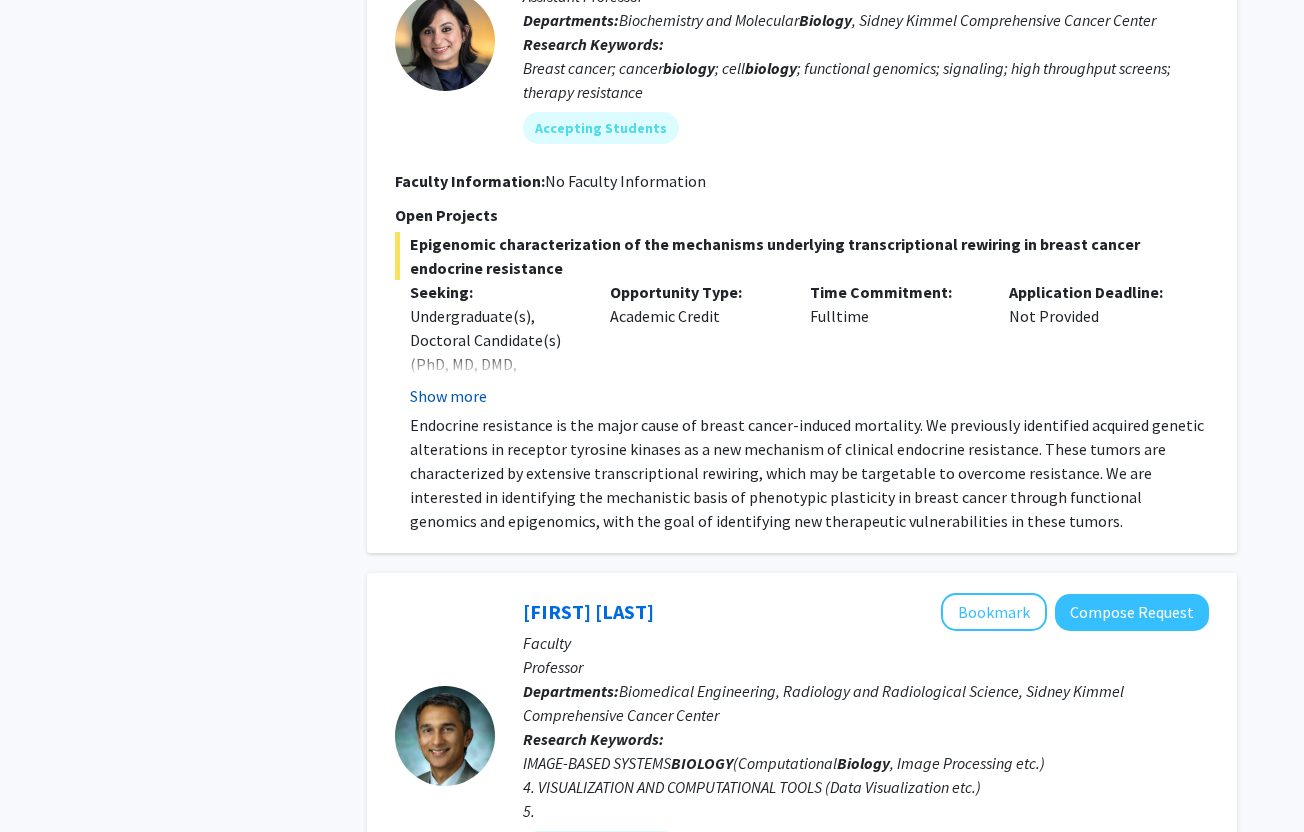 click on "Show more" 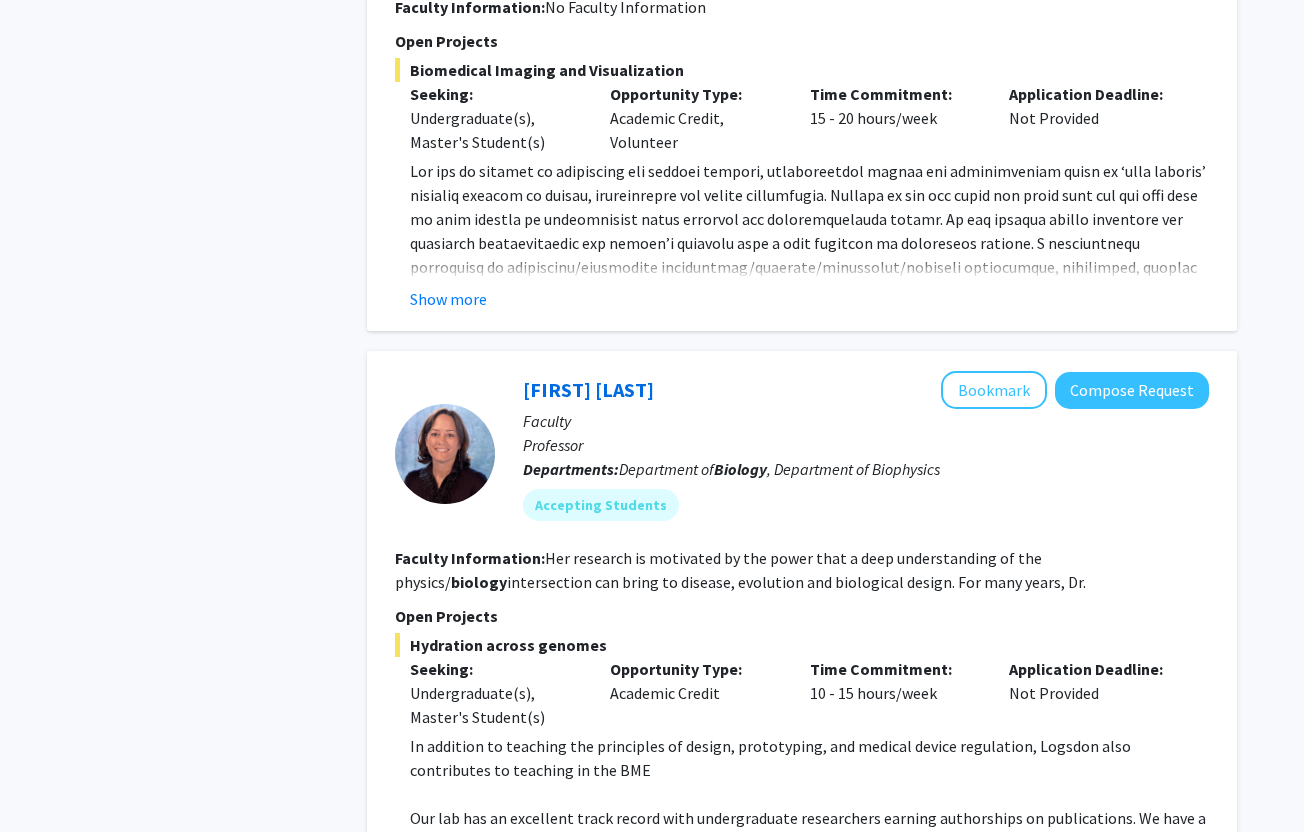 scroll, scrollTop: 2627, scrollLeft: 0, axis: vertical 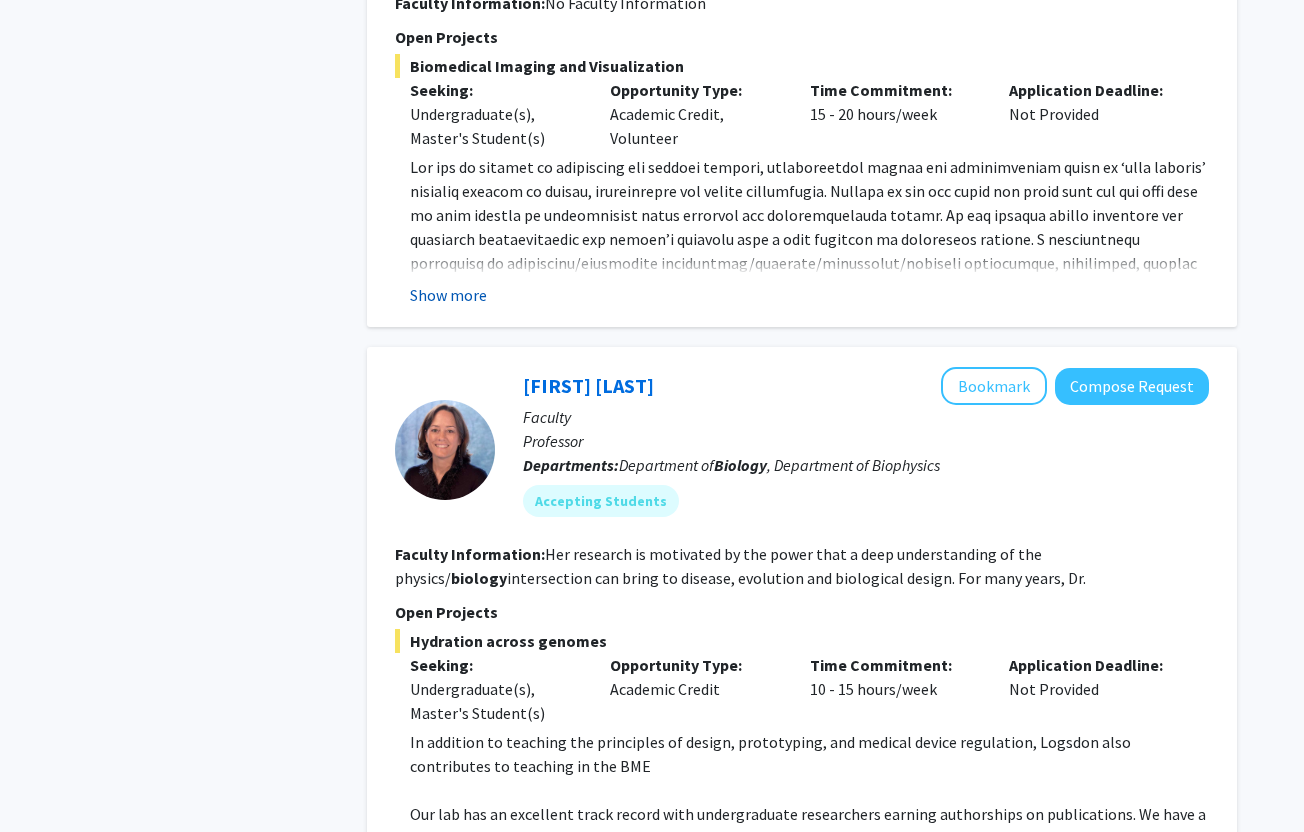 click on "Show more" 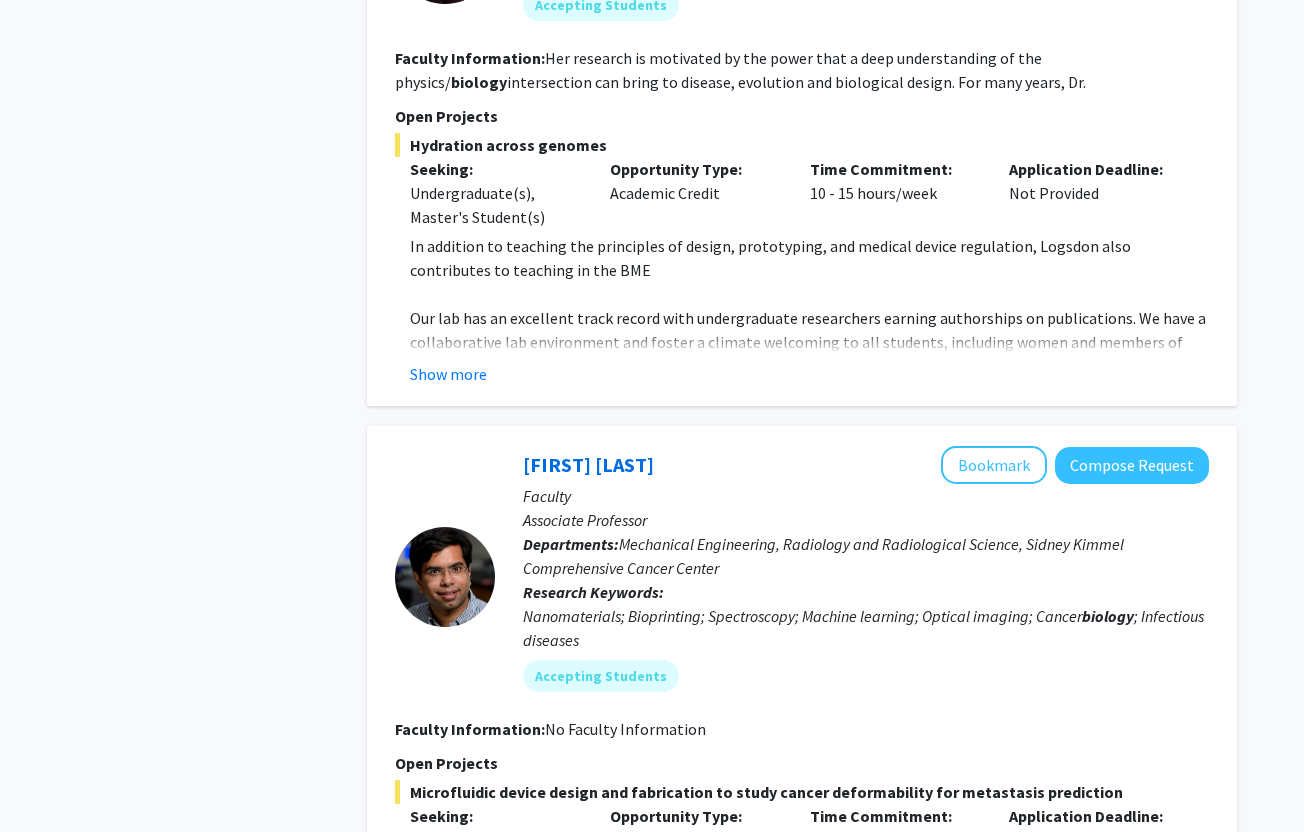 scroll, scrollTop: 3249, scrollLeft: 0, axis: vertical 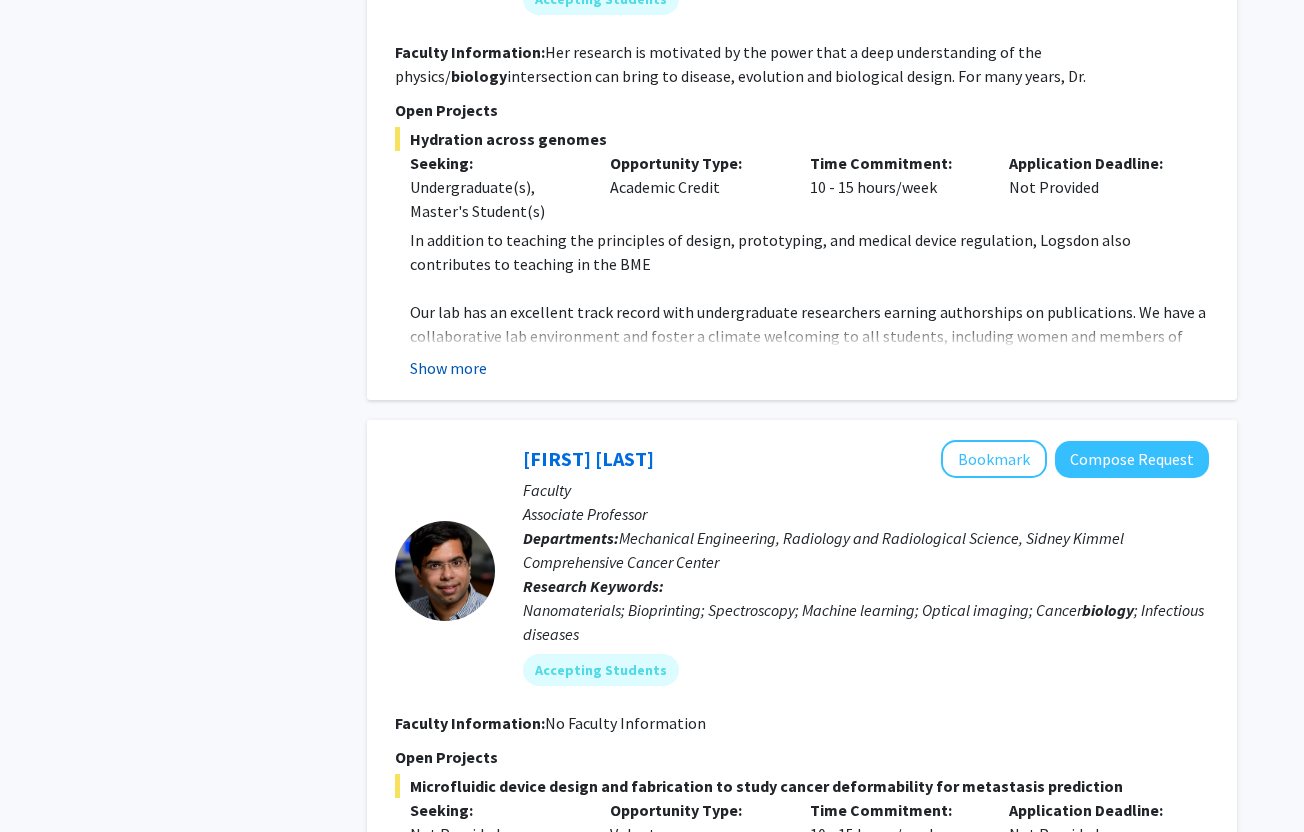 click on "Show more" 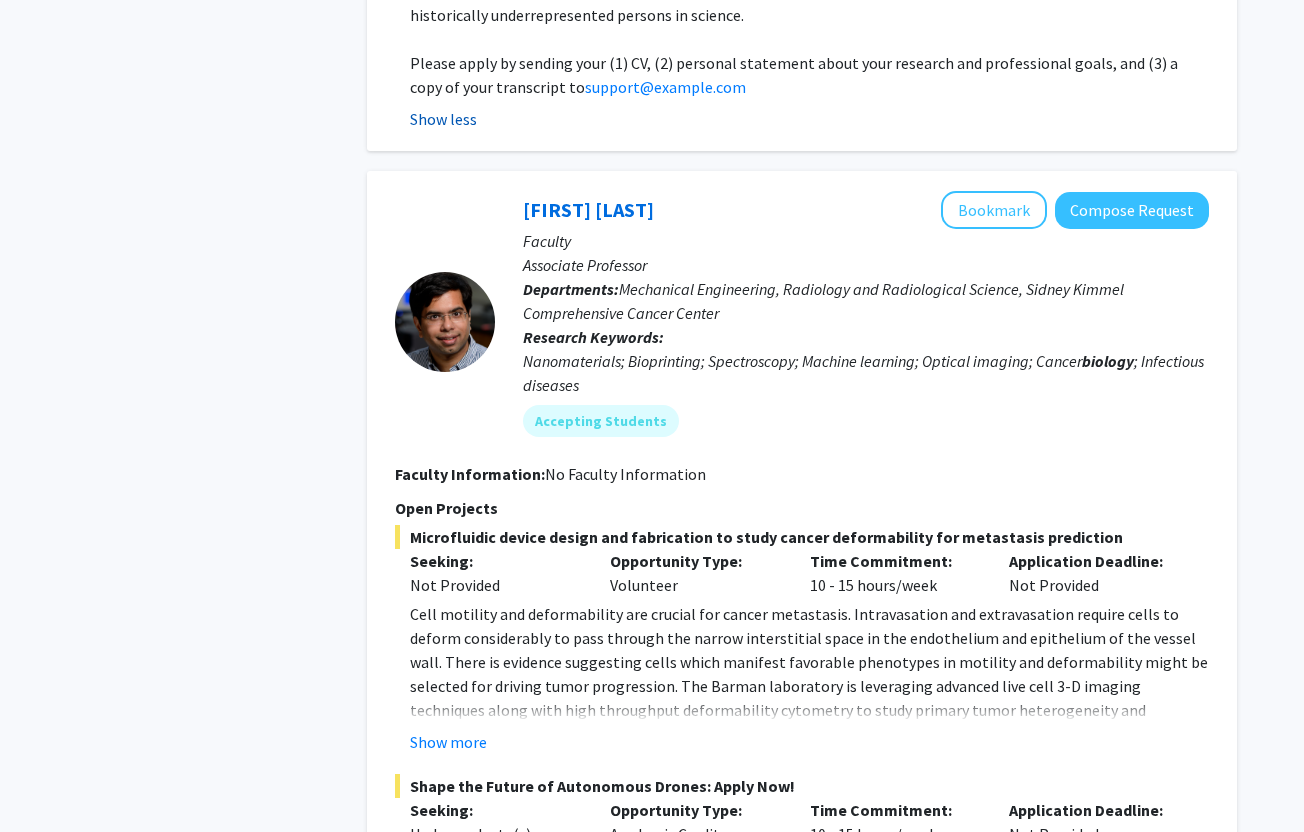 scroll, scrollTop: 4150, scrollLeft: 0, axis: vertical 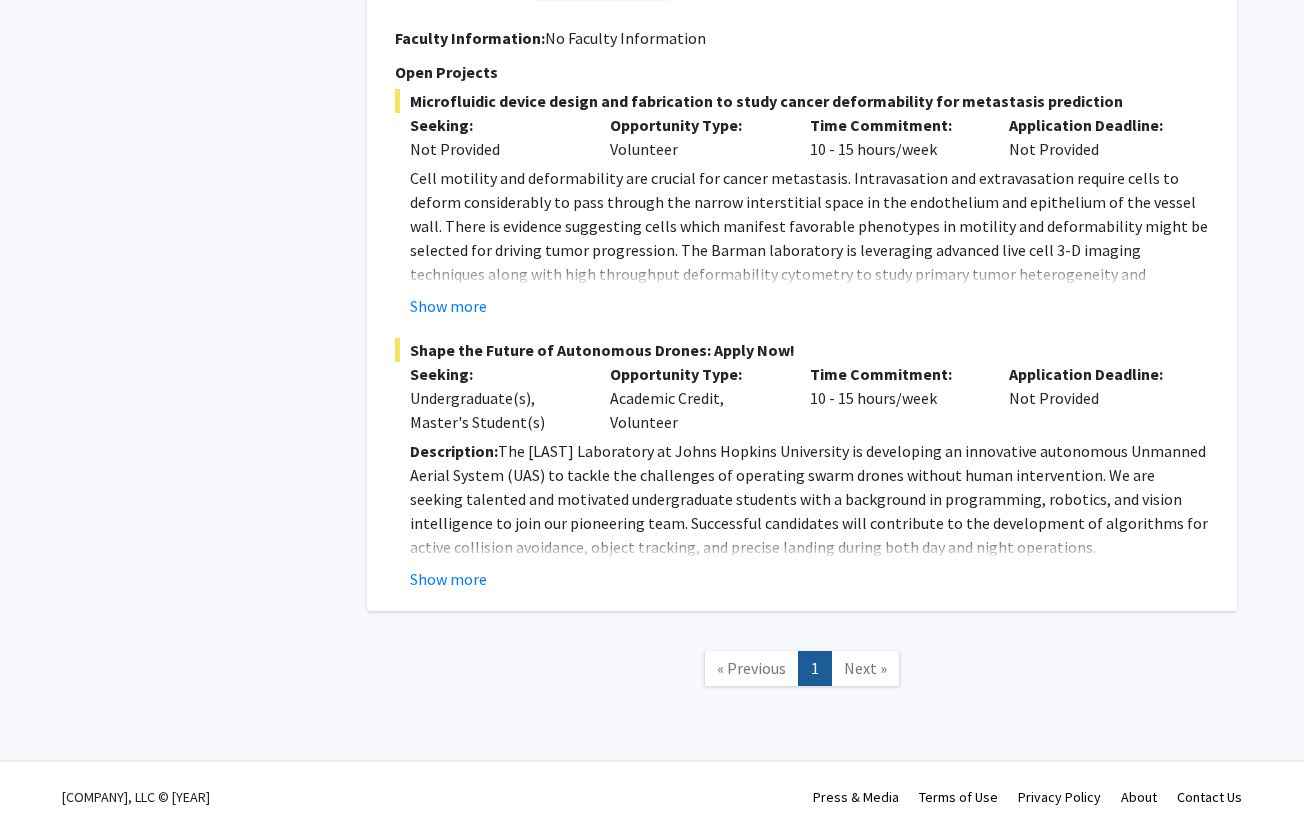 click on "Next »" 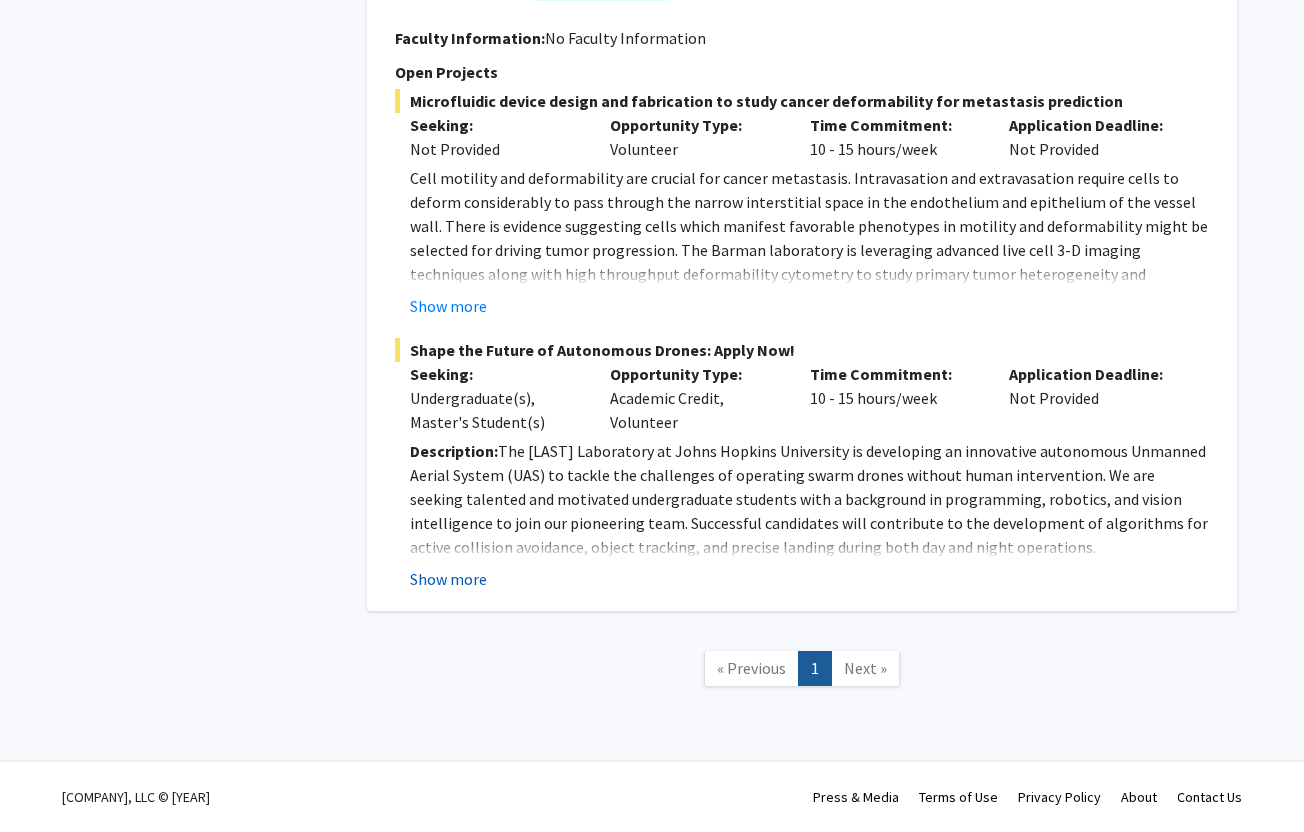 click on "Show more" 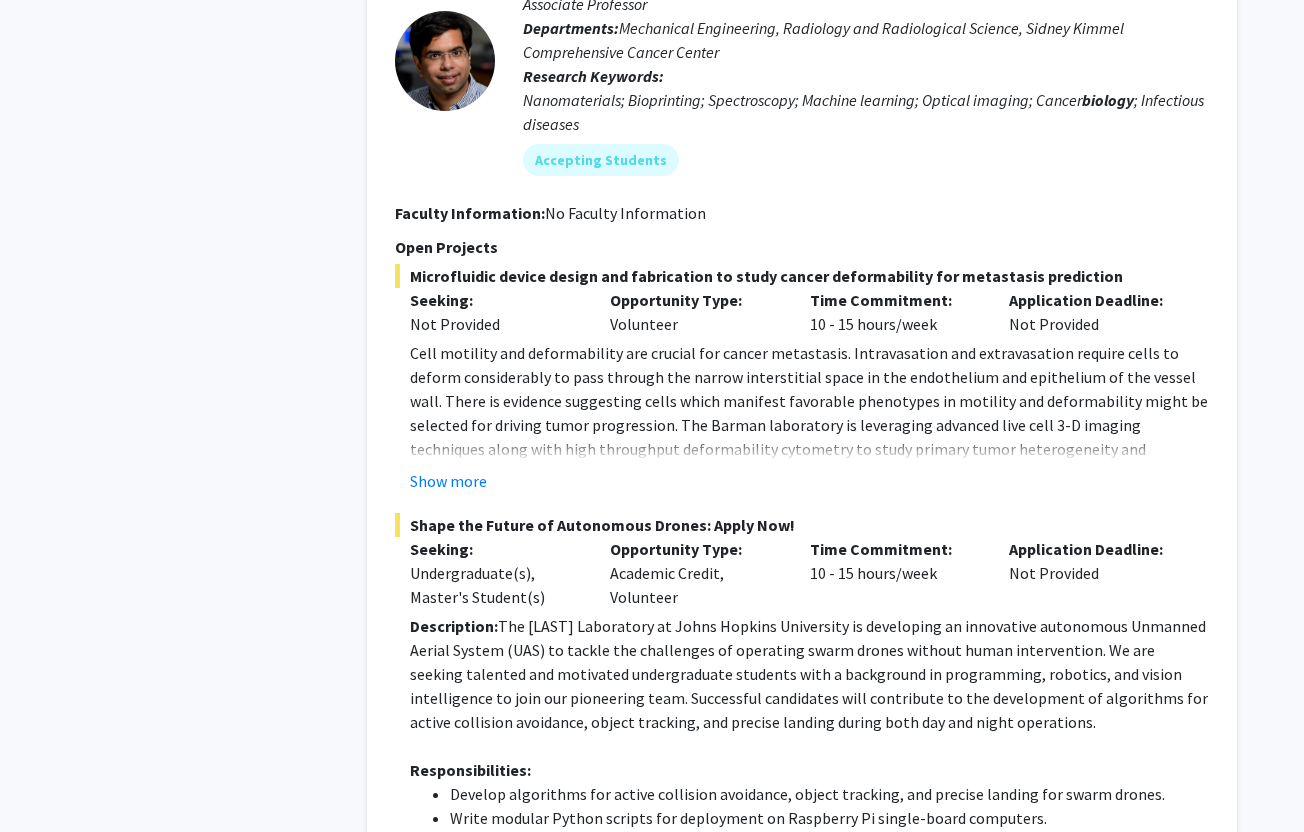 scroll, scrollTop: 4081, scrollLeft: 0, axis: vertical 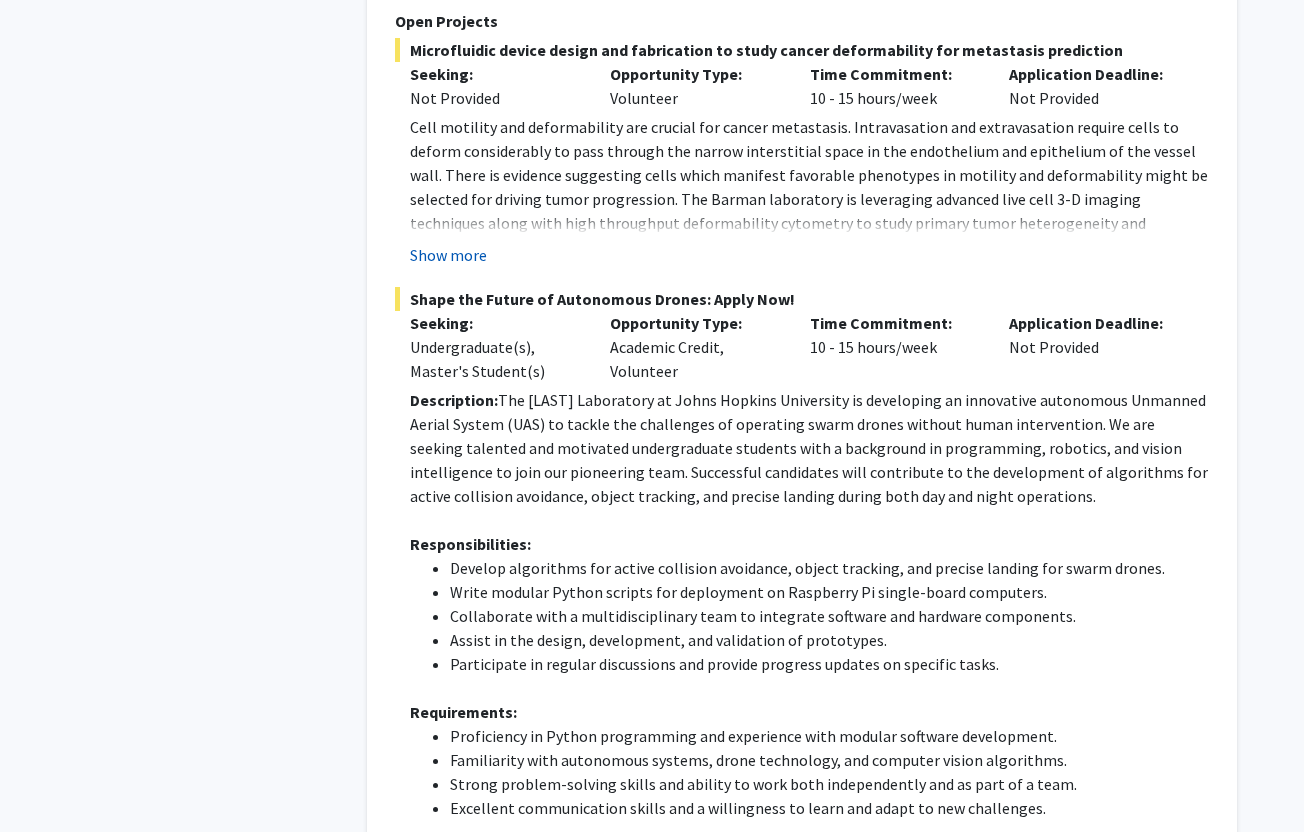 click on "Show more" 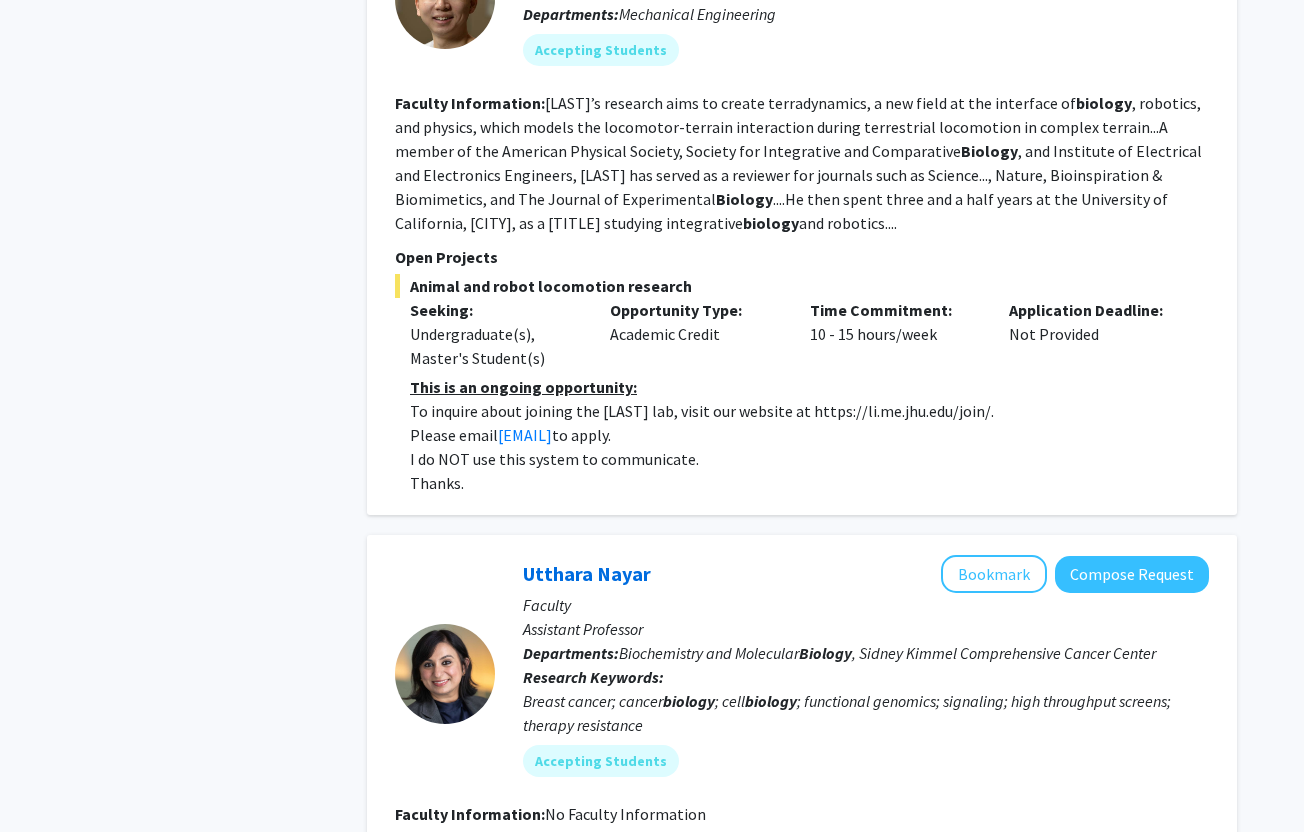 scroll, scrollTop: 0, scrollLeft: 0, axis: both 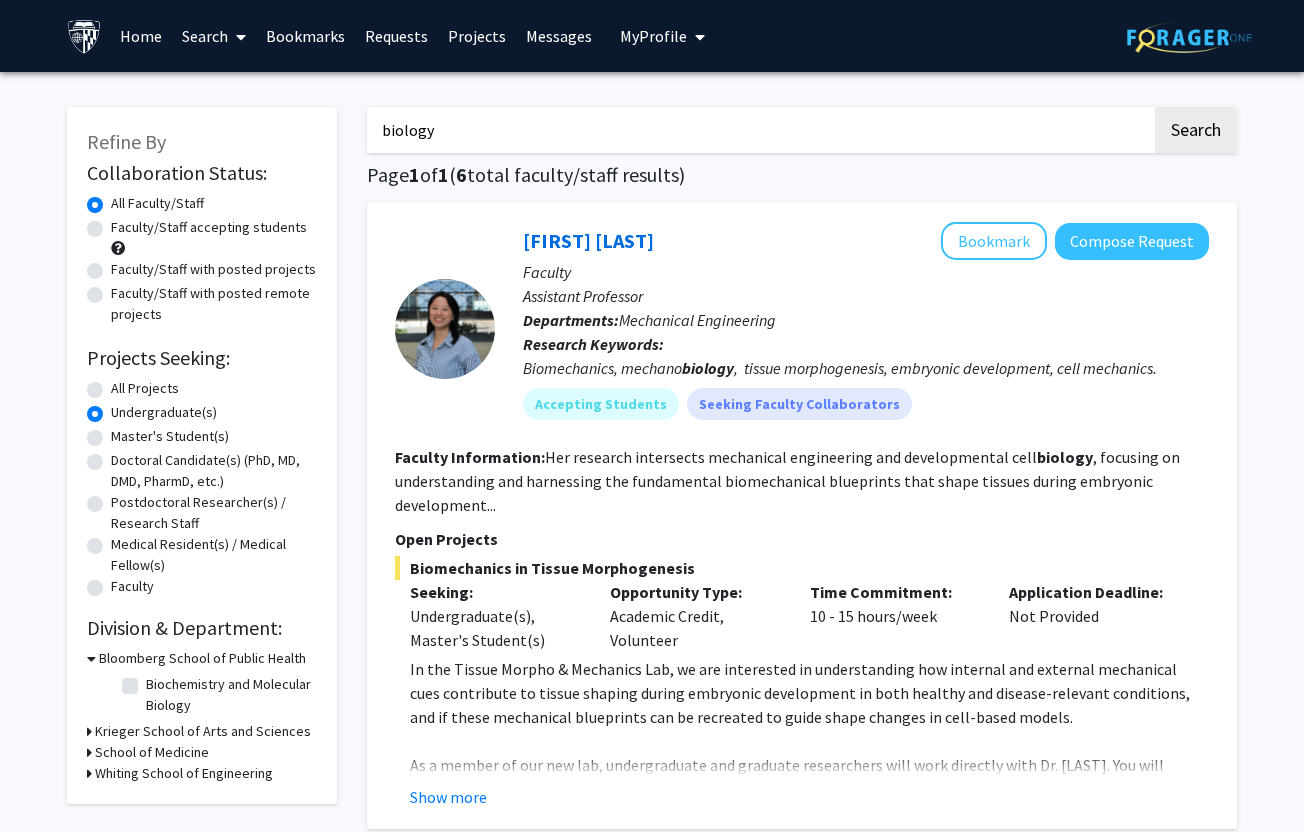 click on "Faculty/Staff accepting students" 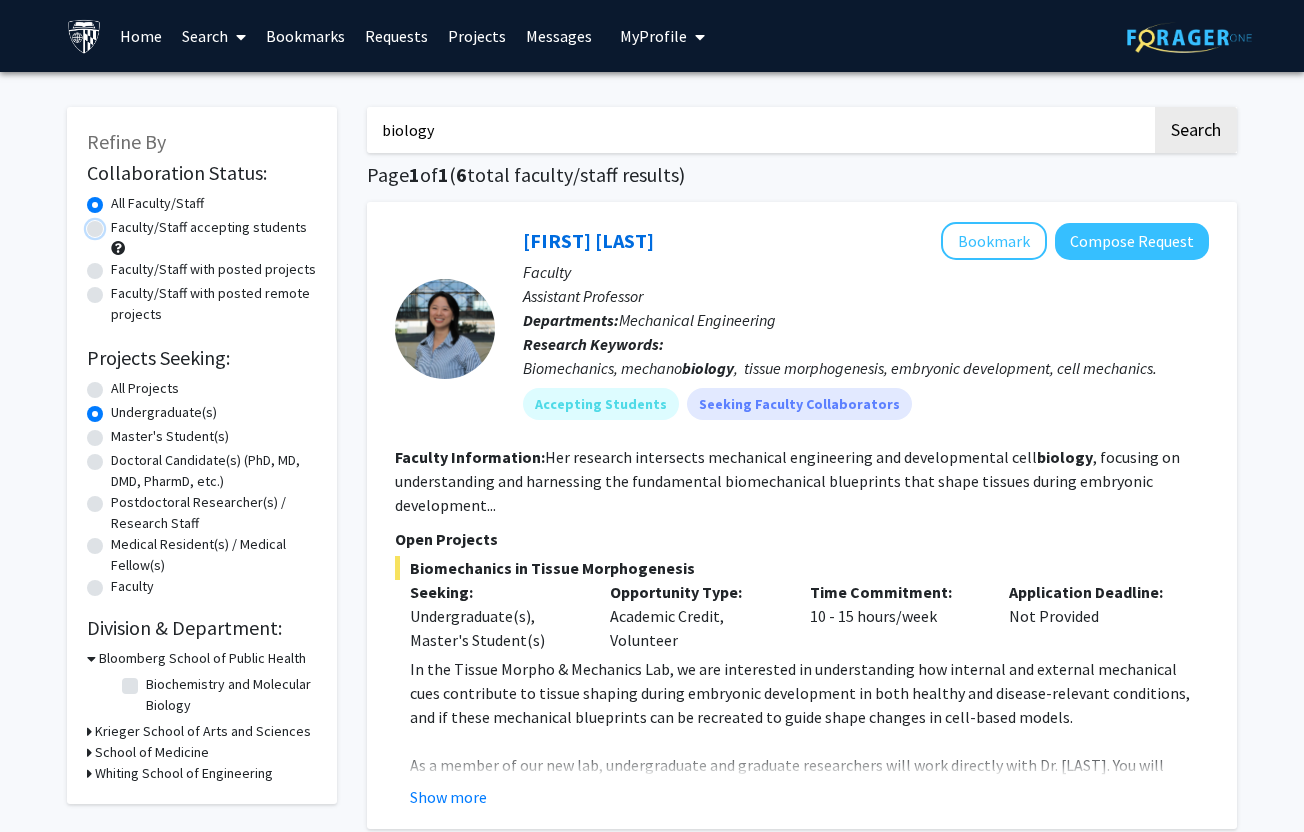 click on "Faculty/Staff accepting students" at bounding box center (117, 223) 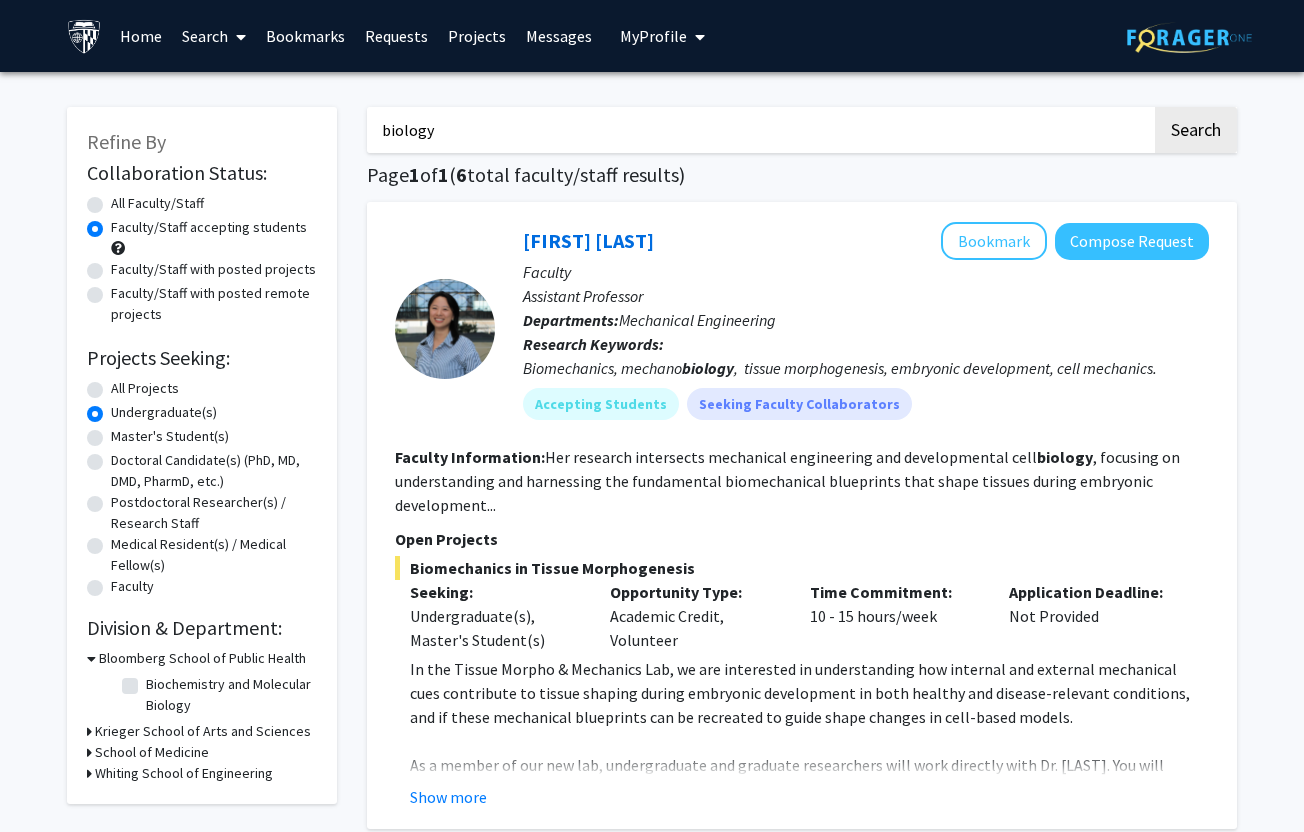 click on "All Projects" 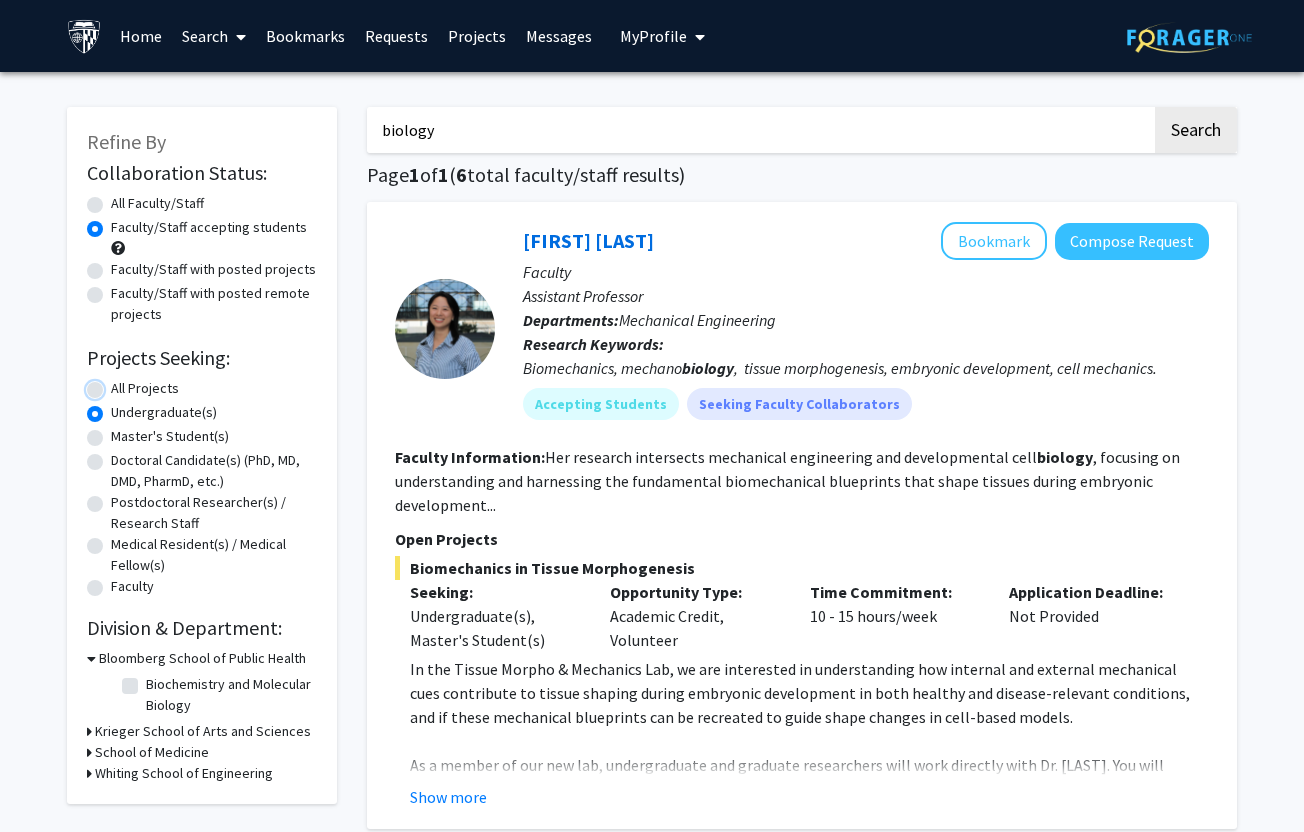 click on "All Projects" at bounding box center [117, 384] 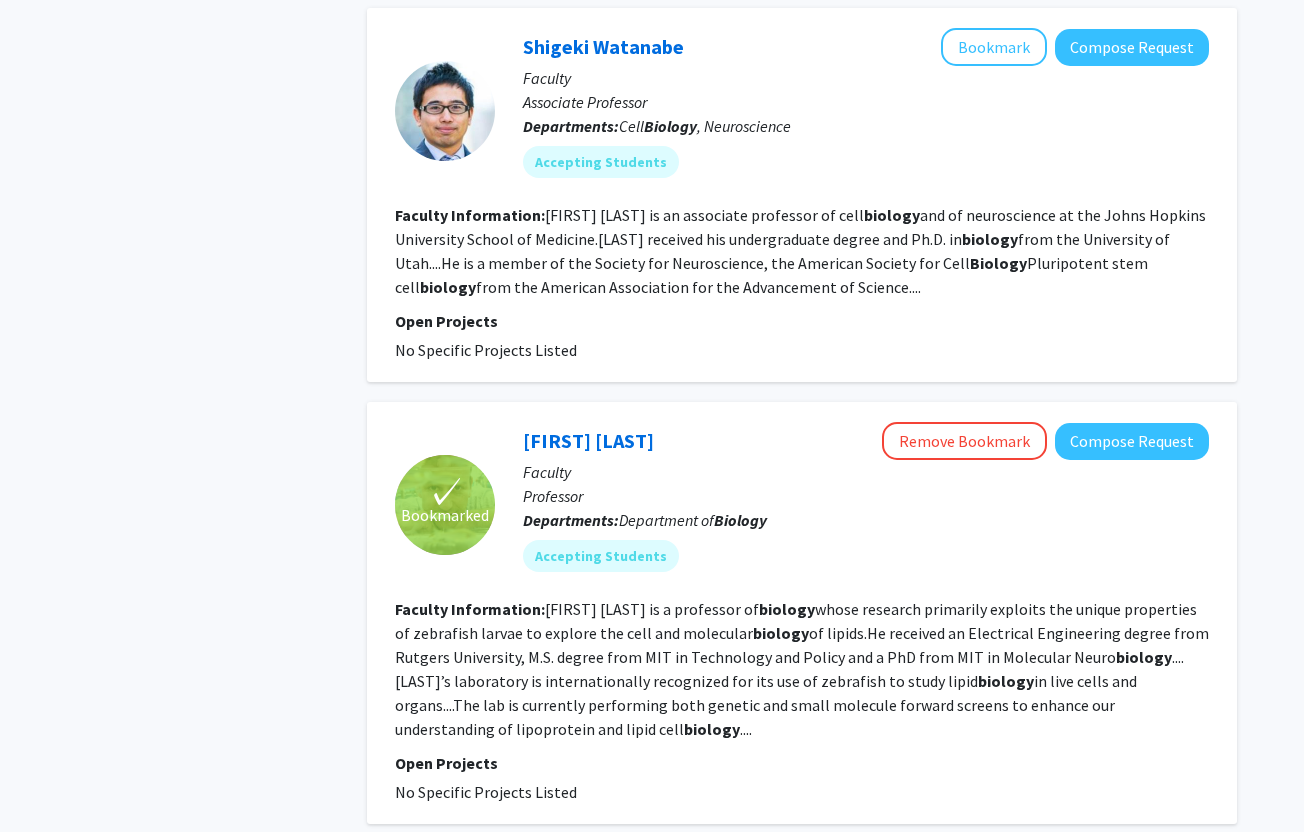 scroll, scrollTop: 4161, scrollLeft: 0, axis: vertical 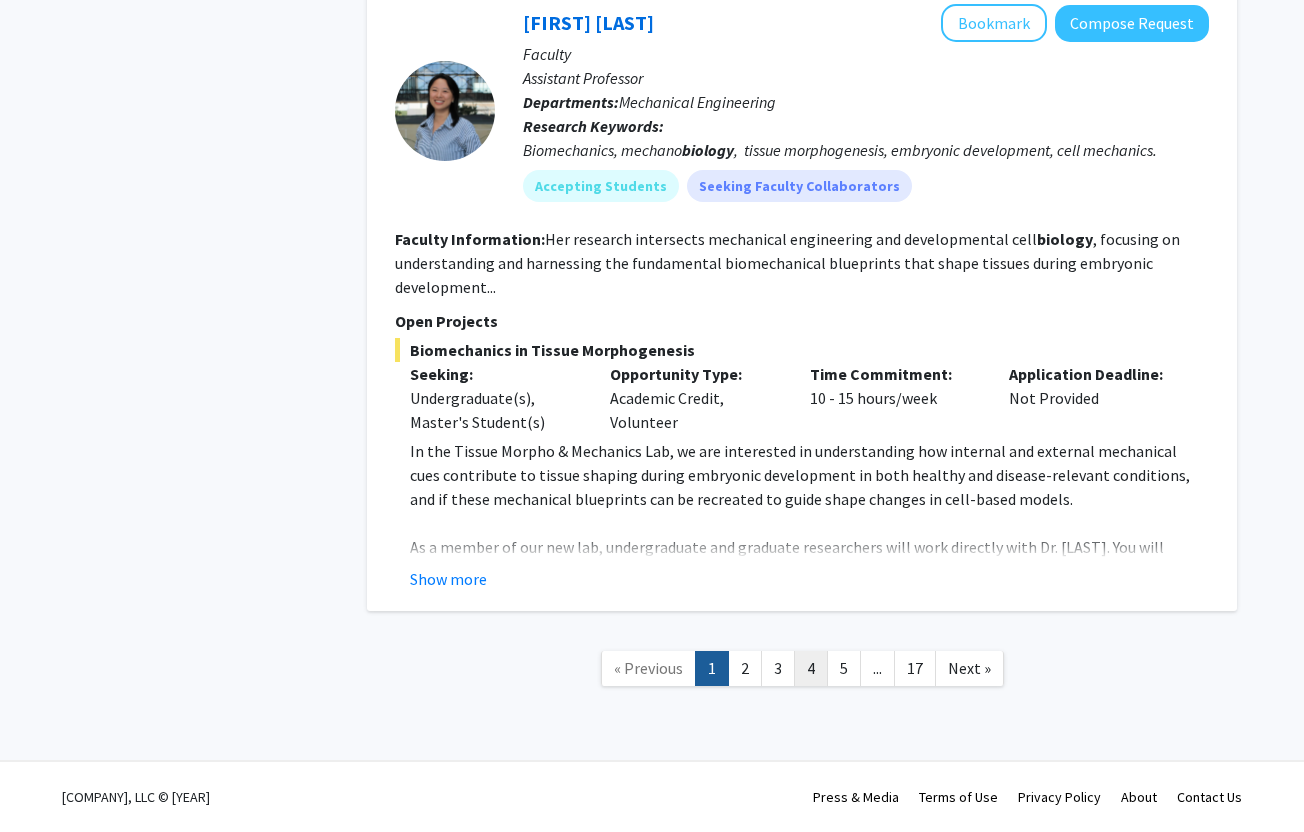 click on "4" 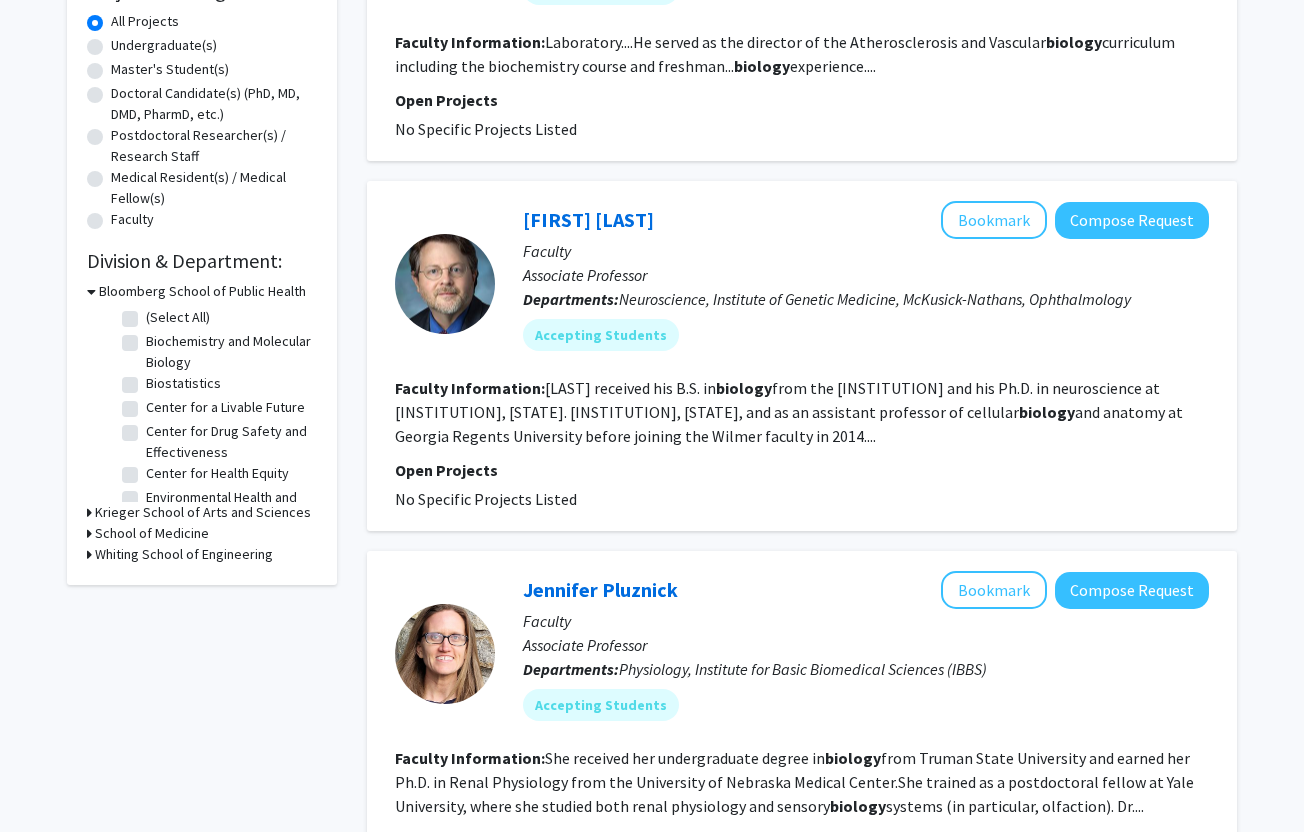 scroll, scrollTop: 382, scrollLeft: 0, axis: vertical 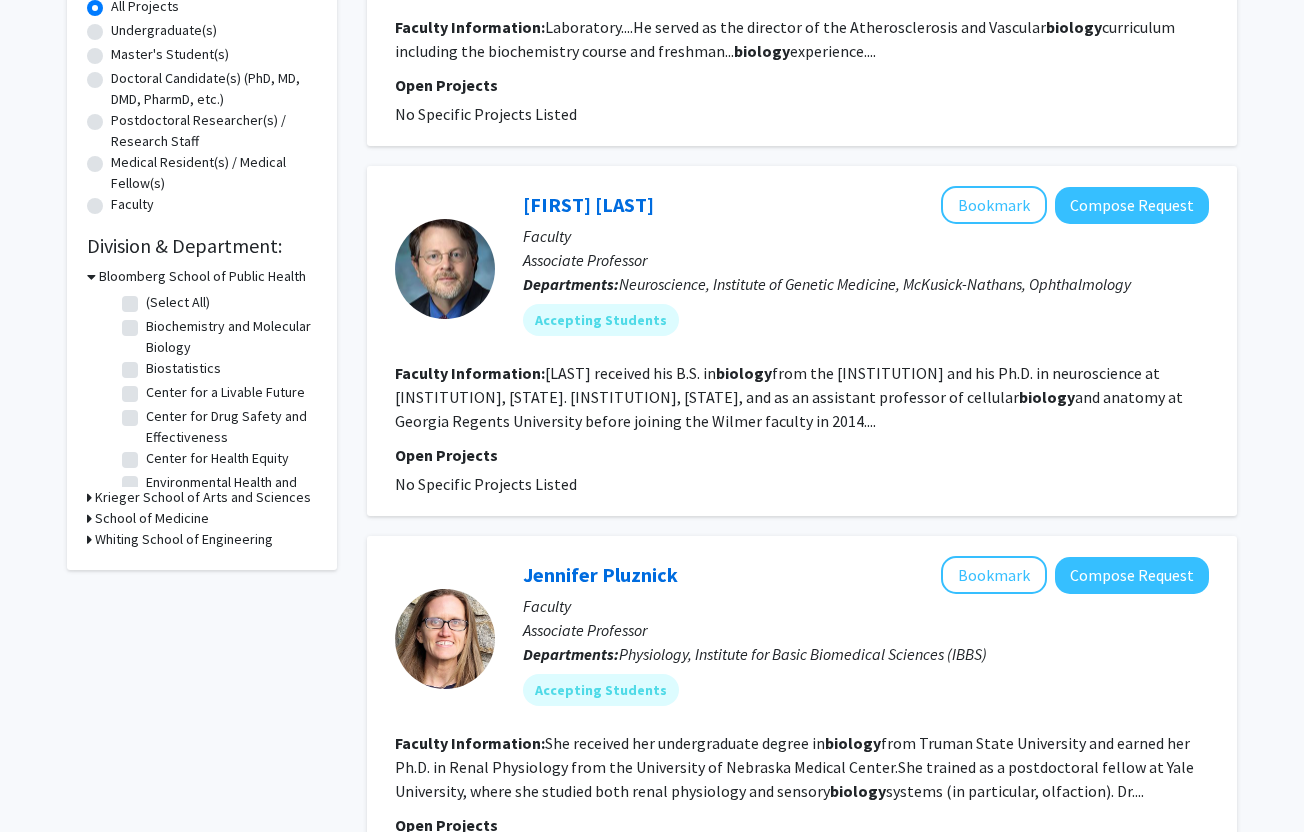 click on "School of Medicine" at bounding box center (152, 518) 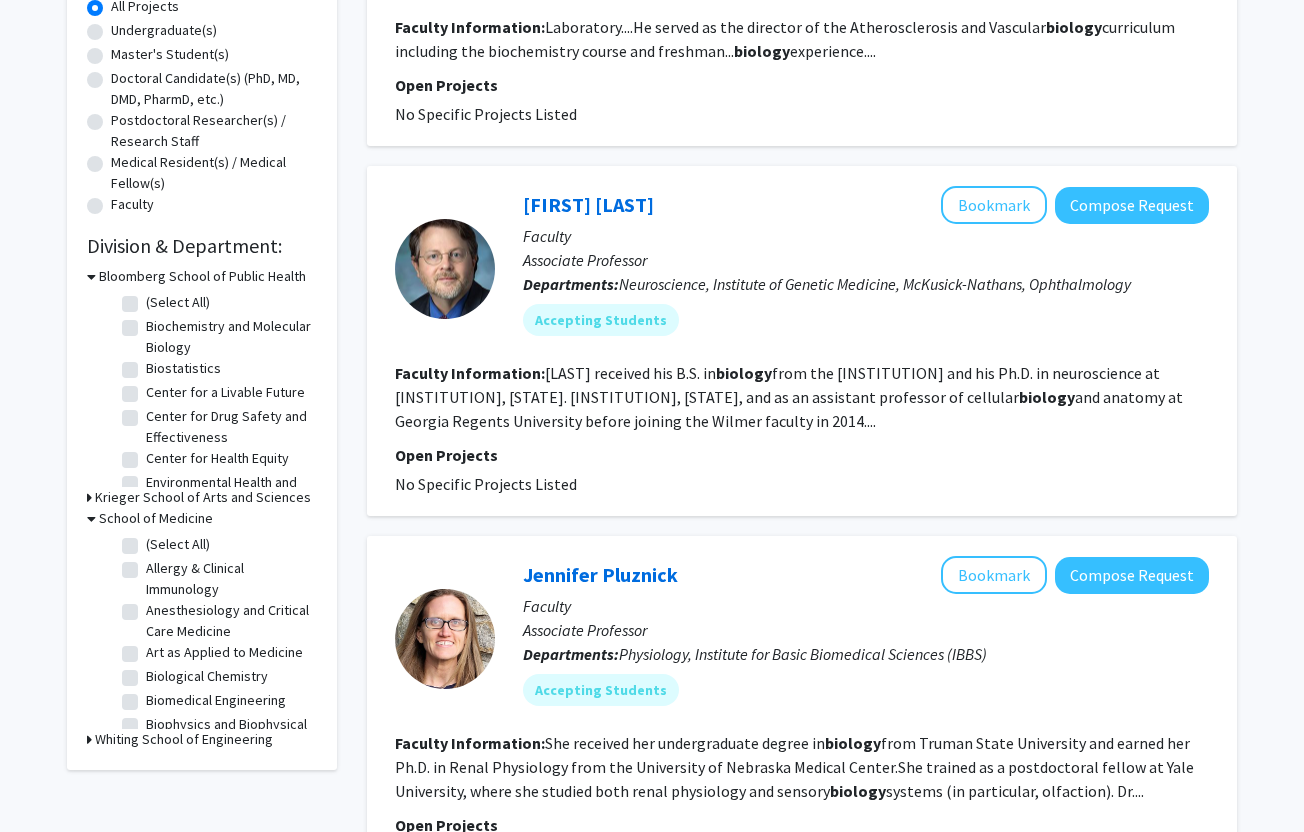 scroll, scrollTop: 0, scrollLeft: 0, axis: both 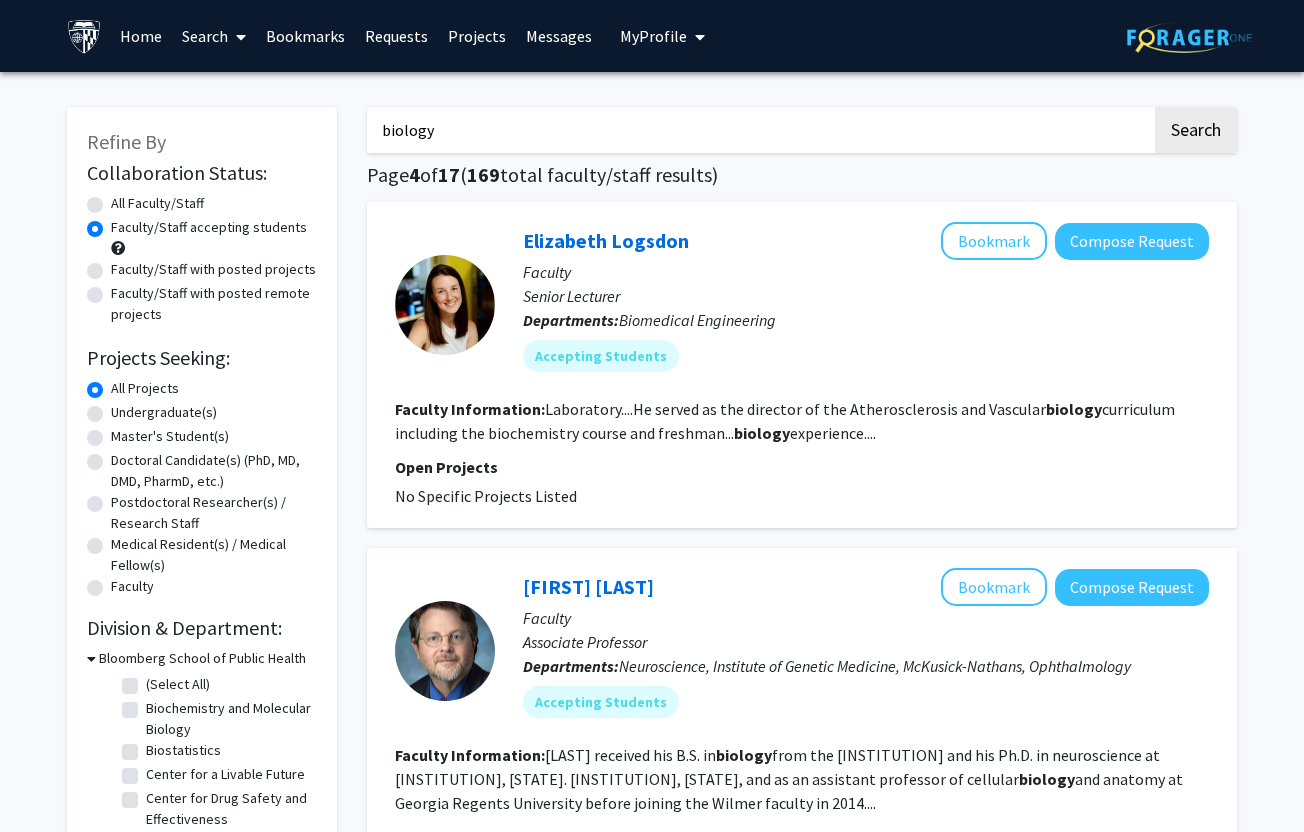 drag, startPoint x: 482, startPoint y: 136, endPoint x: 185, endPoint y: 120, distance: 297.43066 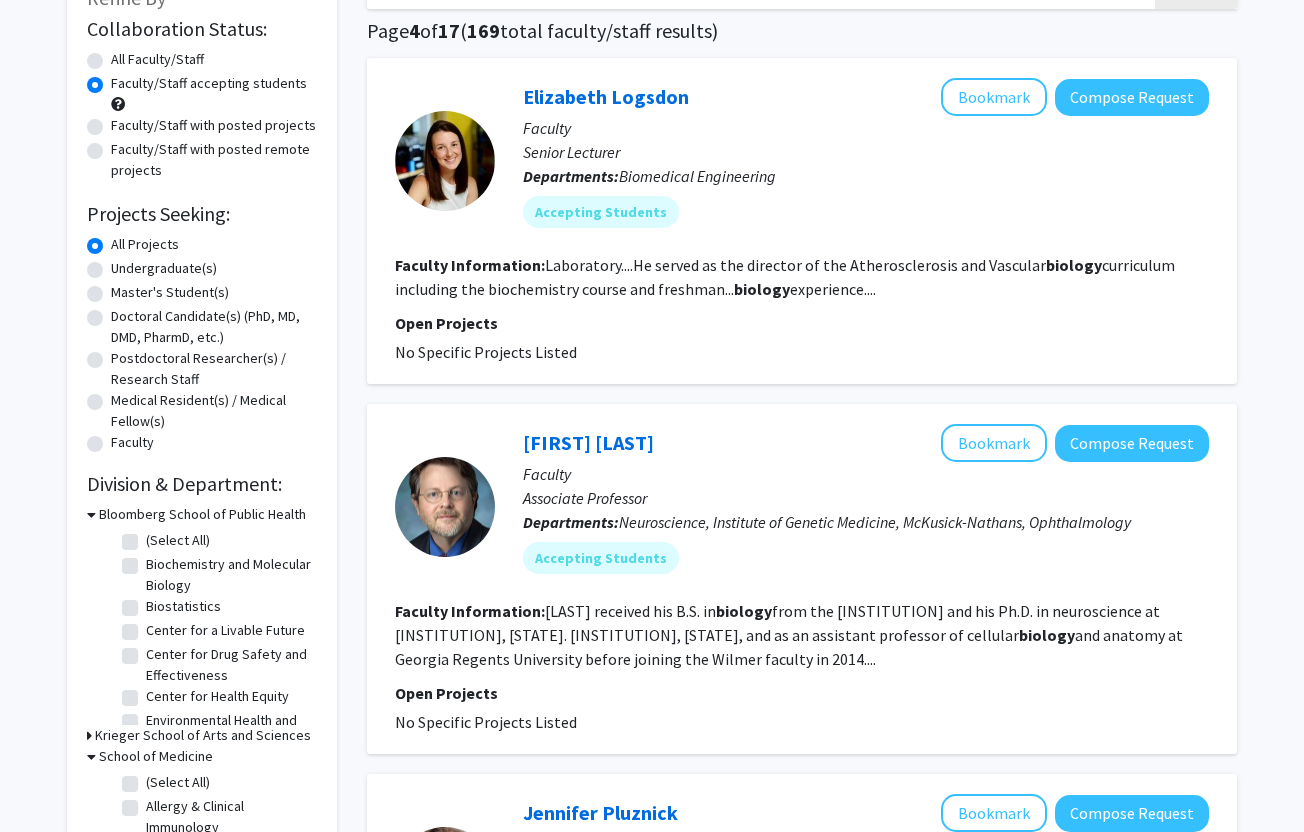 scroll, scrollTop: 475, scrollLeft: 0, axis: vertical 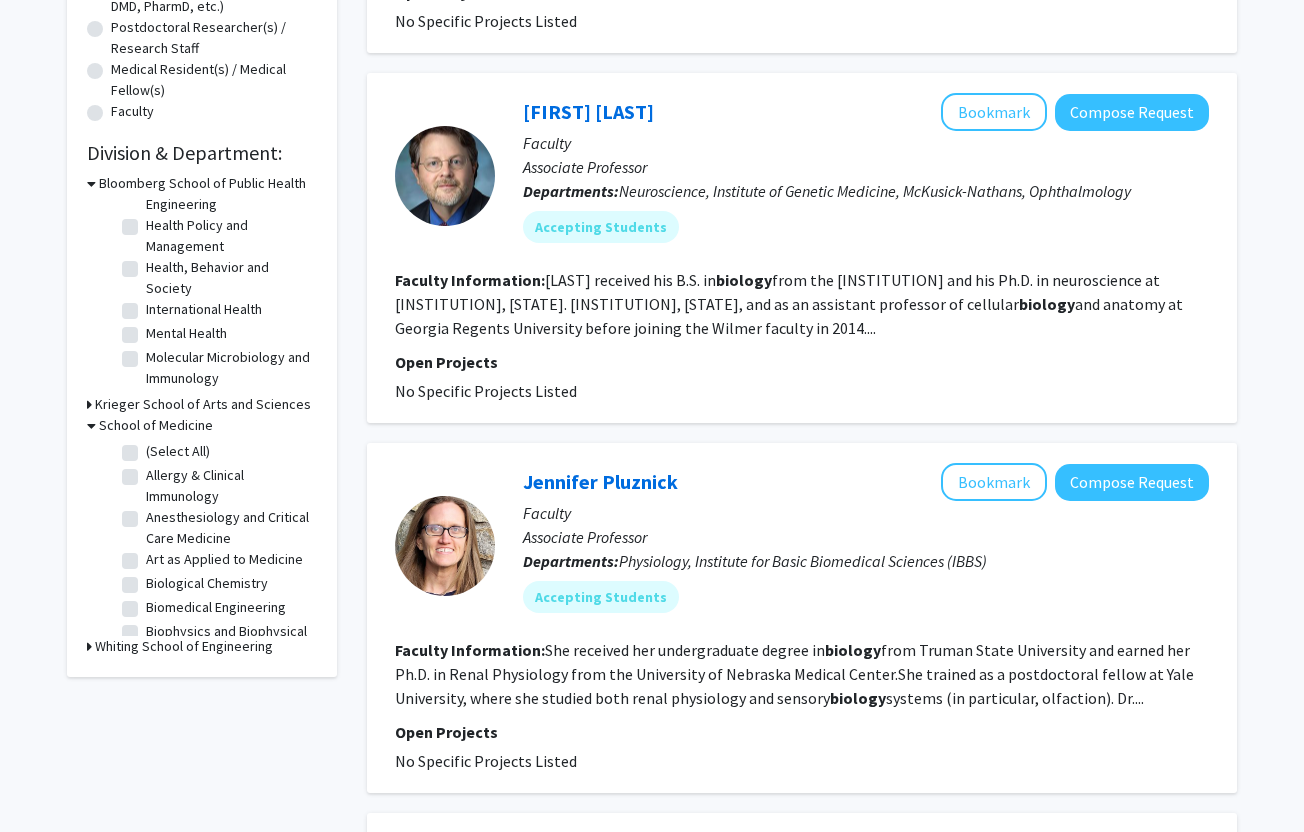 type 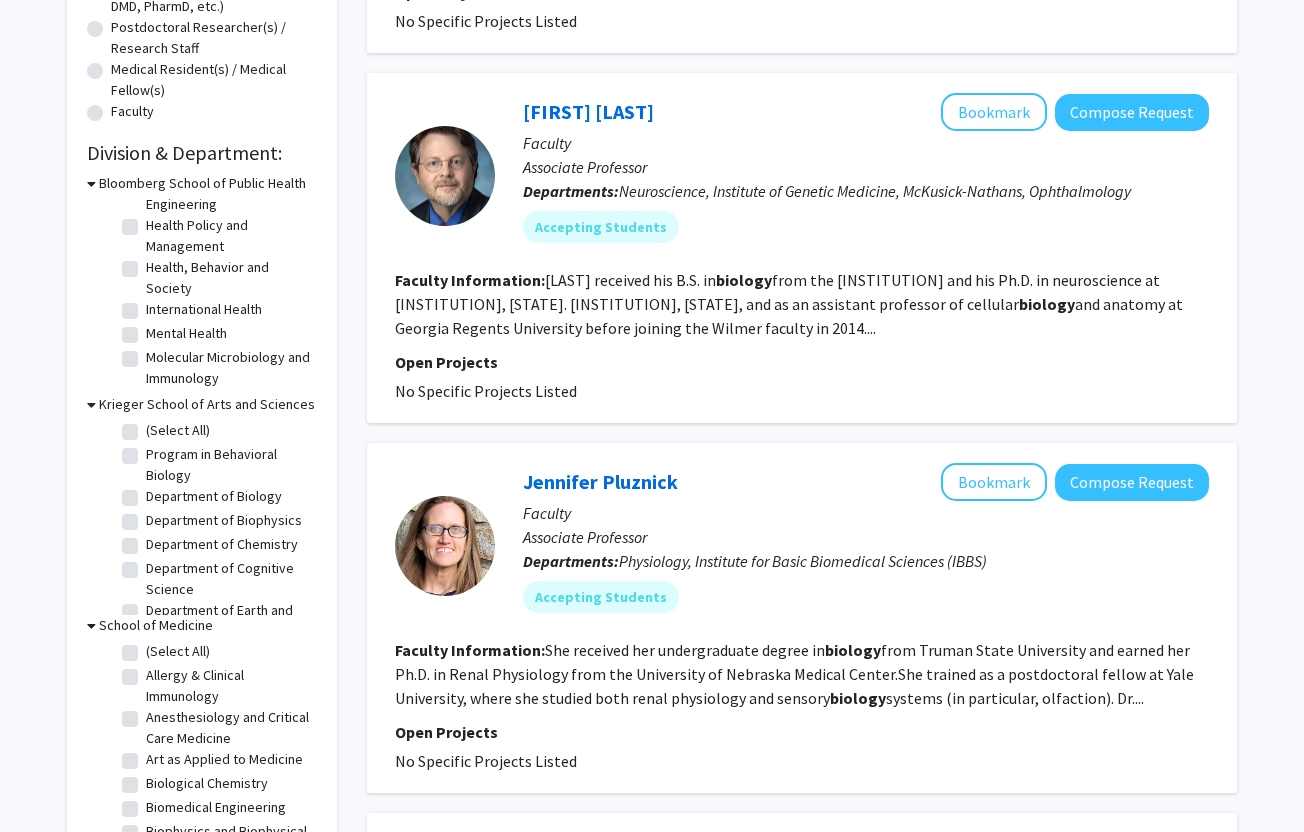 click on "Department of Biology" 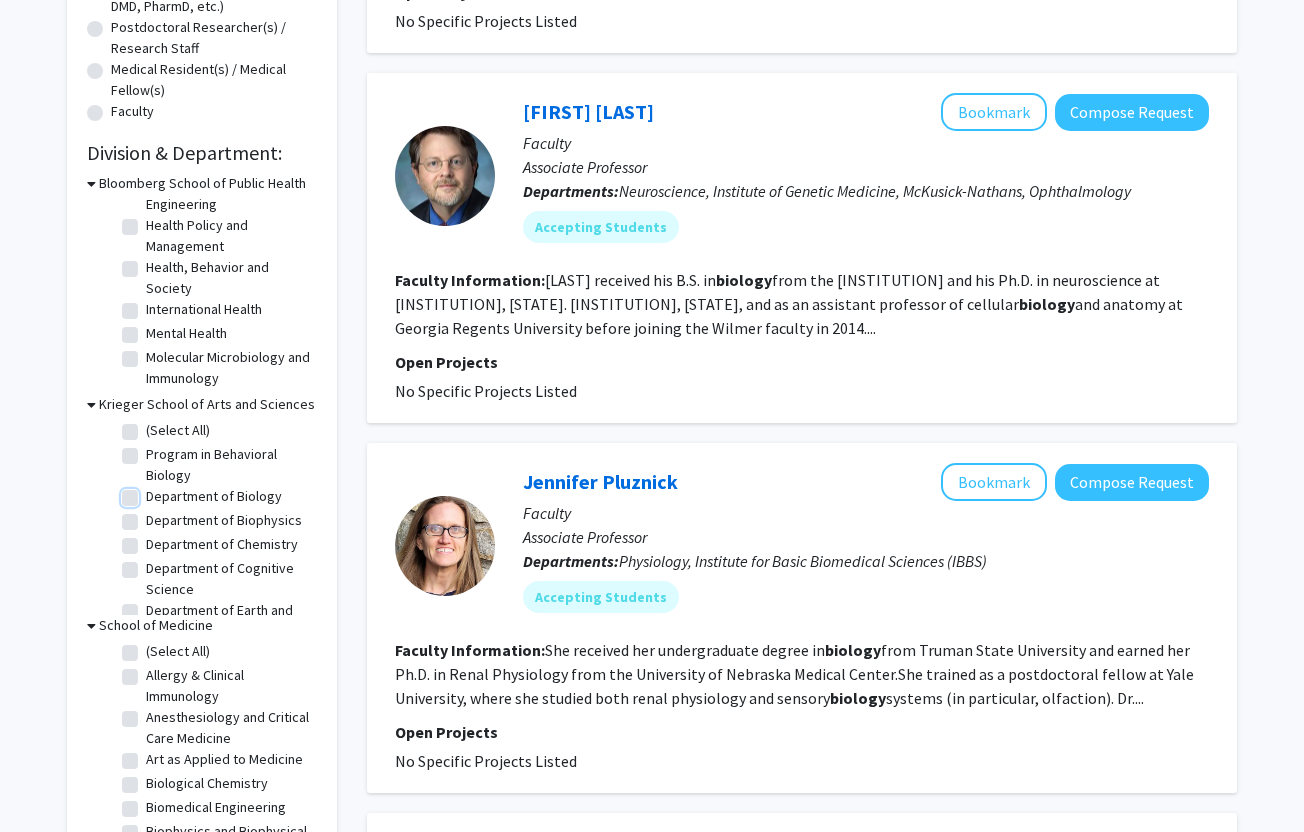 click on "Department of Biology" at bounding box center [152, 492] 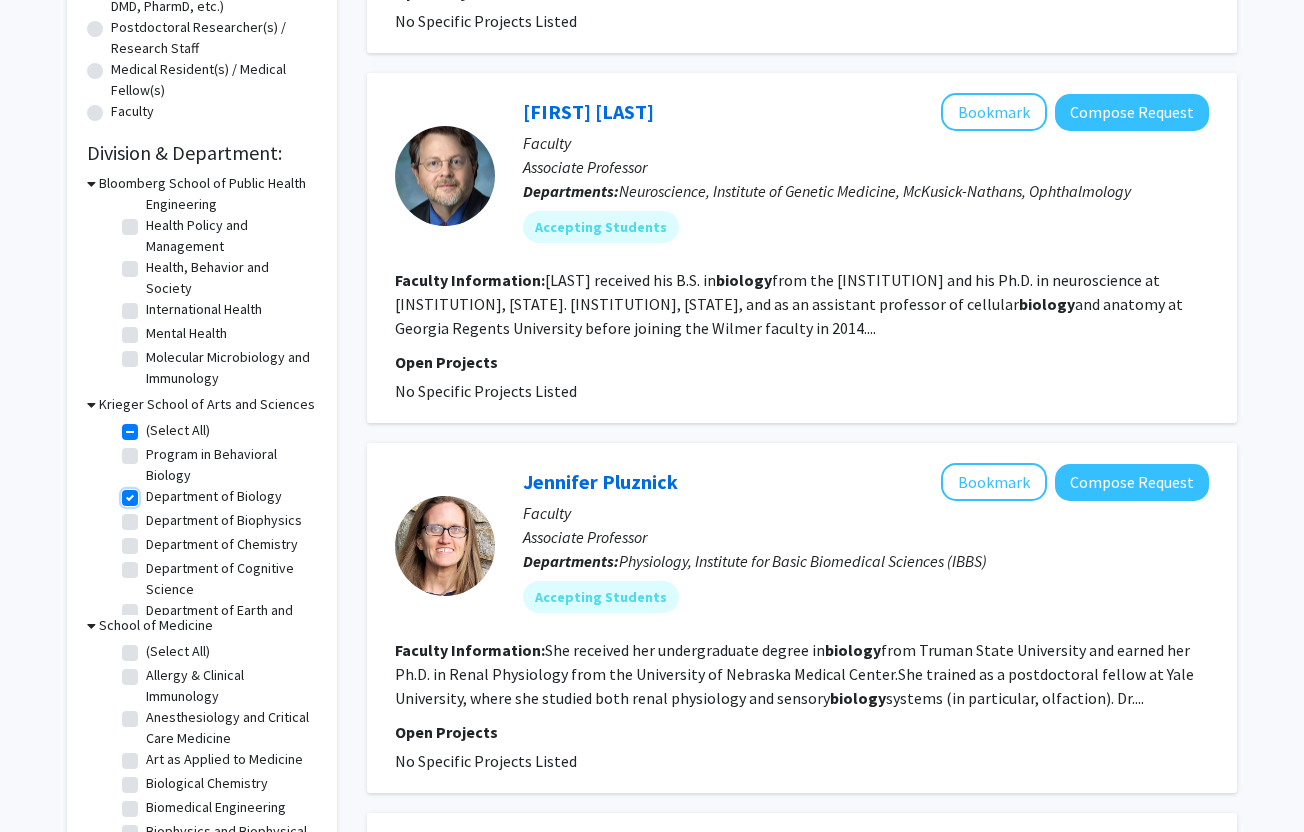 checkbox on "true" 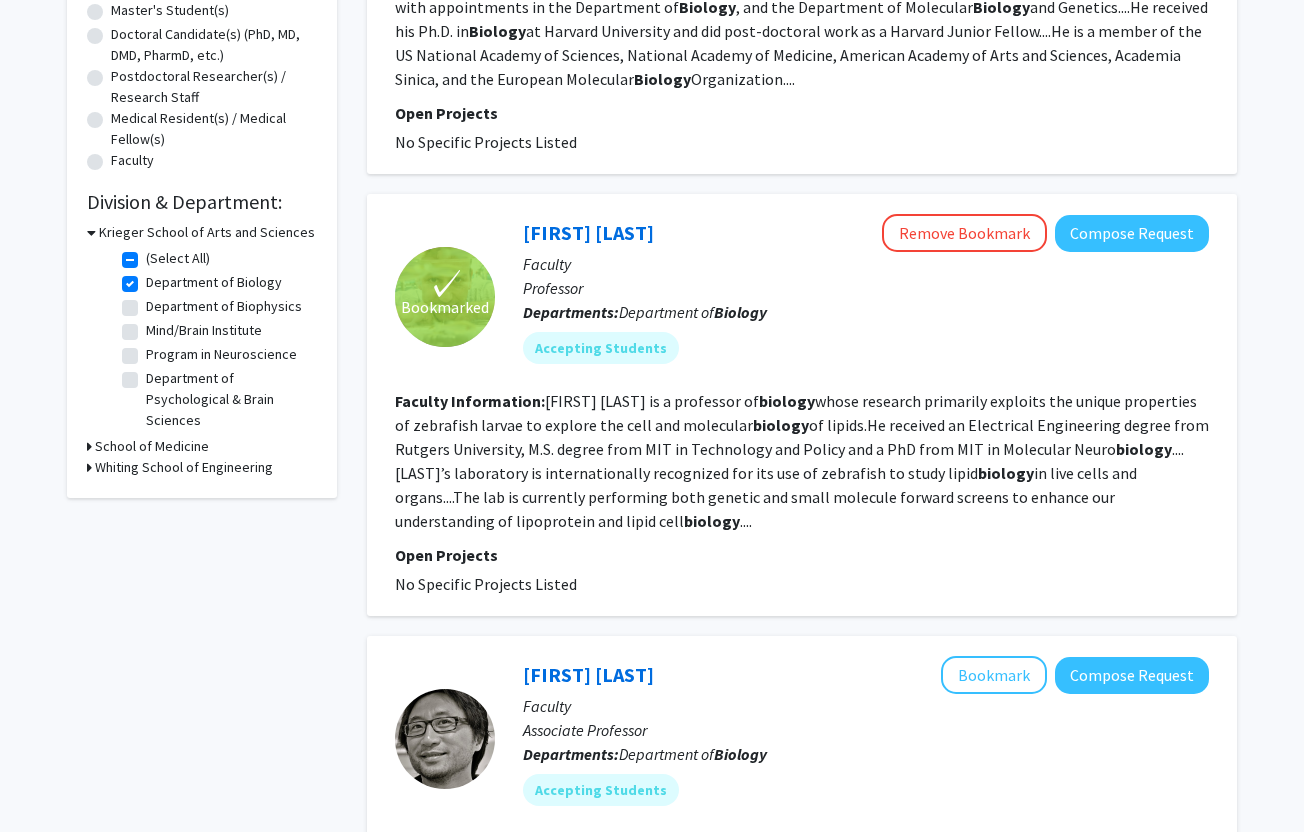 scroll, scrollTop: 437, scrollLeft: 0, axis: vertical 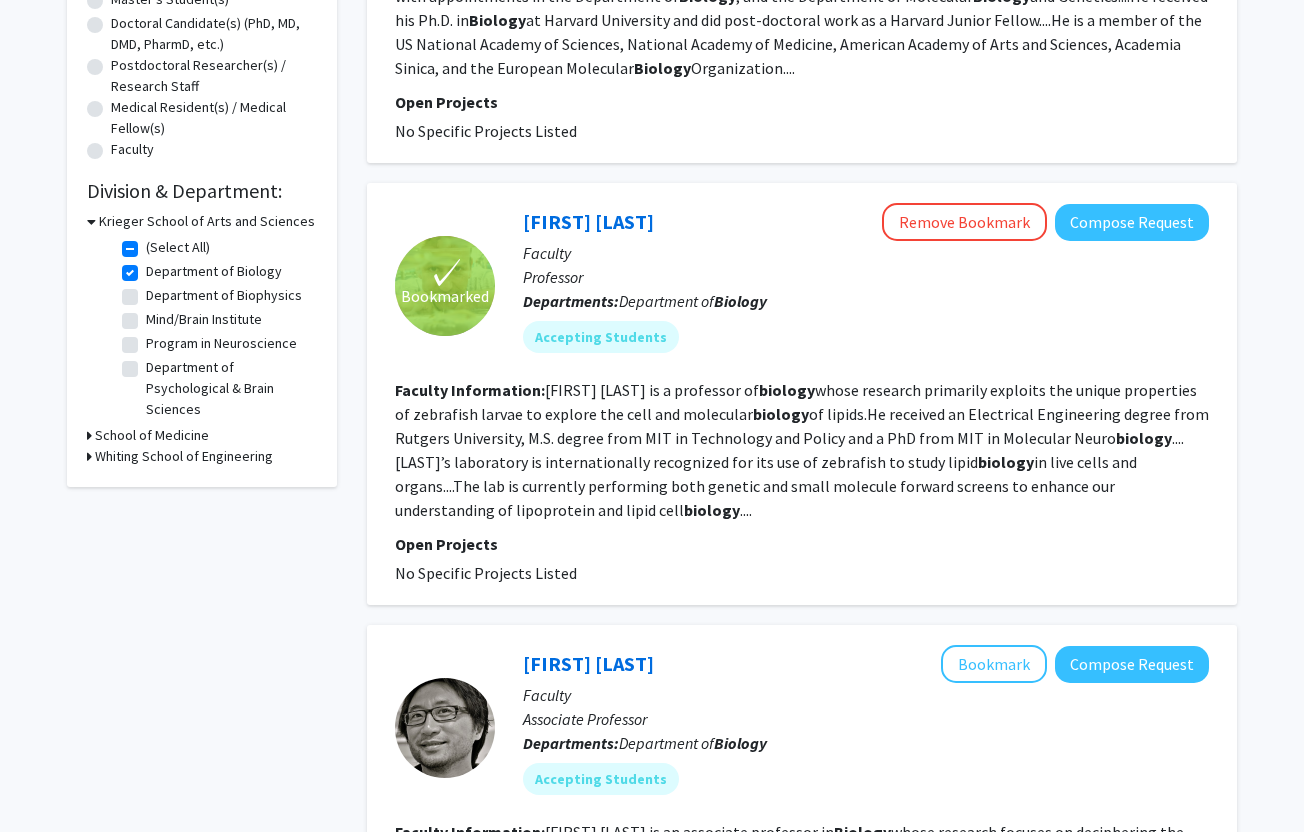 click on "School of Medicine" at bounding box center [152, 435] 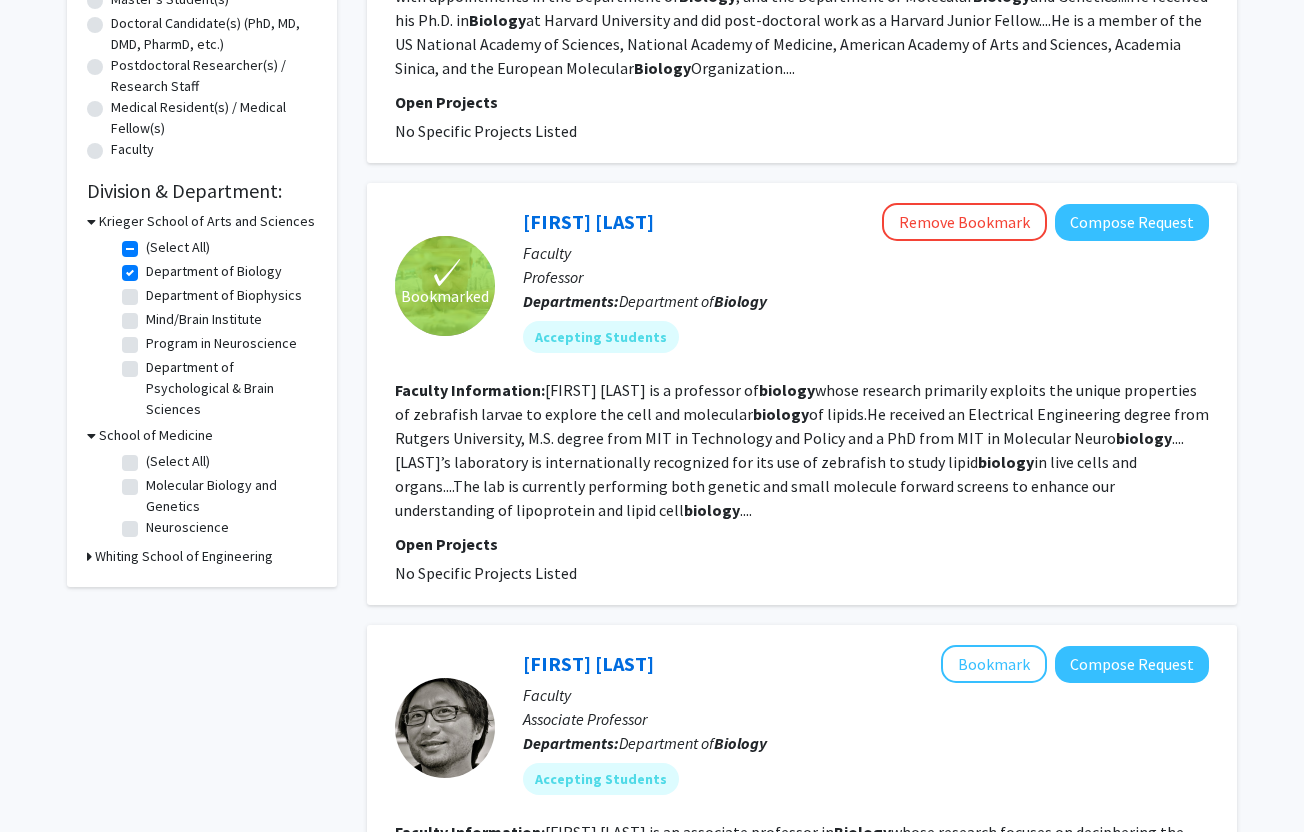 click on "Molecular Biology and Genetics" 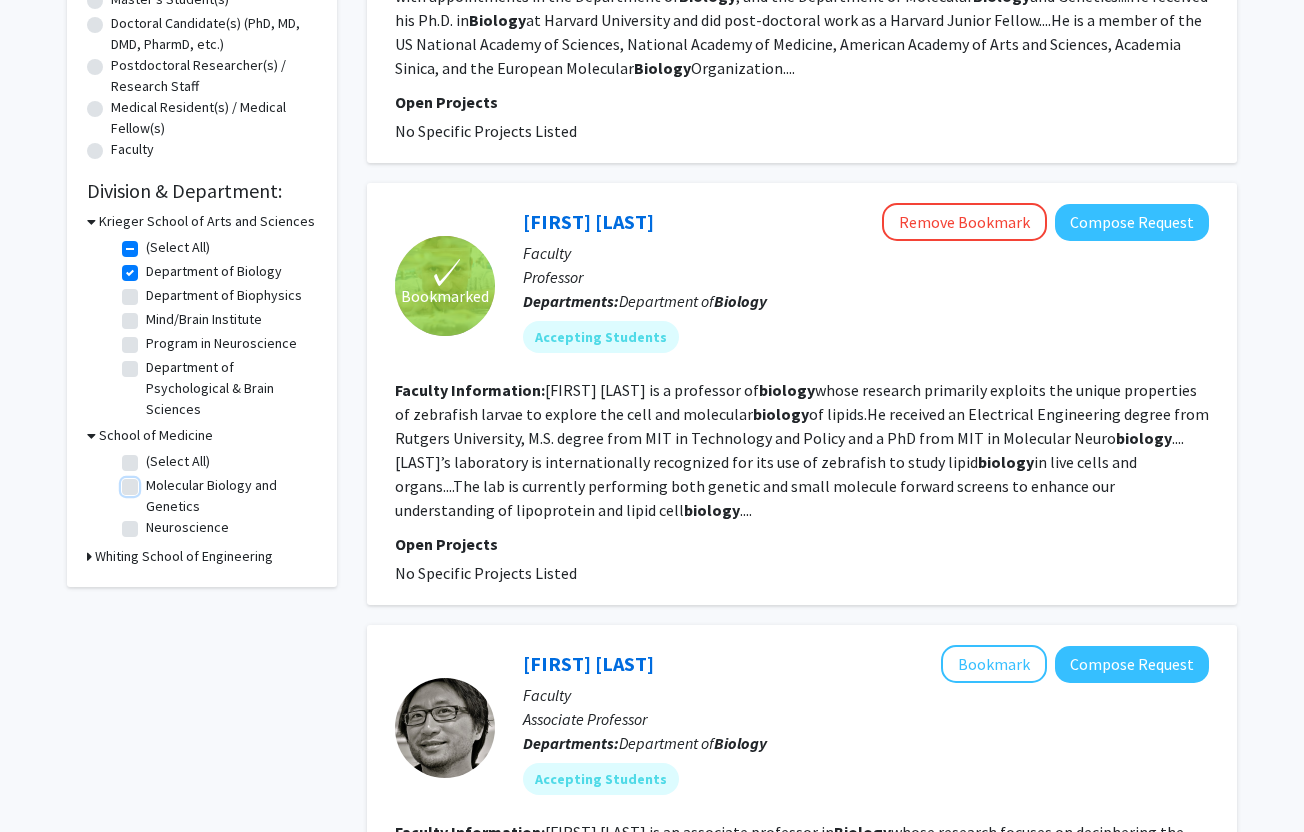 click on "Molecular Biology and Genetics" at bounding box center (152, 481) 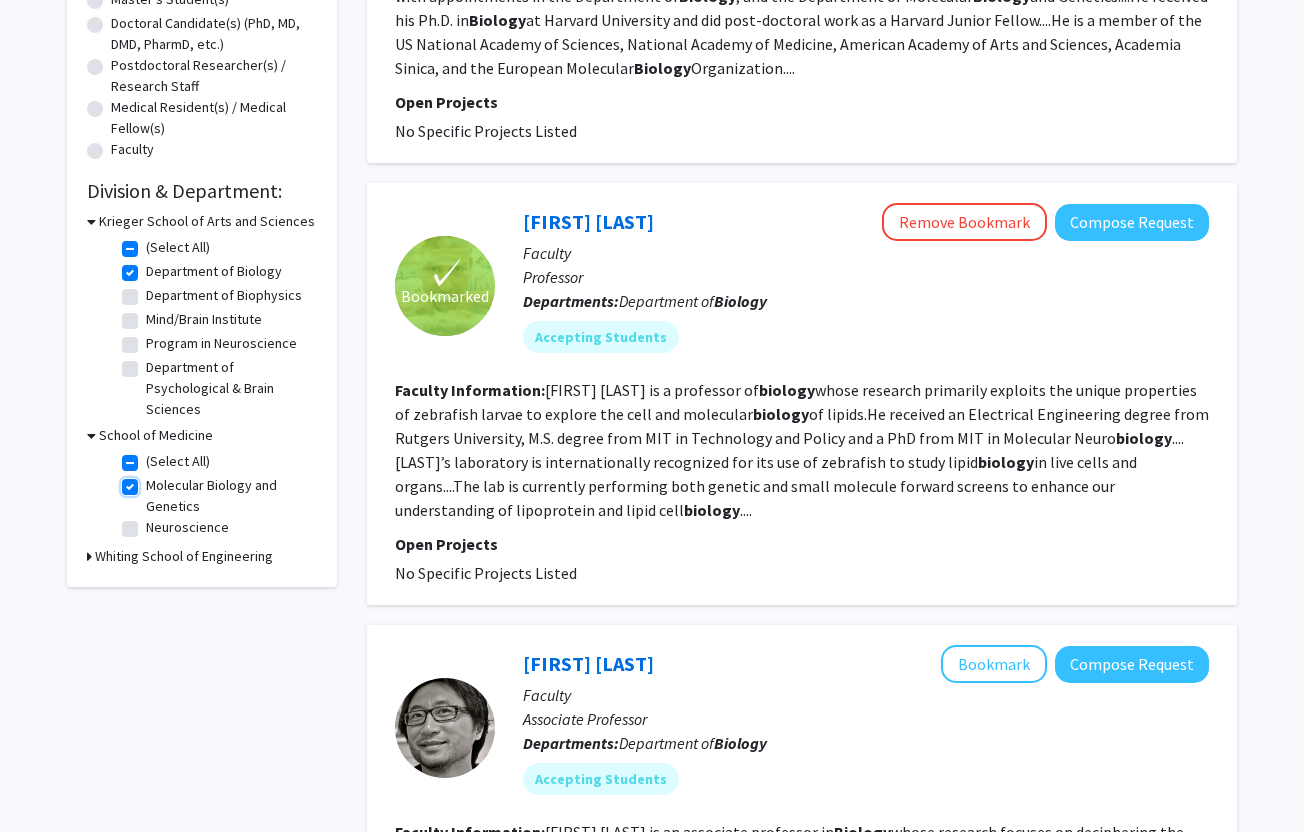 checkbox on "true" 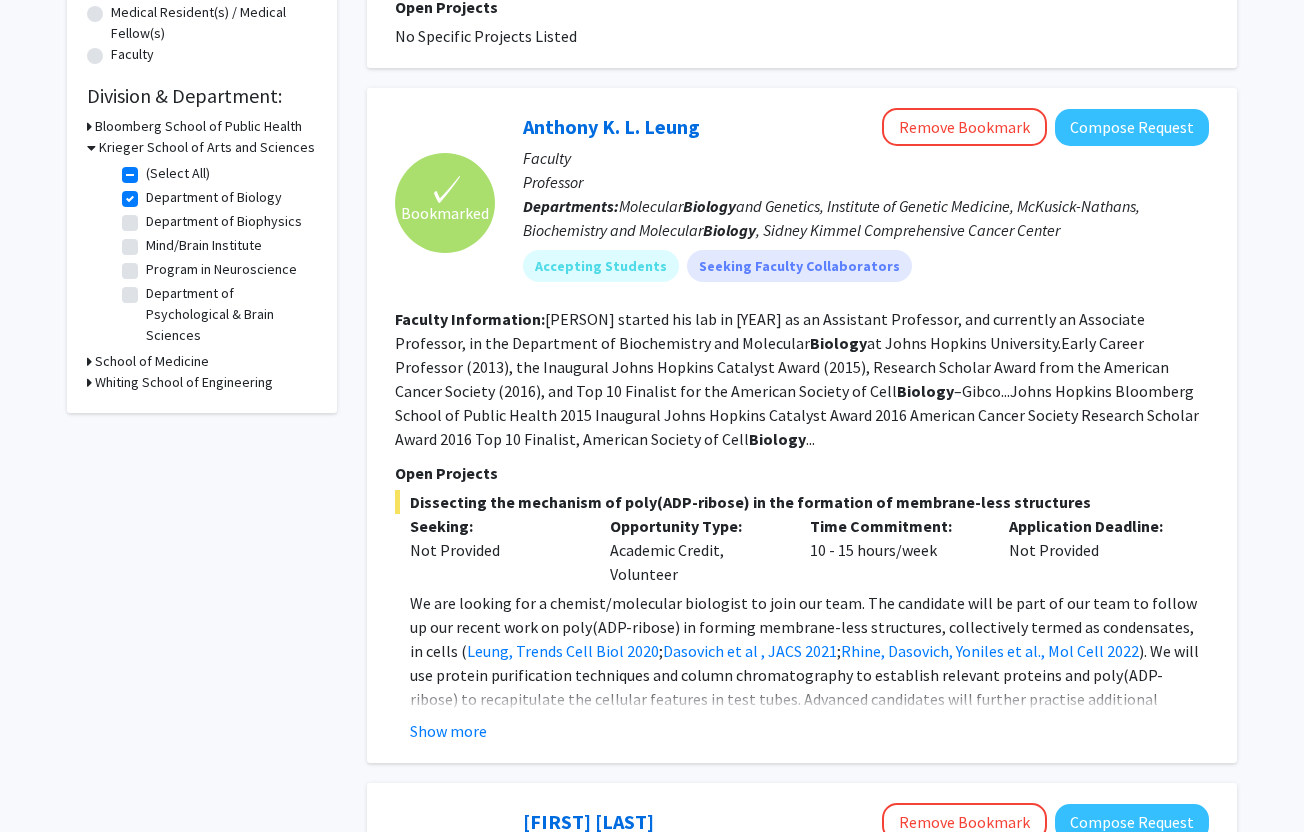 scroll, scrollTop: 441, scrollLeft: 0, axis: vertical 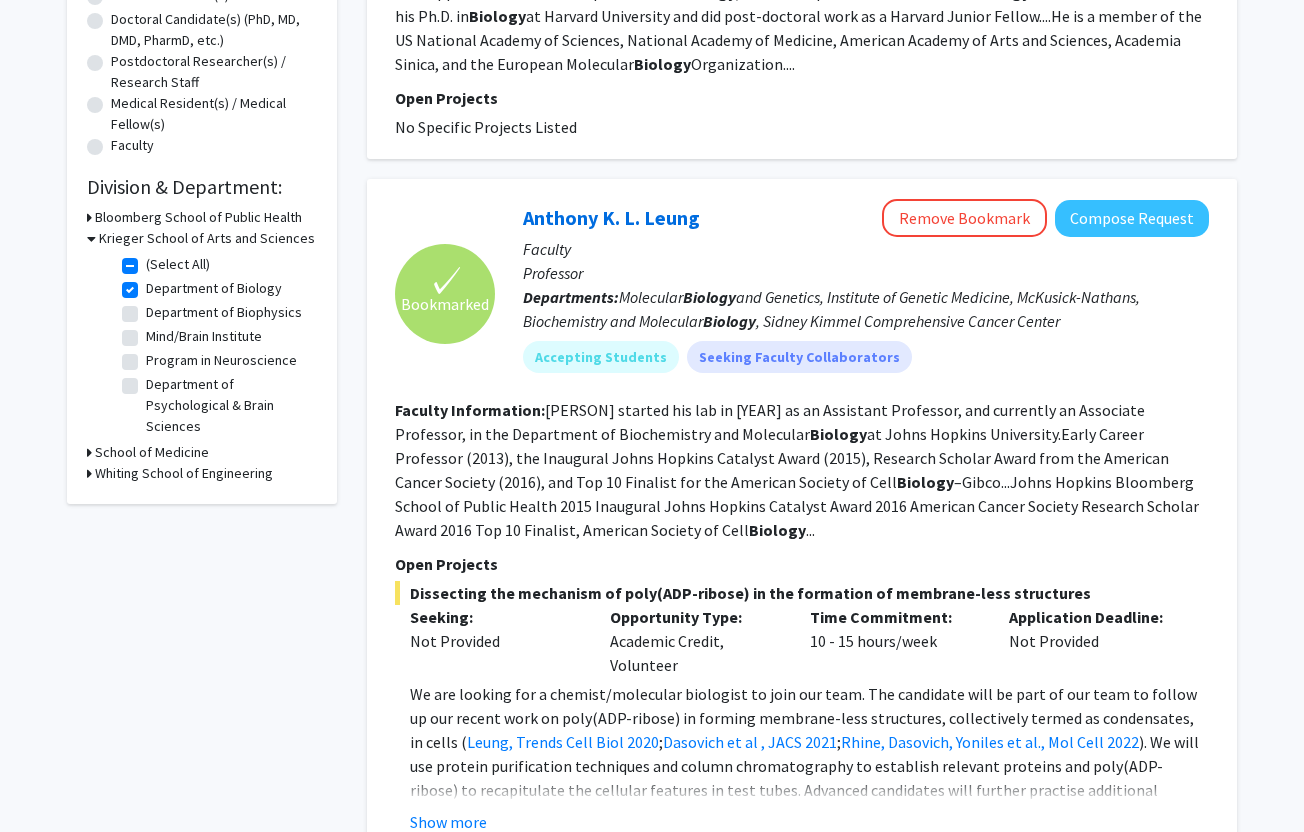 click on "School of Medicine" at bounding box center (152, 452) 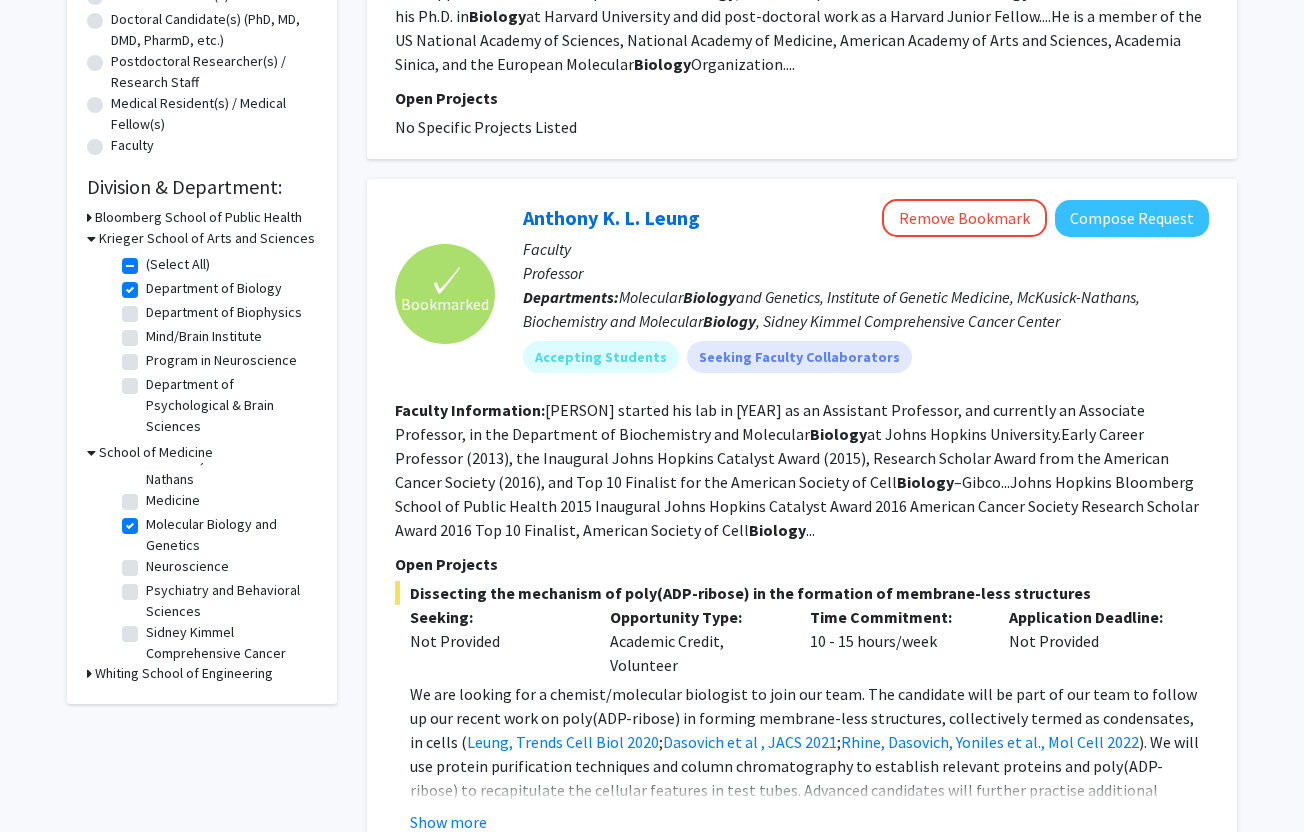 scroll, scrollTop: 134, scrollLeft: 0, axis: vertical 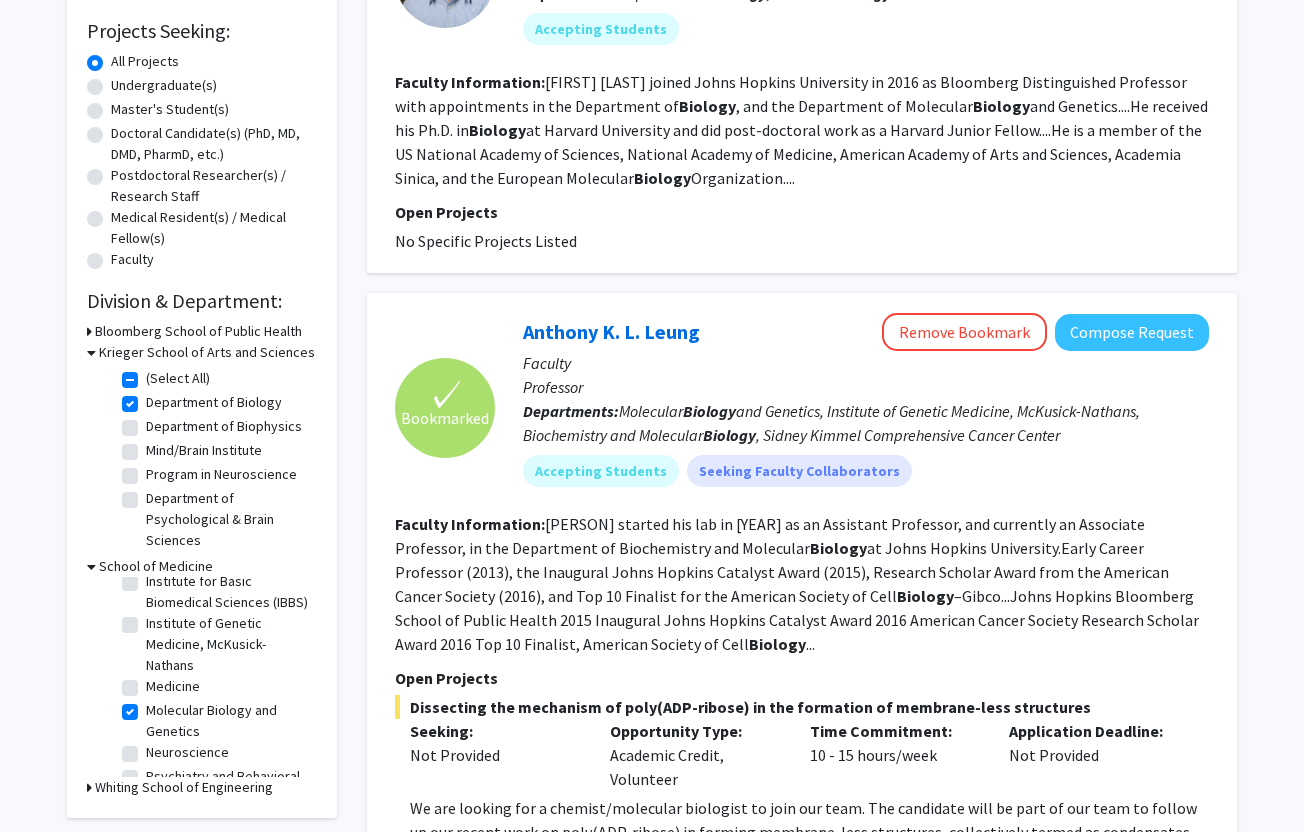 click on "Medicine" 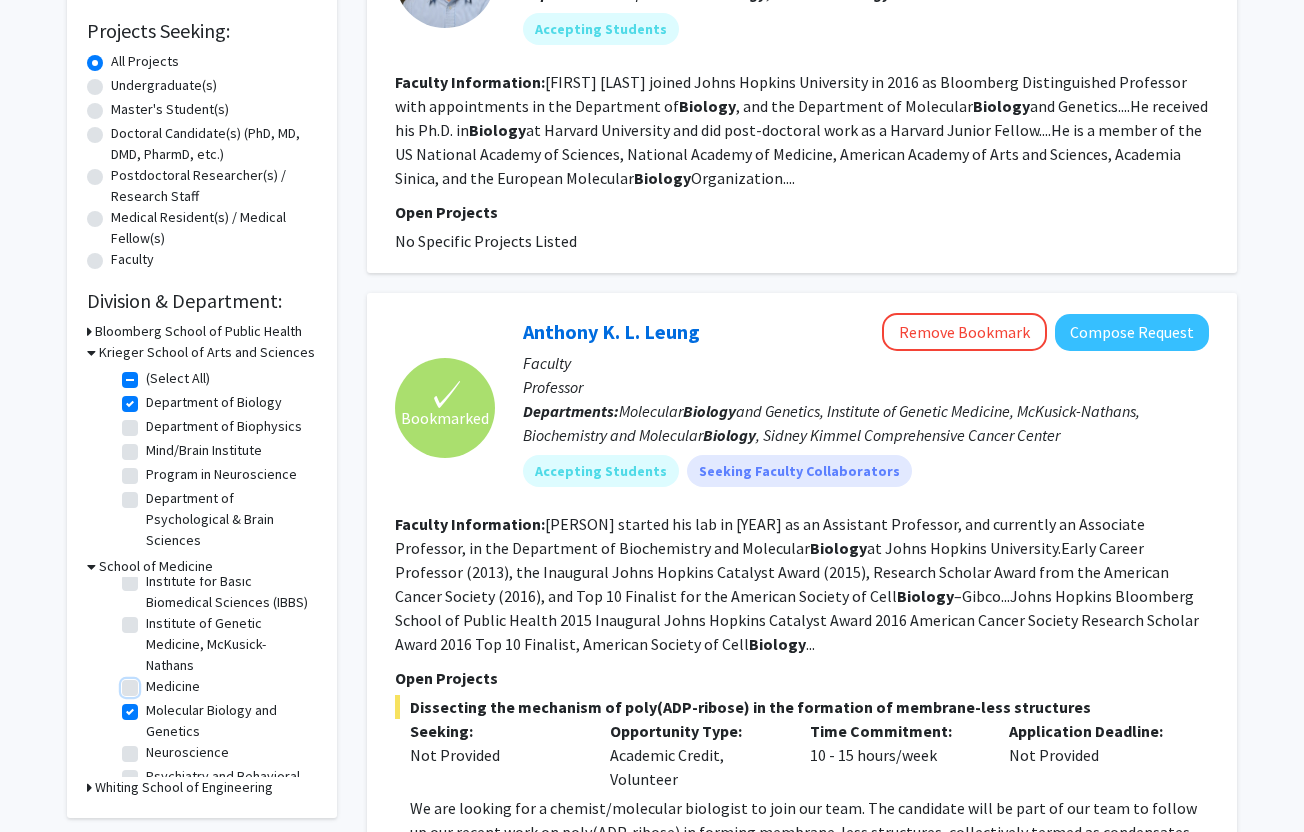 click on "Medicine" at bounding box center [152, 682] 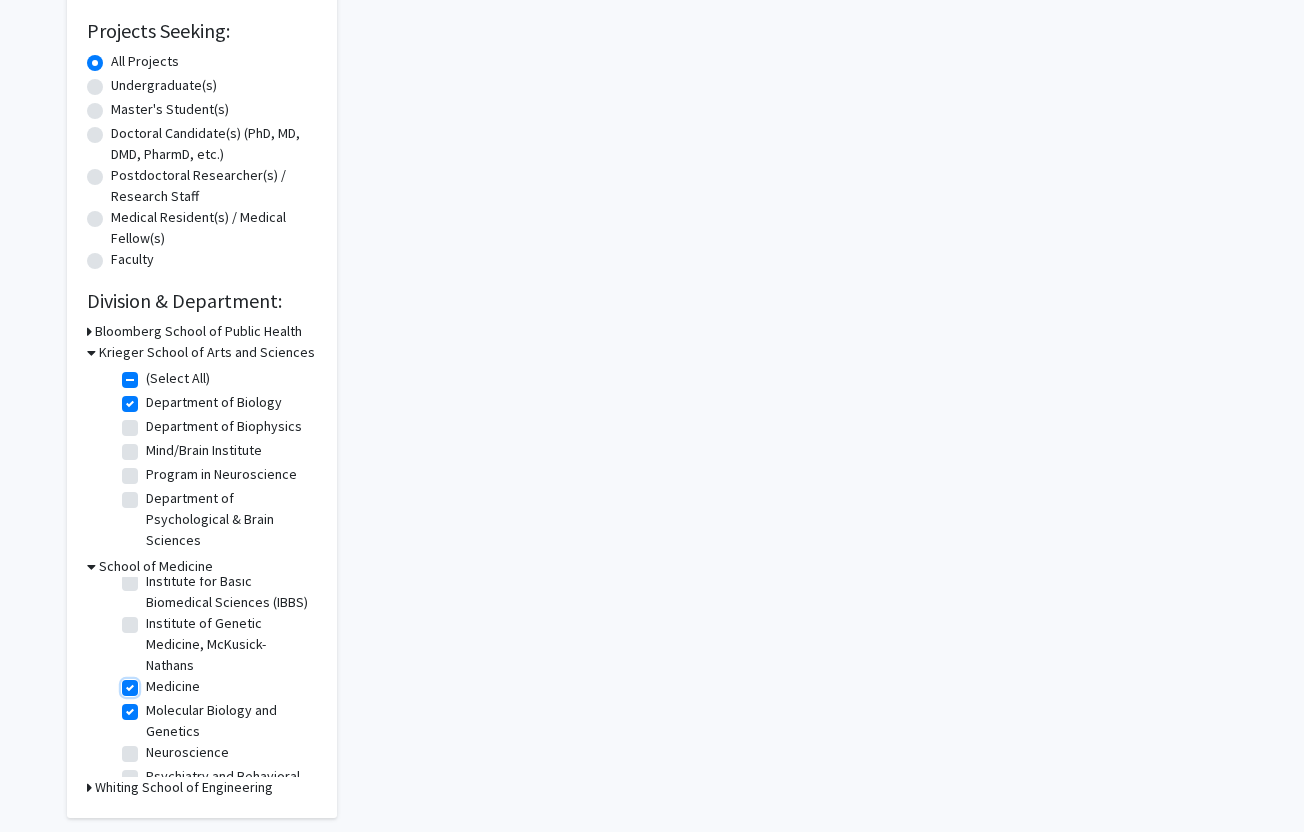 scroll, scrollTop: 0, scrollLeft: 0, axis: both 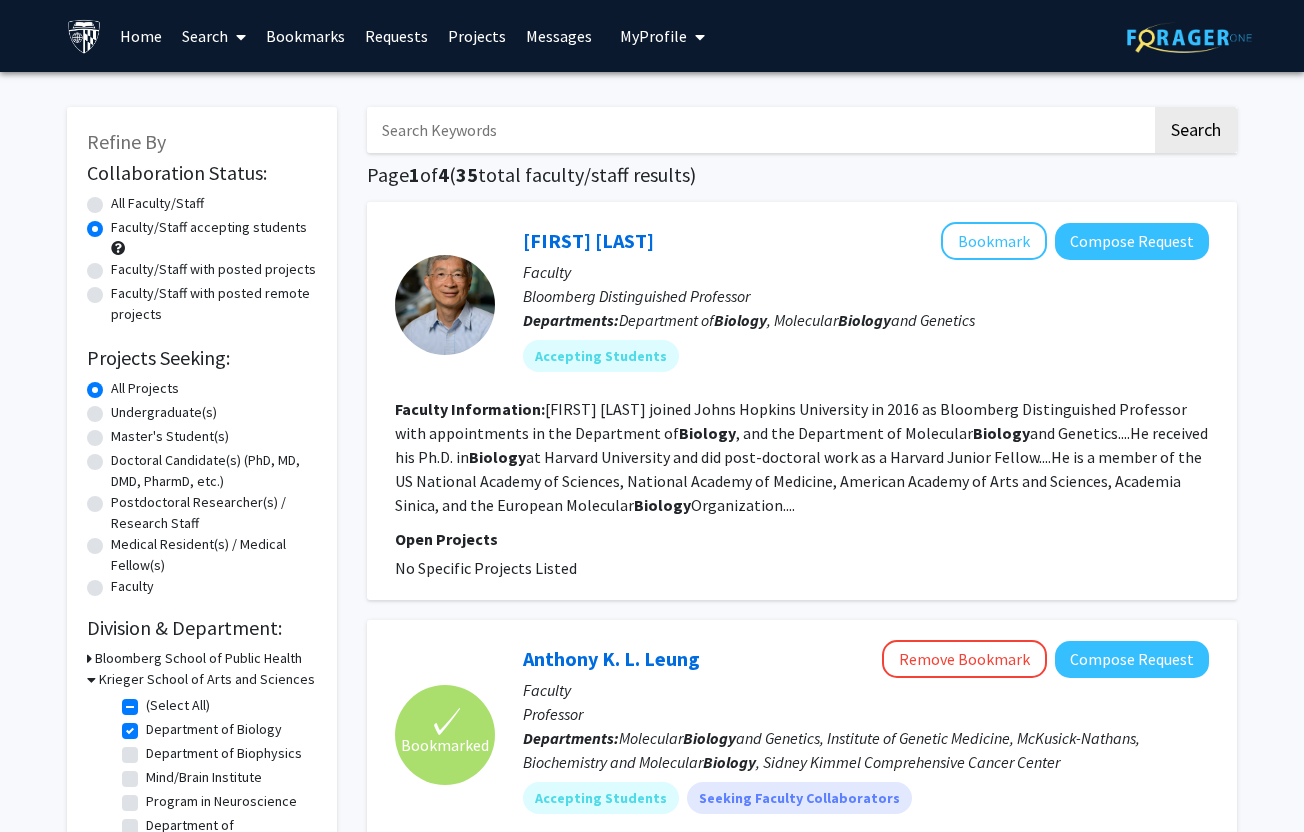 click on "Bloomberg School of Public Health" at bounding box center [198, 658] 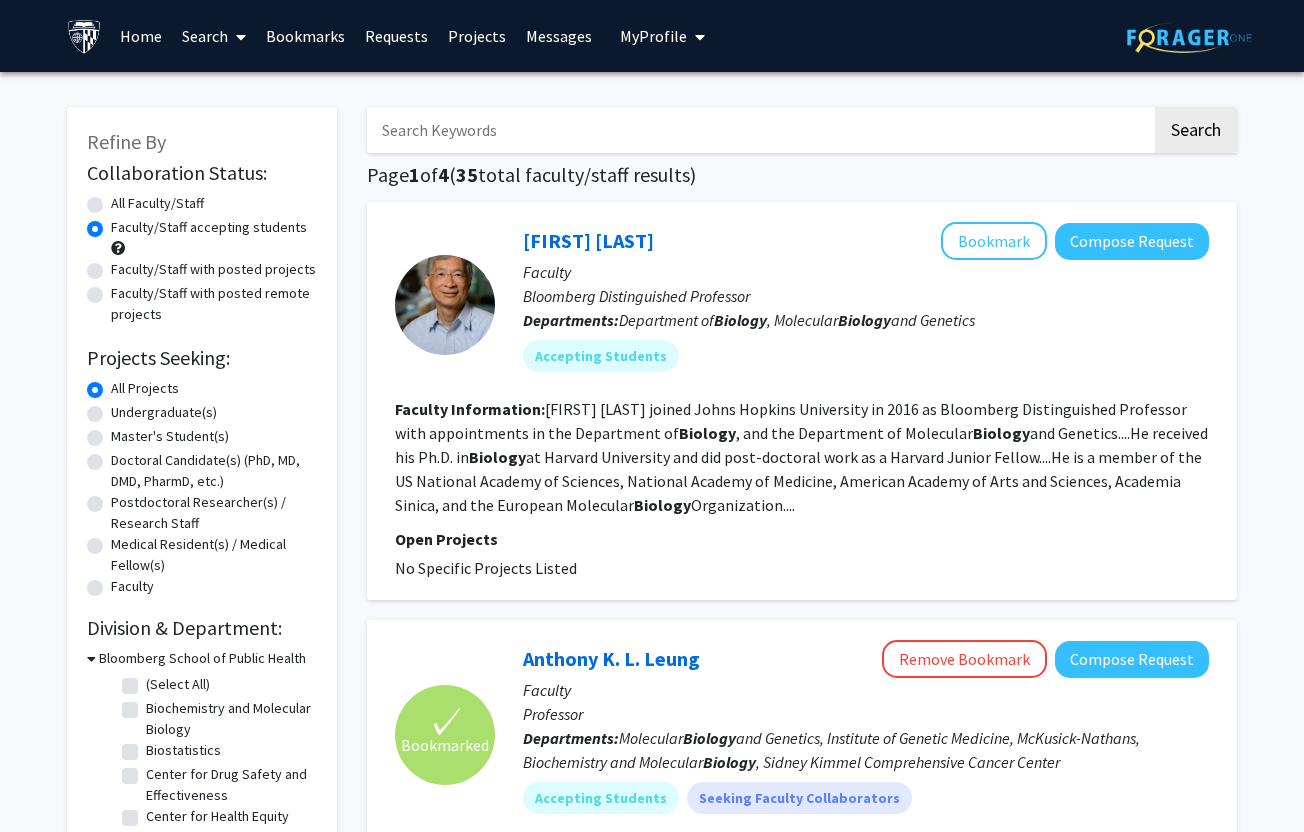 click on "Bloomberg School of Public Health" at bounding box center [202, 658] 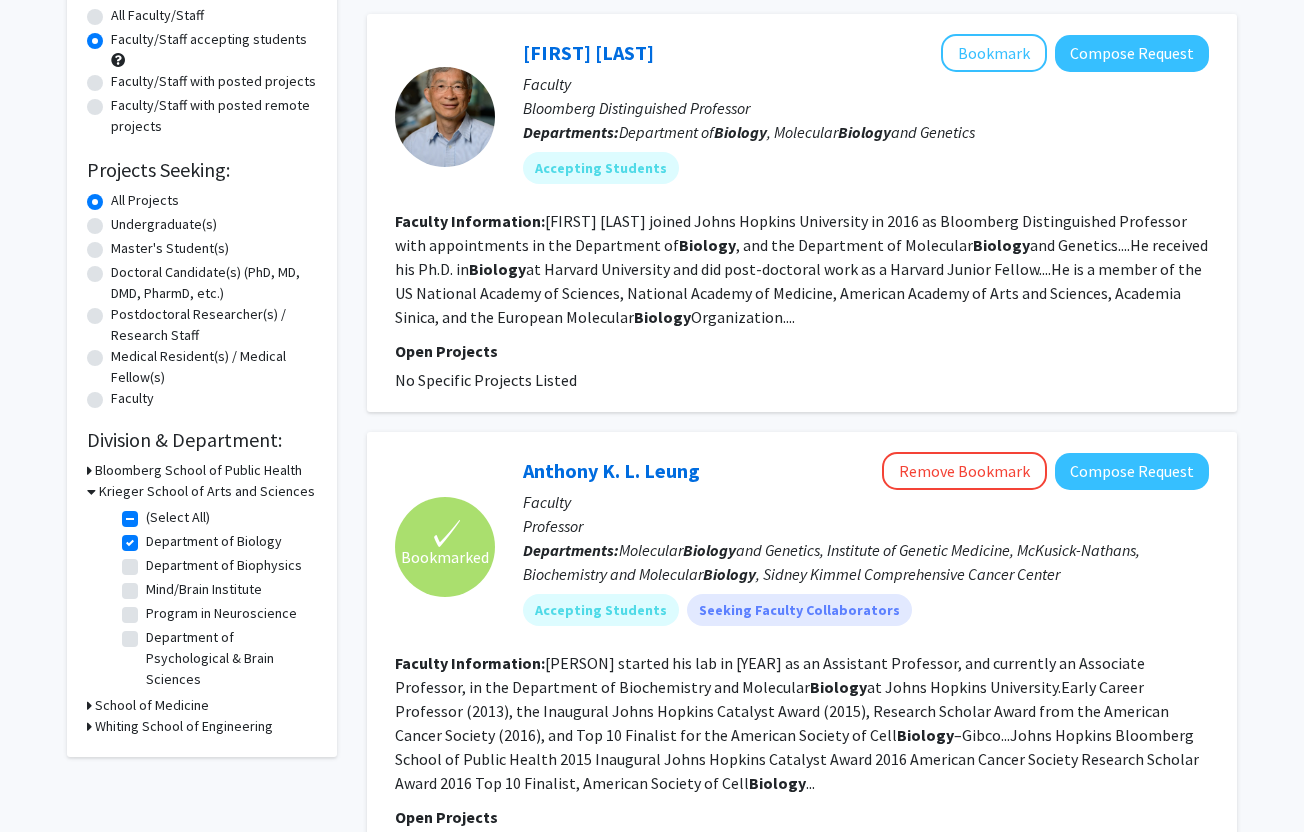 scroll, scrollTop: 150, scrollLeft: 0, axis: vertical 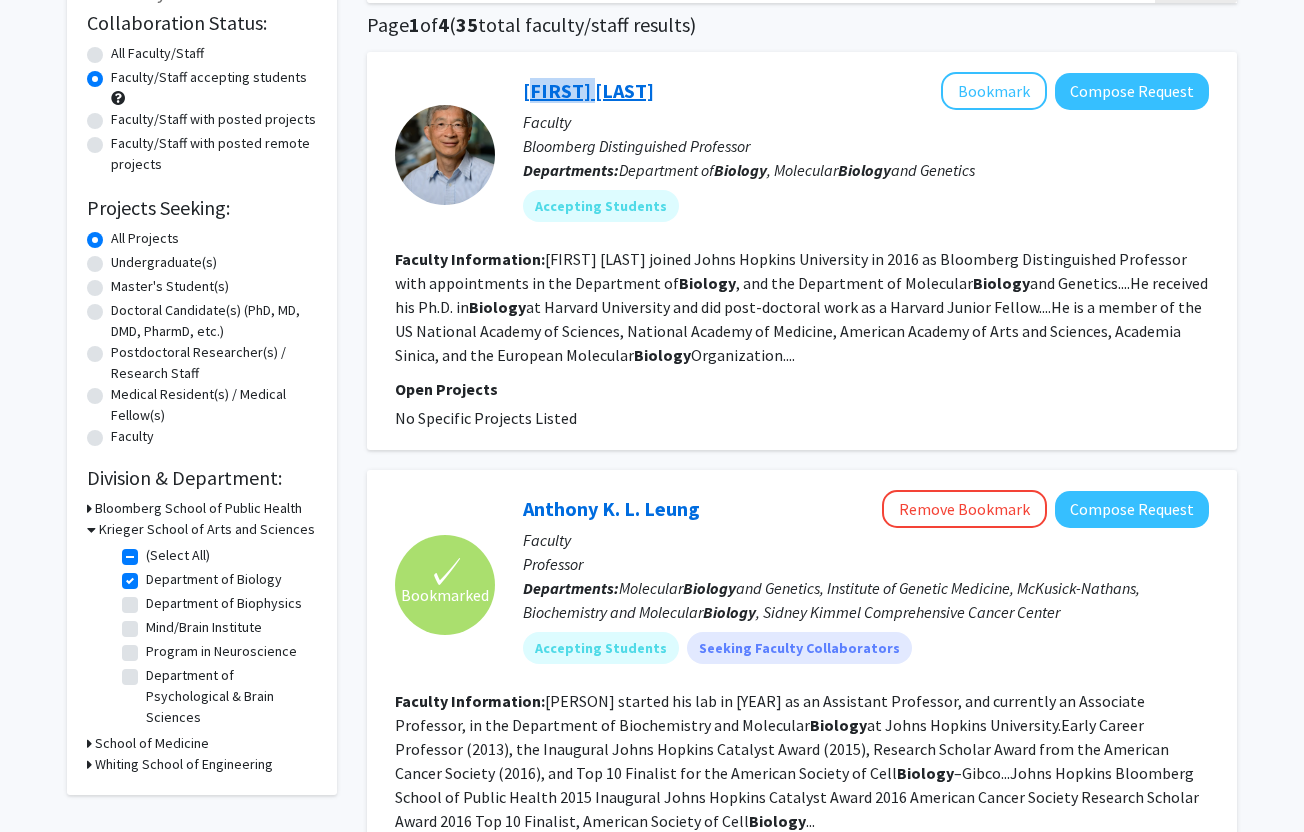 copy on "[FIRST] [LAST]" 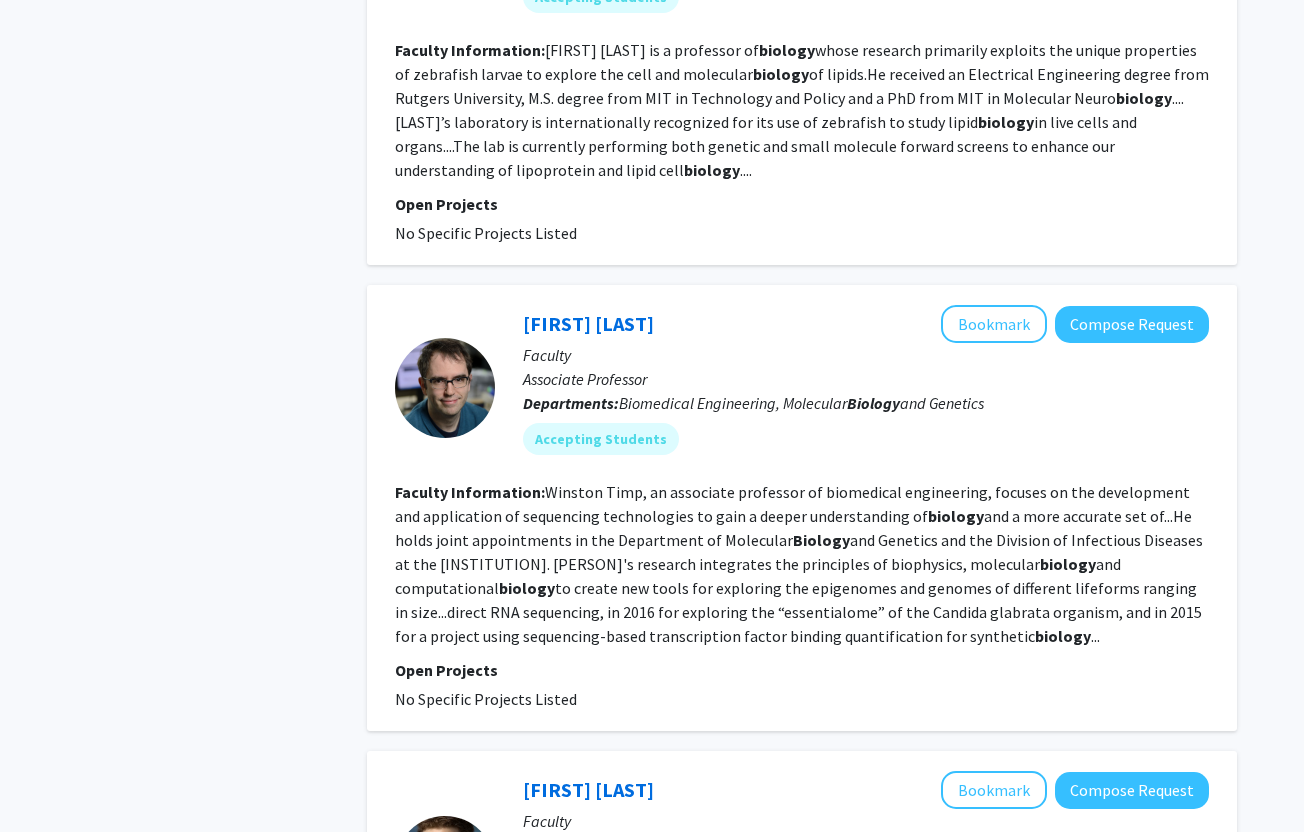 scroll, scrollTop: 1490, scrollLeft: 0, axis: vertical 